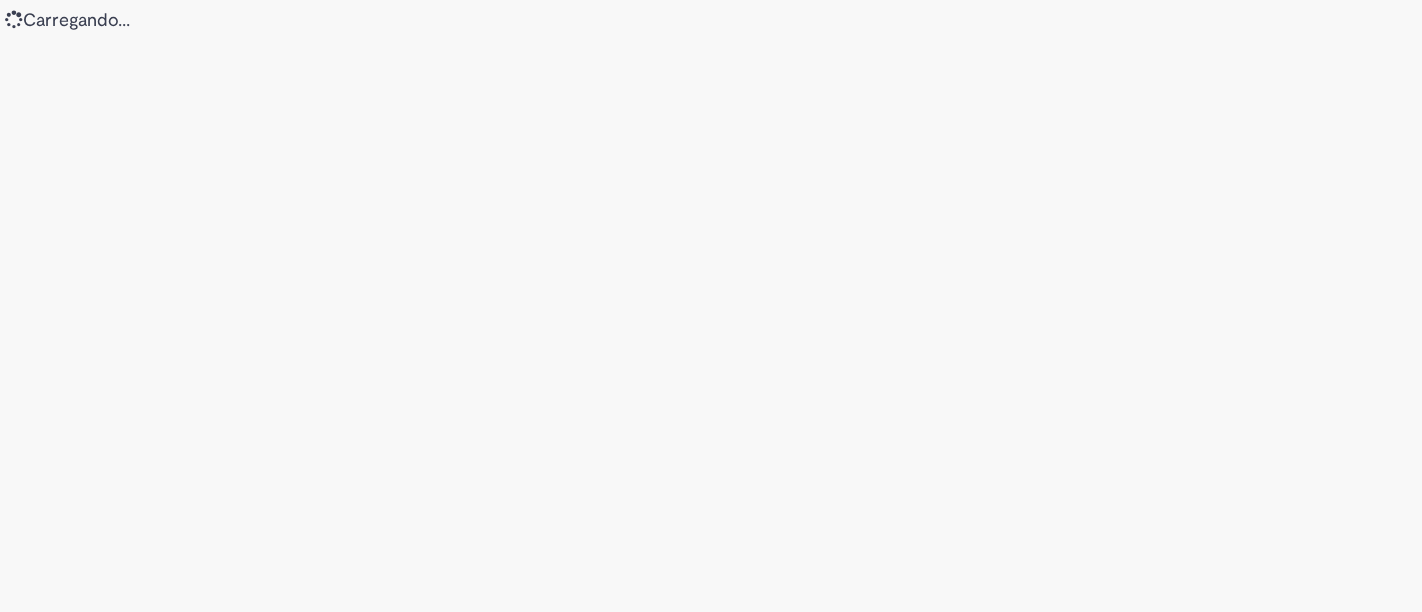 scroll, scrollTop: 0, scrollLeft: 0, axis: both 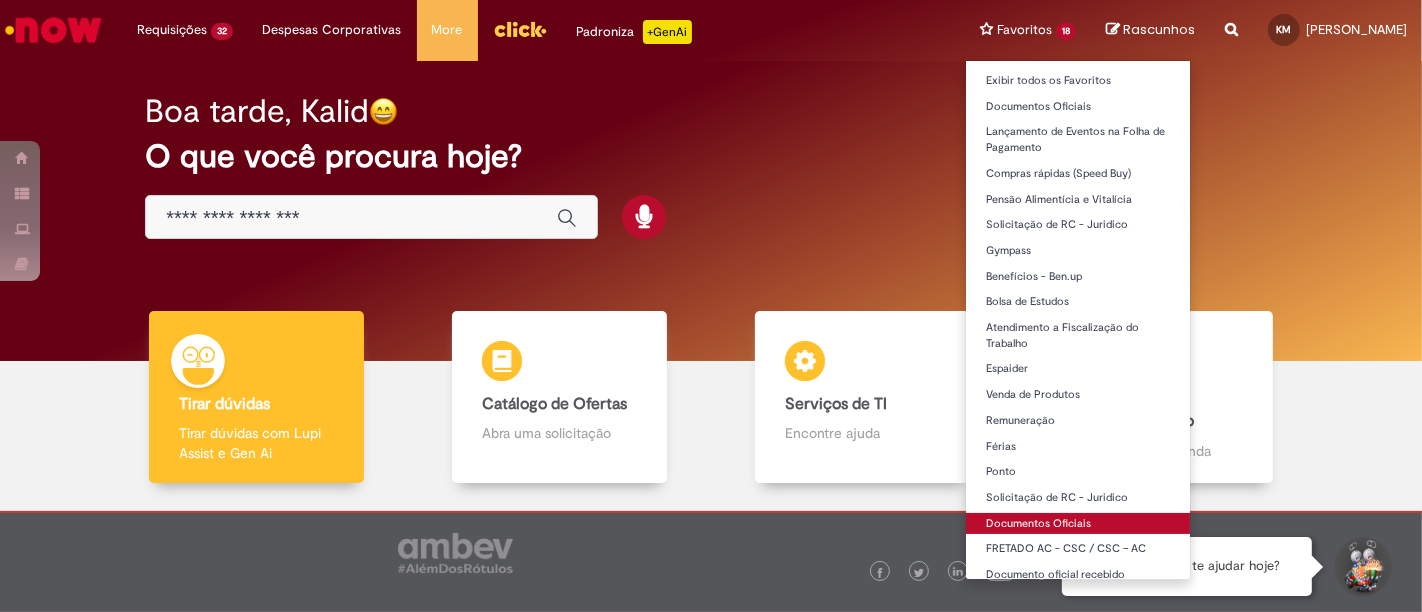 click on "Documentos Oficiais" at bounding box center [1078, 524] 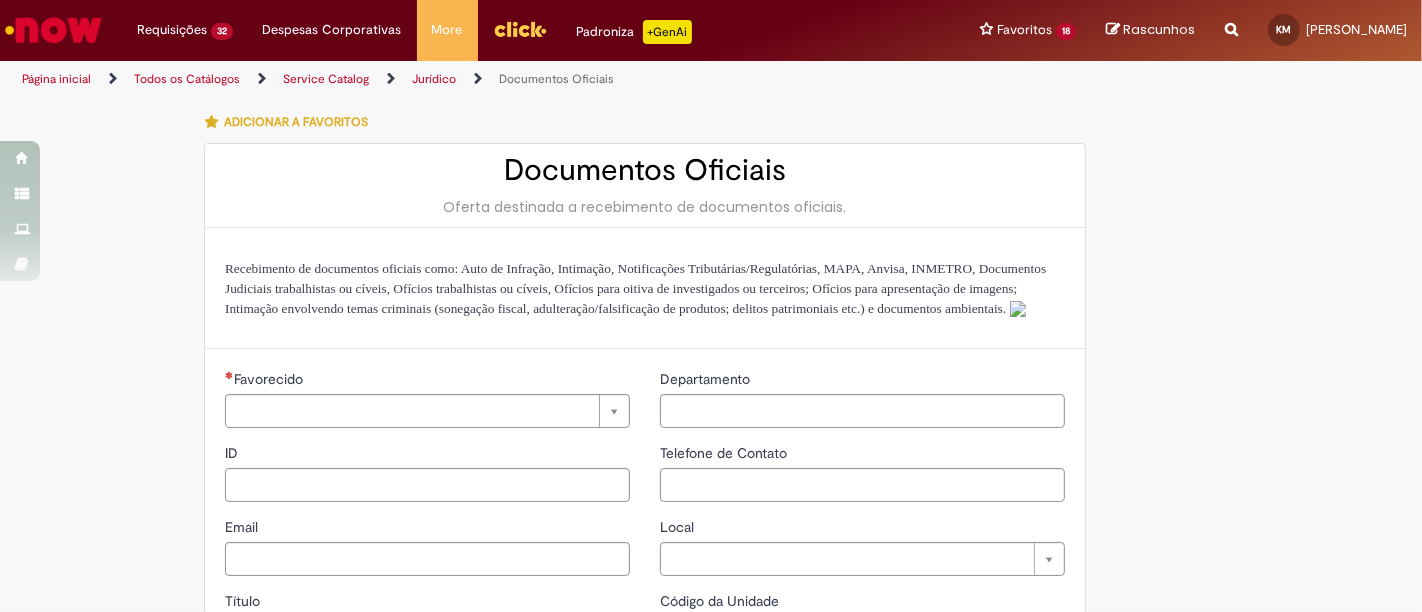 type on "********" 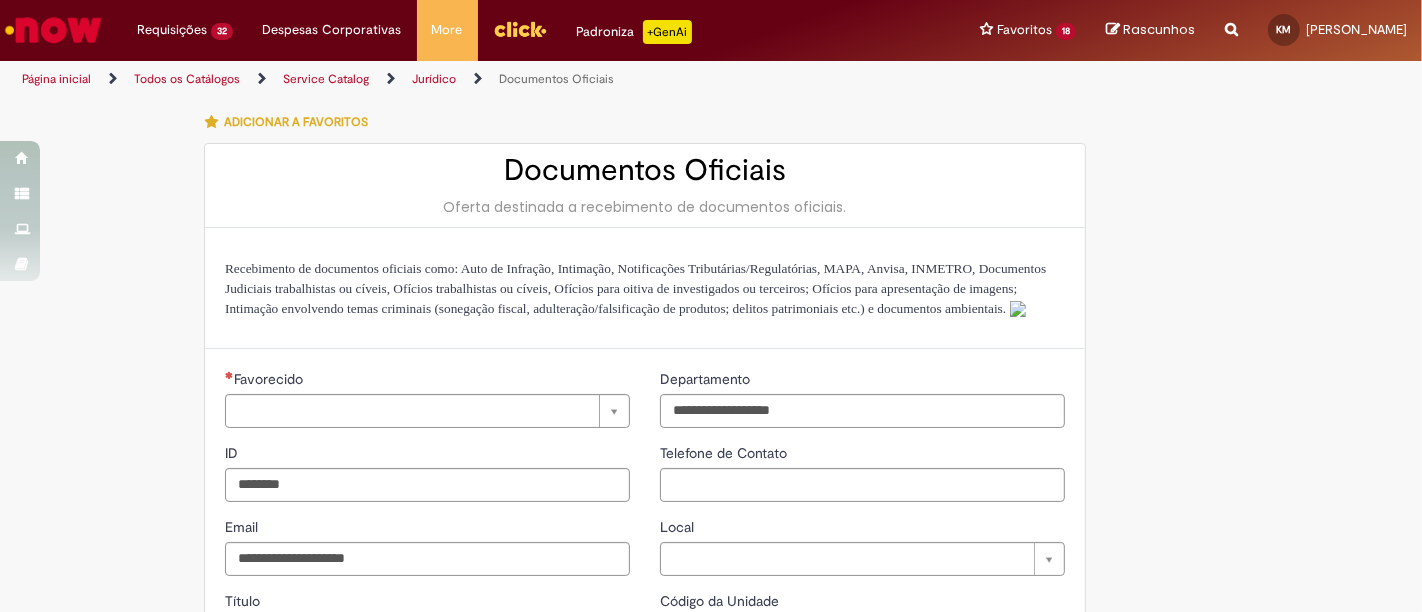 type on "**********" 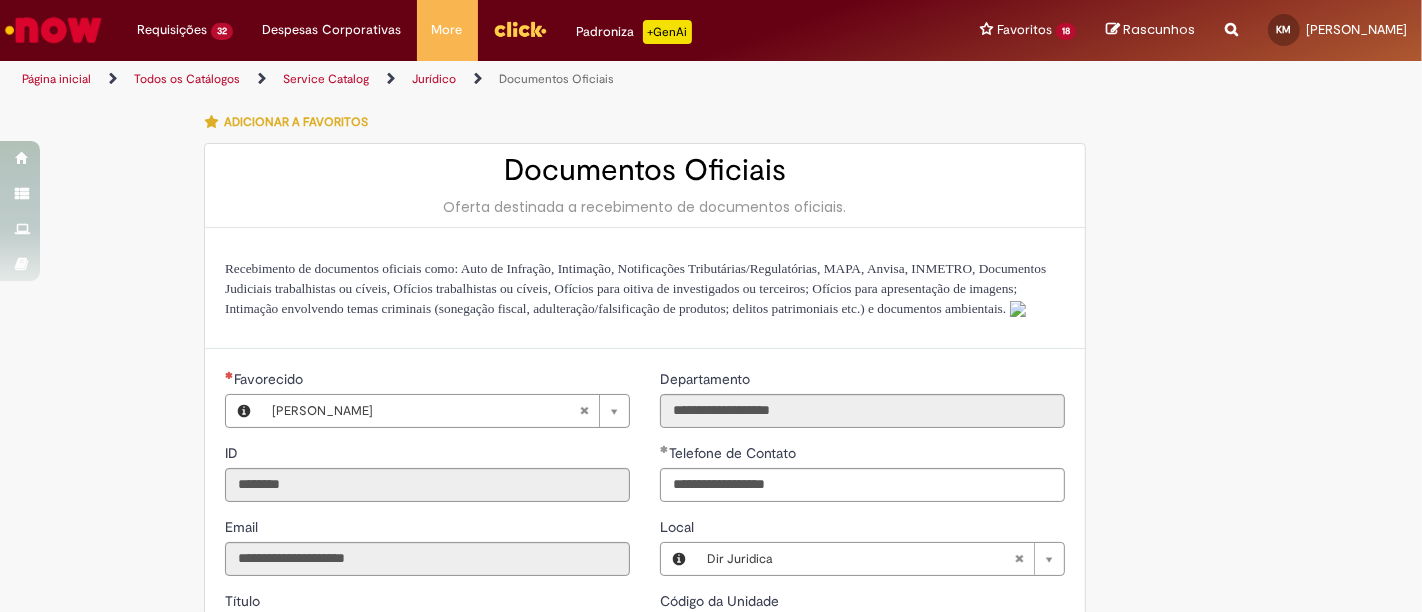 type on "**********" 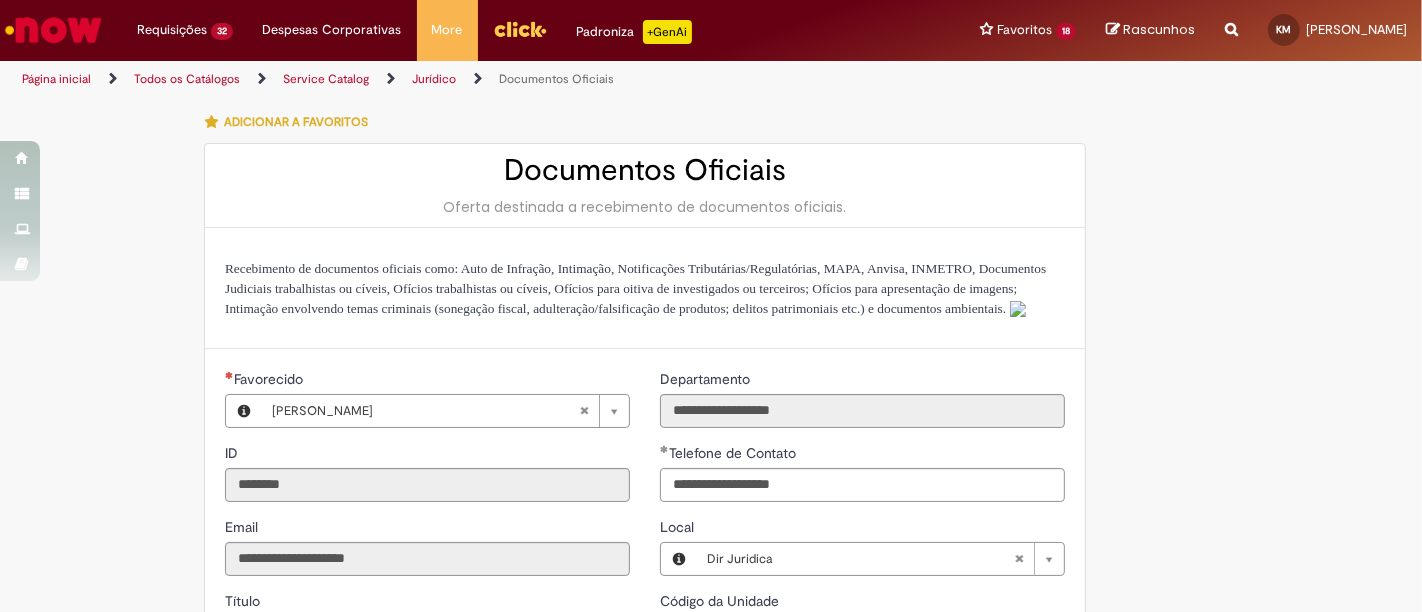 type on "**********" 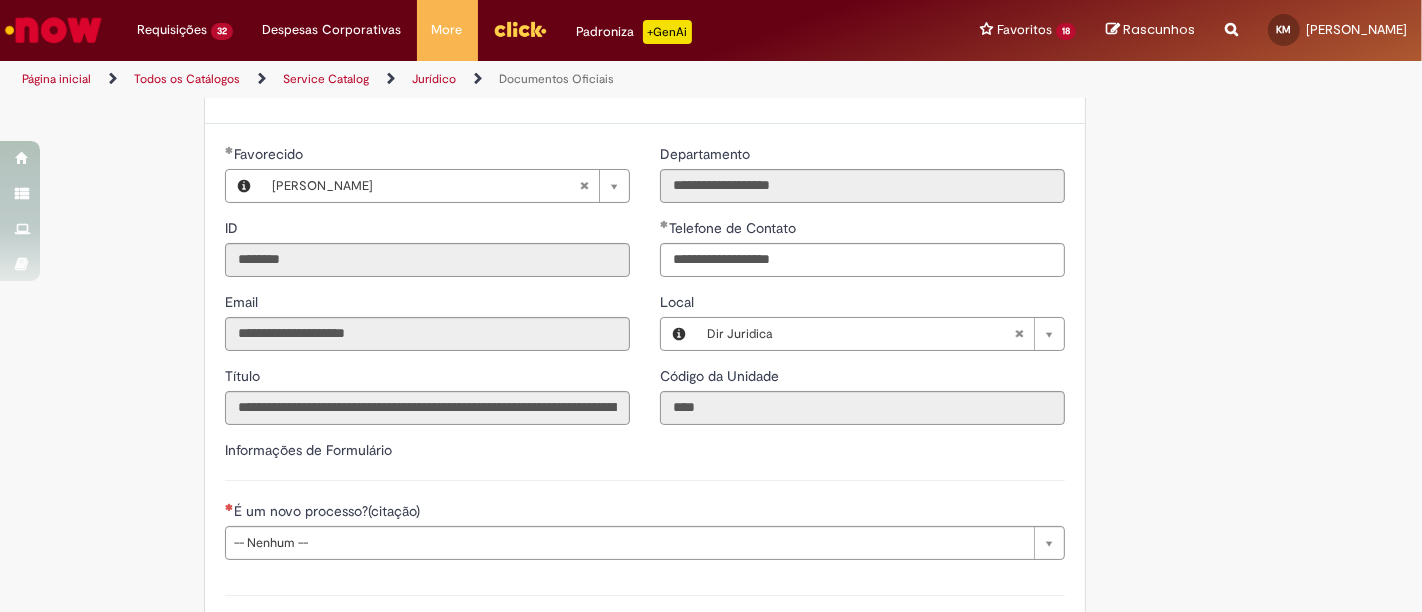 scroll, scrollTop: 444, scrollLeft: 0, axis: vertical 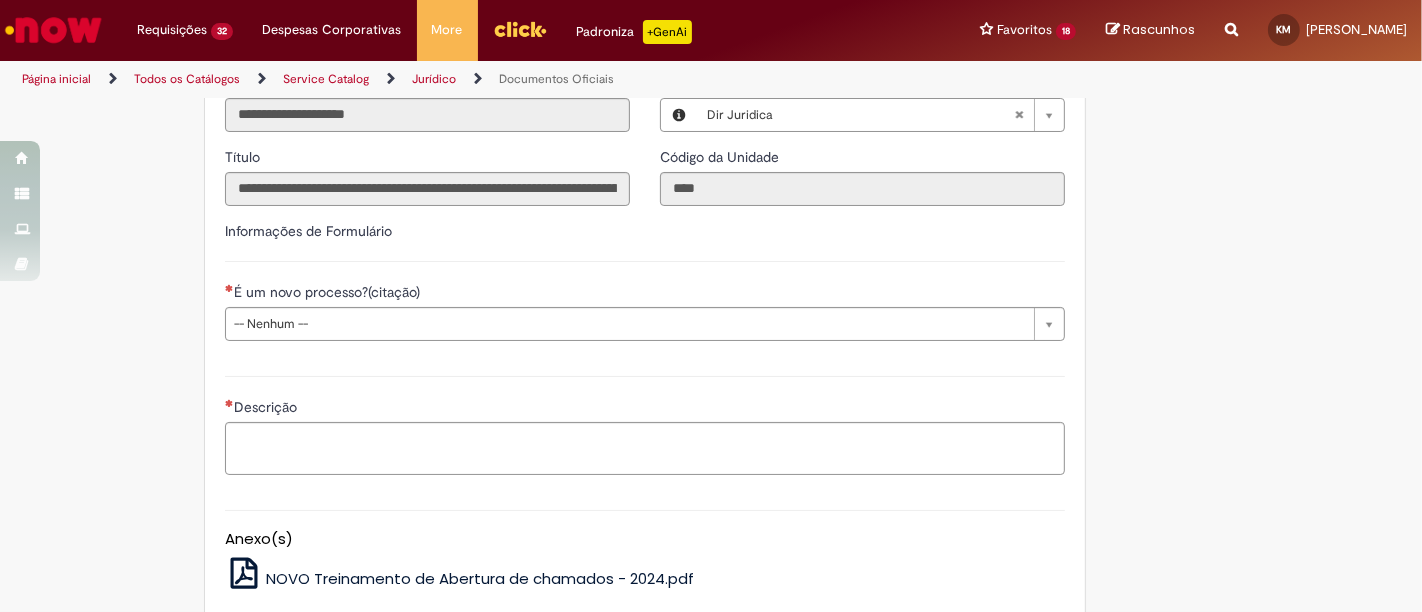 click on "É um novo processo?(citação)" at bounding box center (645, 294) 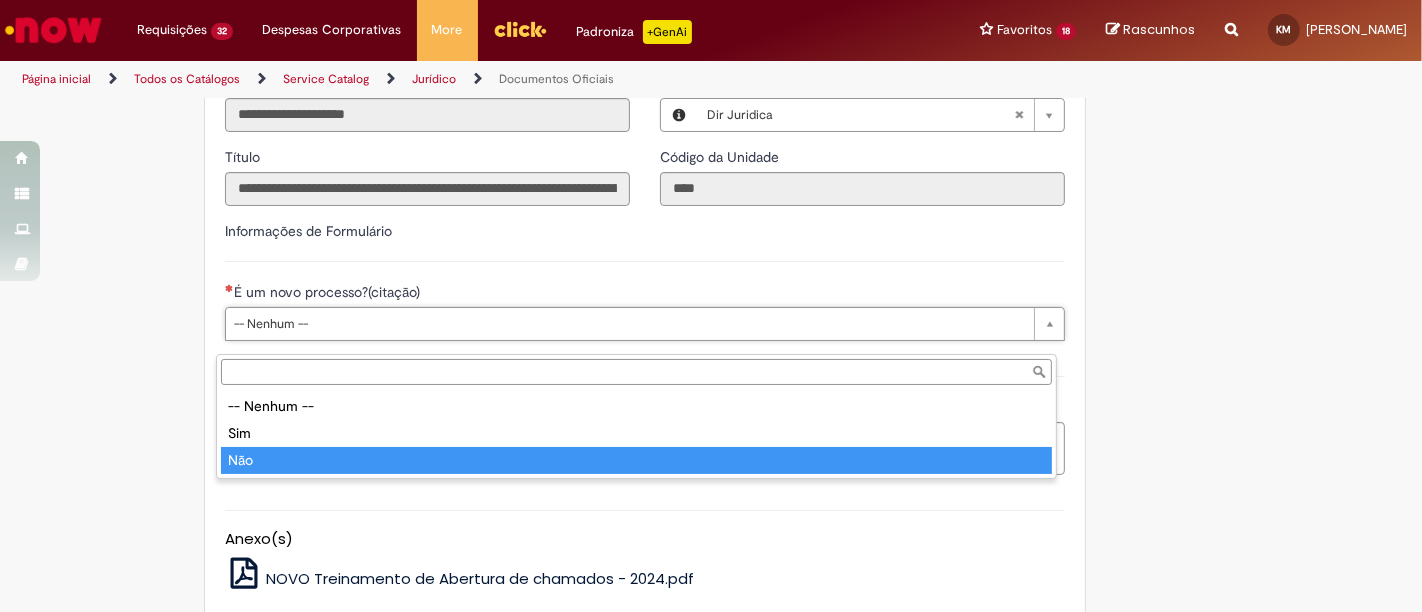 type on "***" 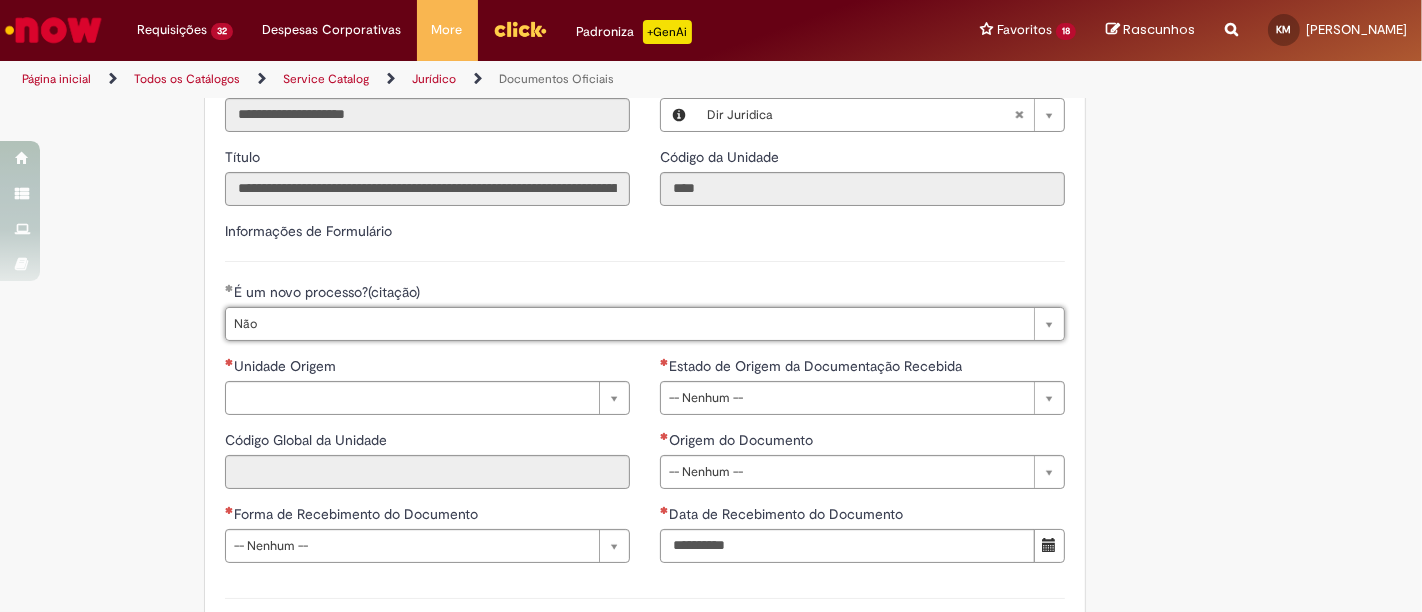 click on "**********" at bounding box center (427, 467) 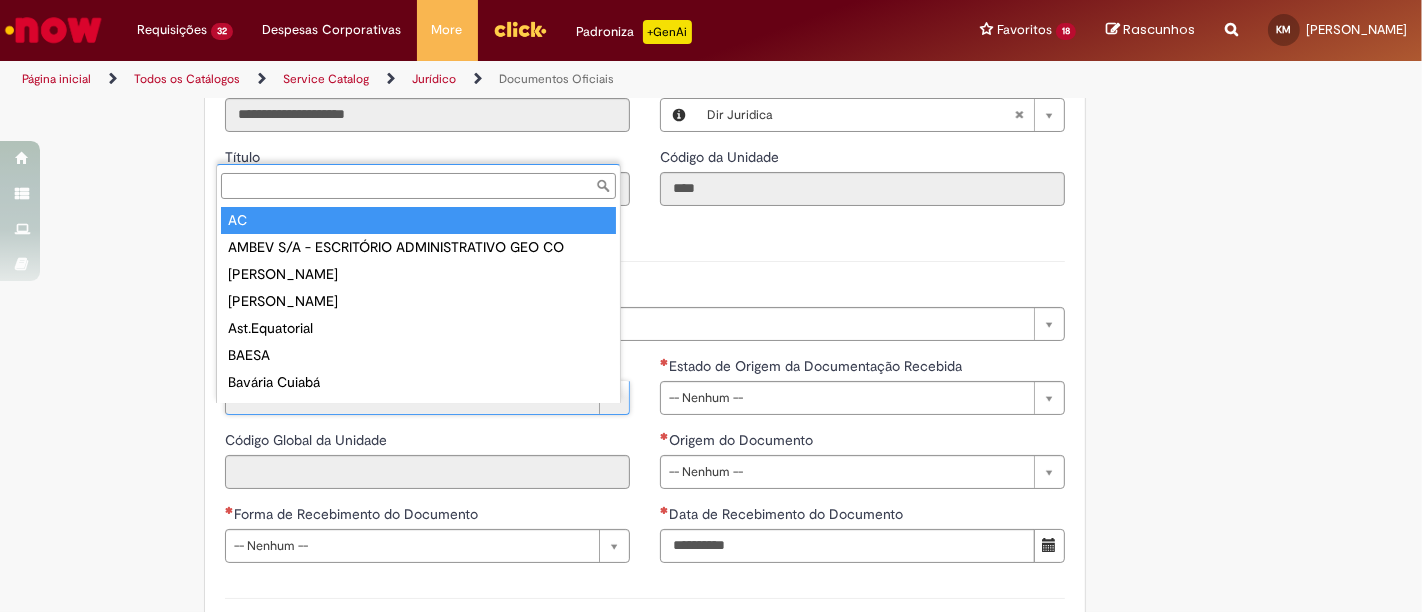 type on "**" 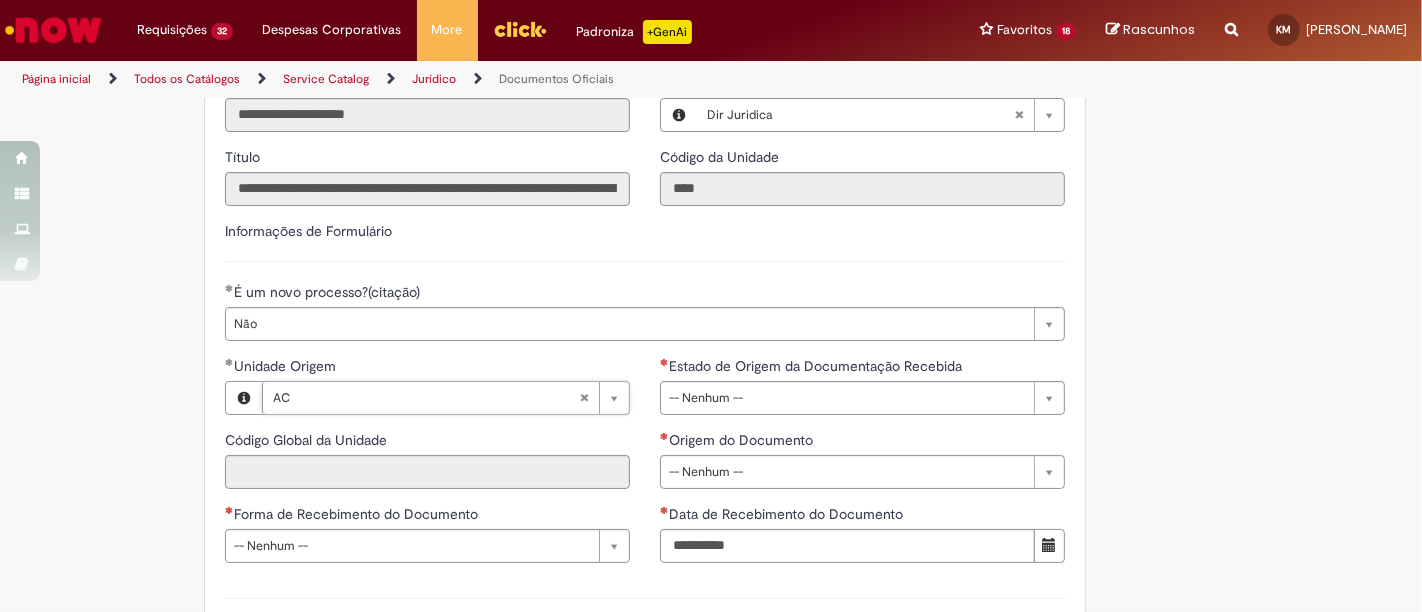 type on "****" 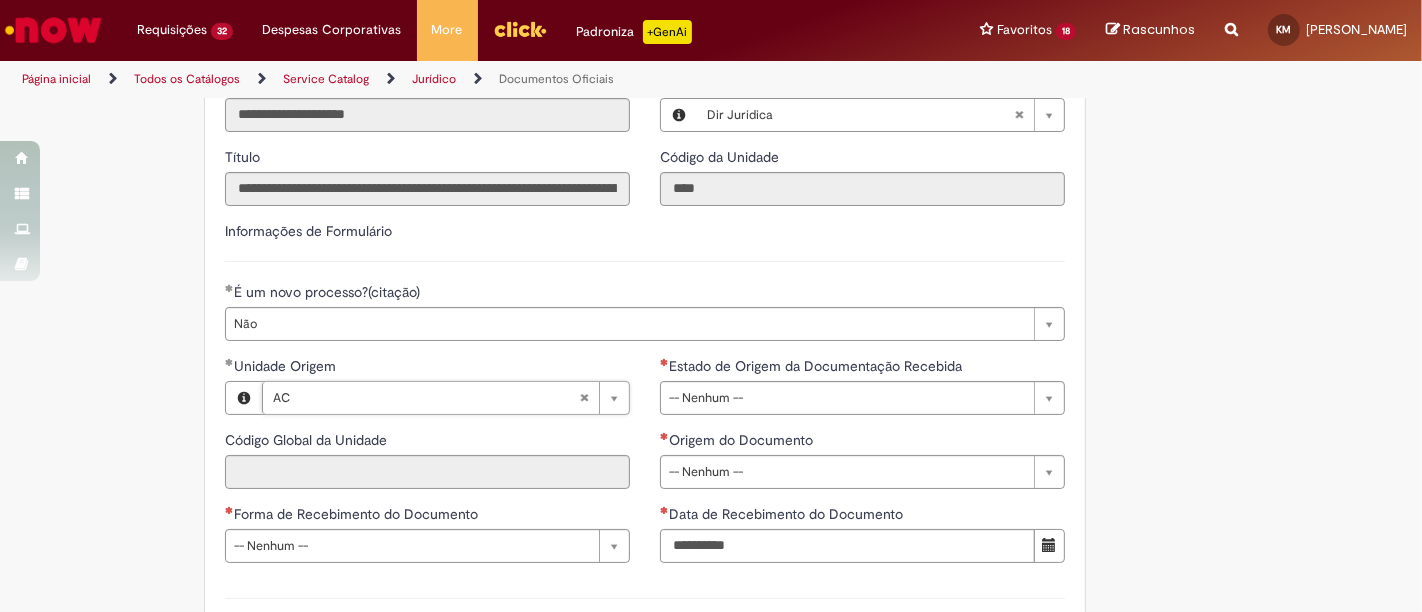 type on "**" 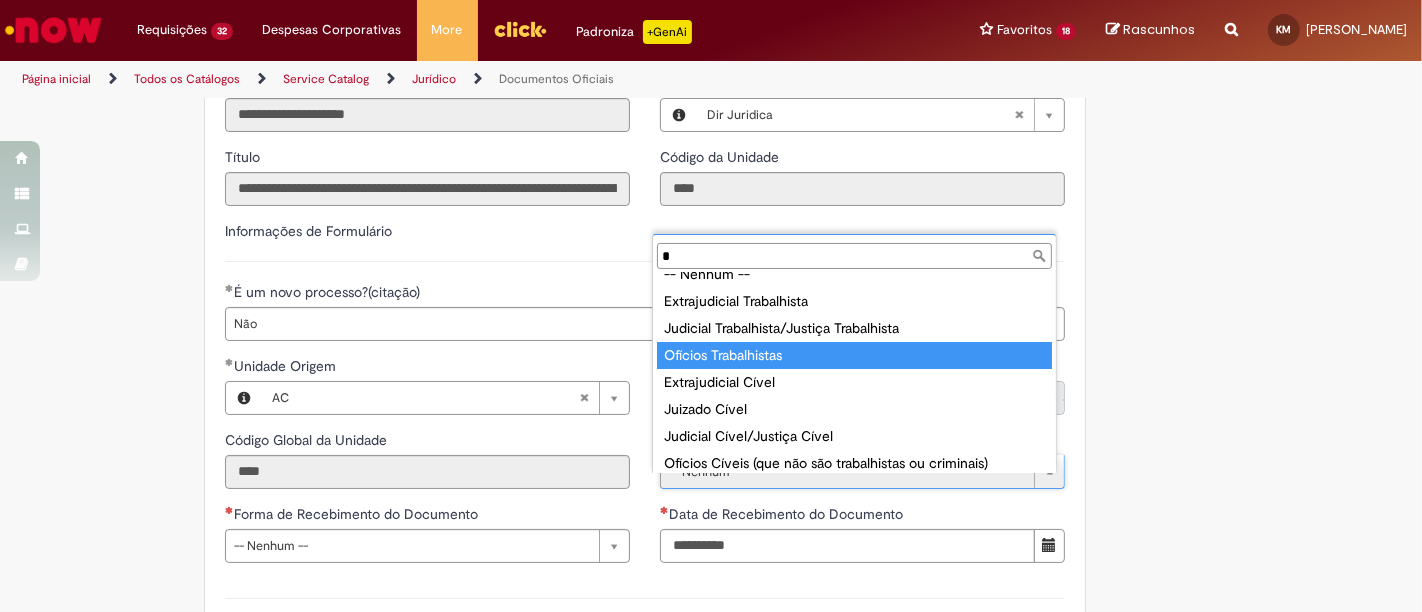 scroll, scrollTop: 0, scrollLeft: 0, axis: both 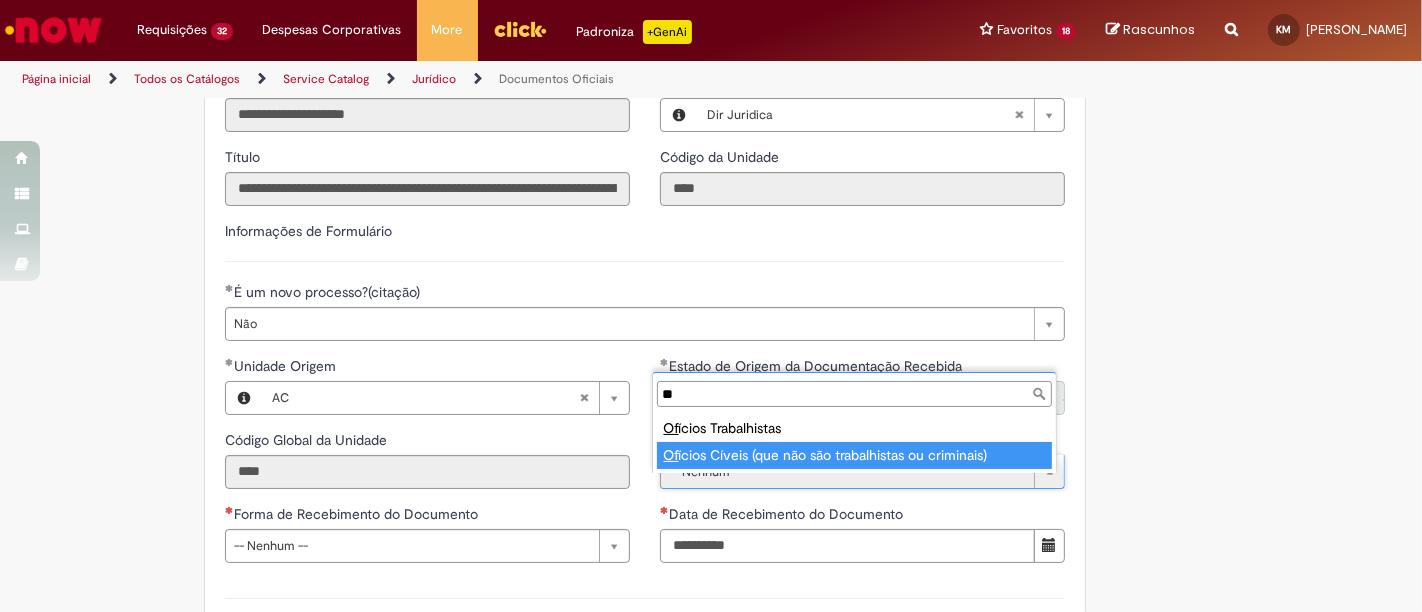 type on "**" 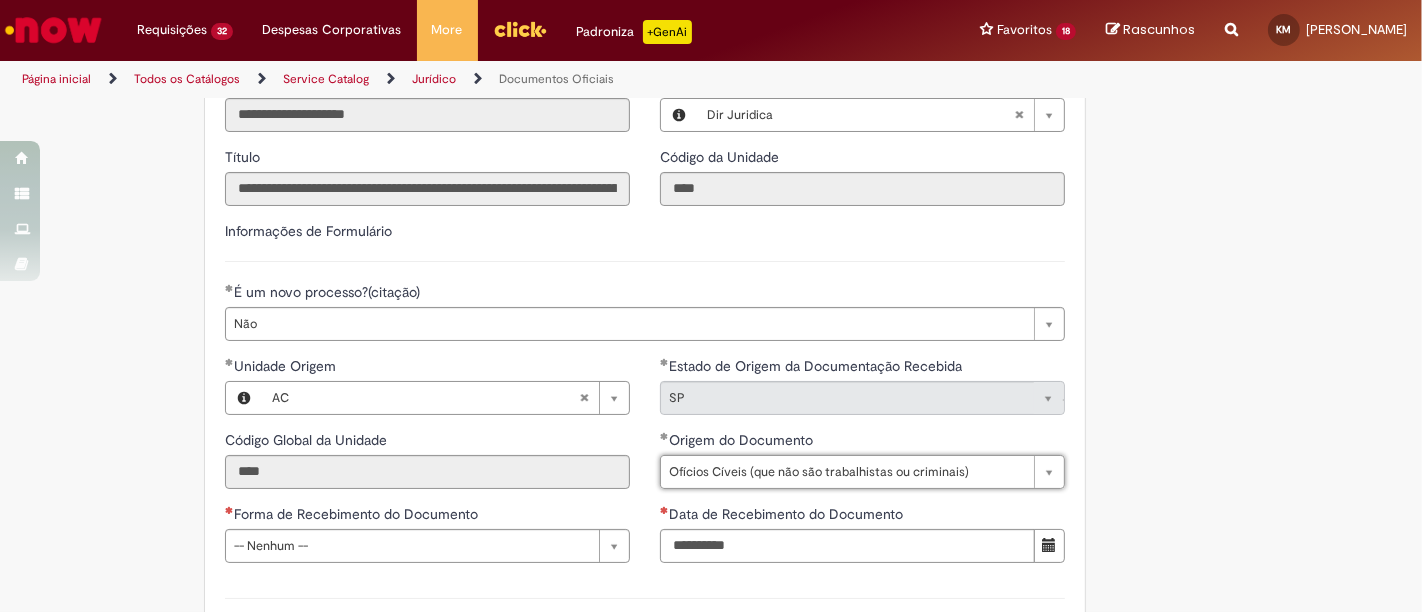 click on "**********" at bounding box center (711, 343) 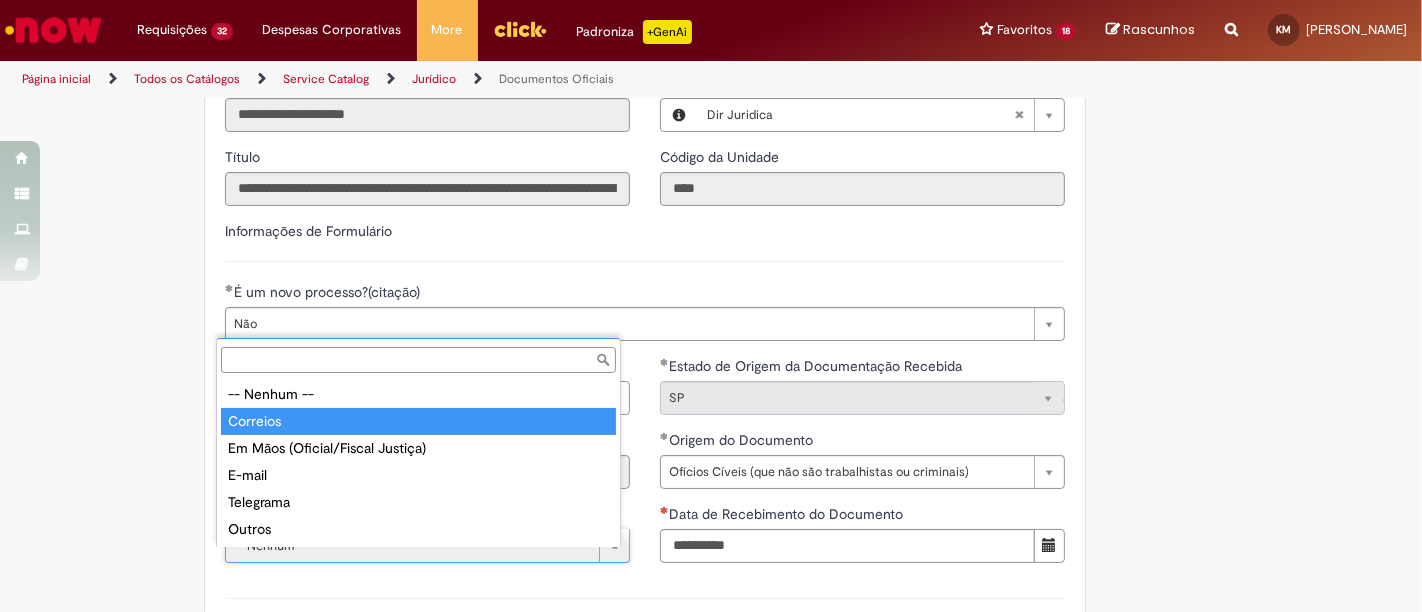 type on "********" 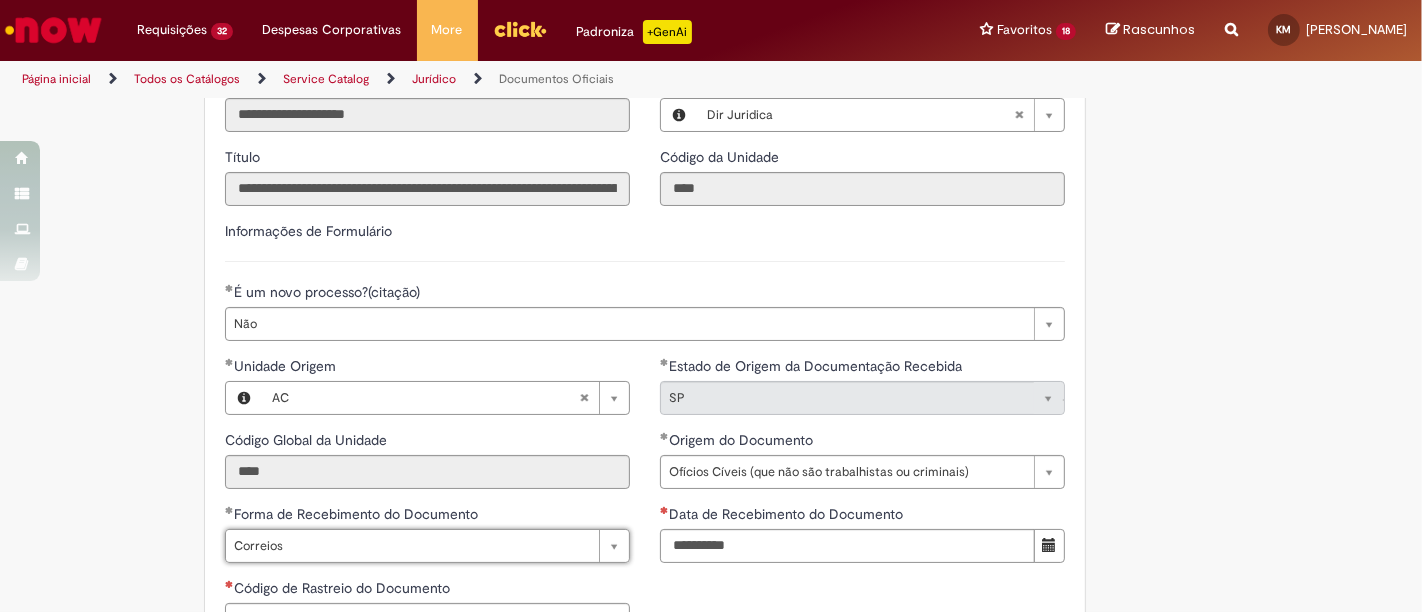 click on "**********" at bounding box center (711, 422) 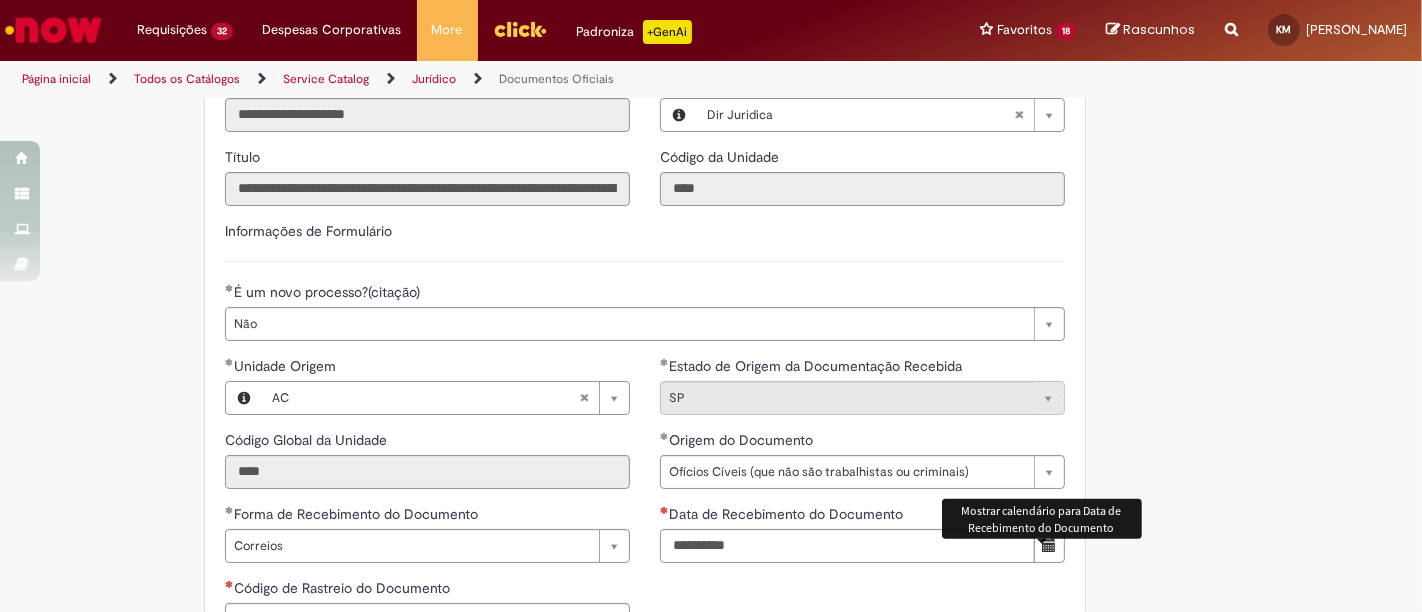 click at bounding box center (1049, 545) 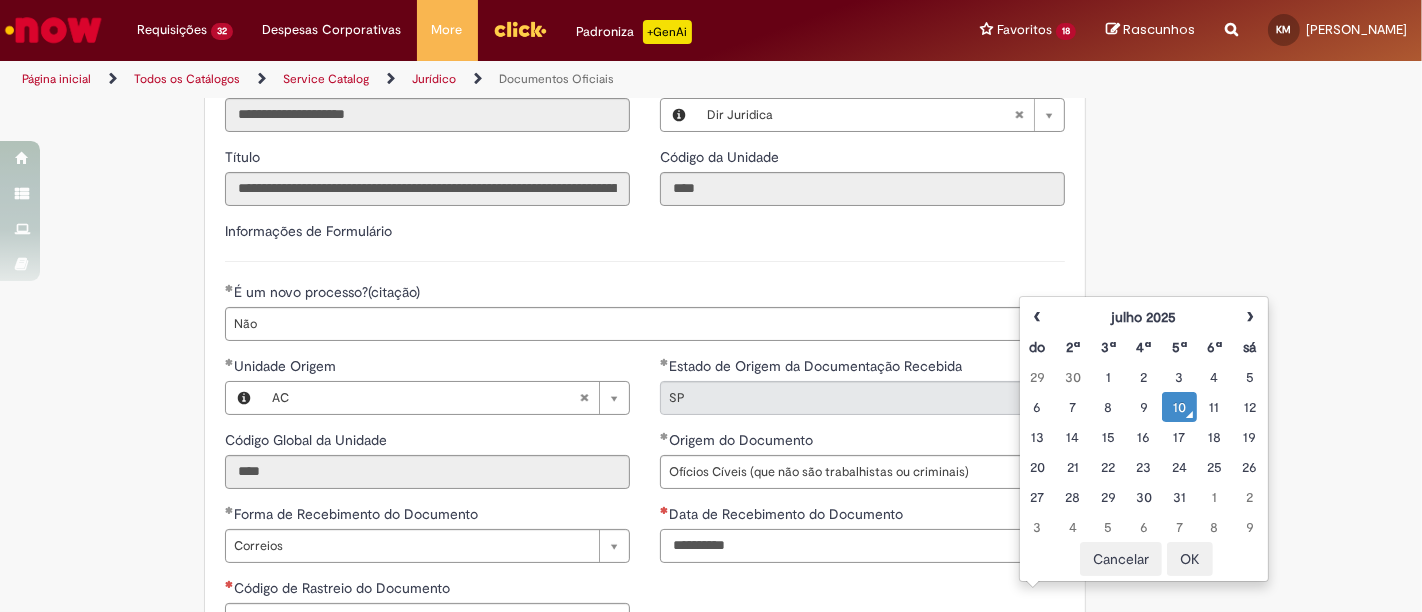 click on "Data de Recebimento do Documento" at bounding box center [847, 546] 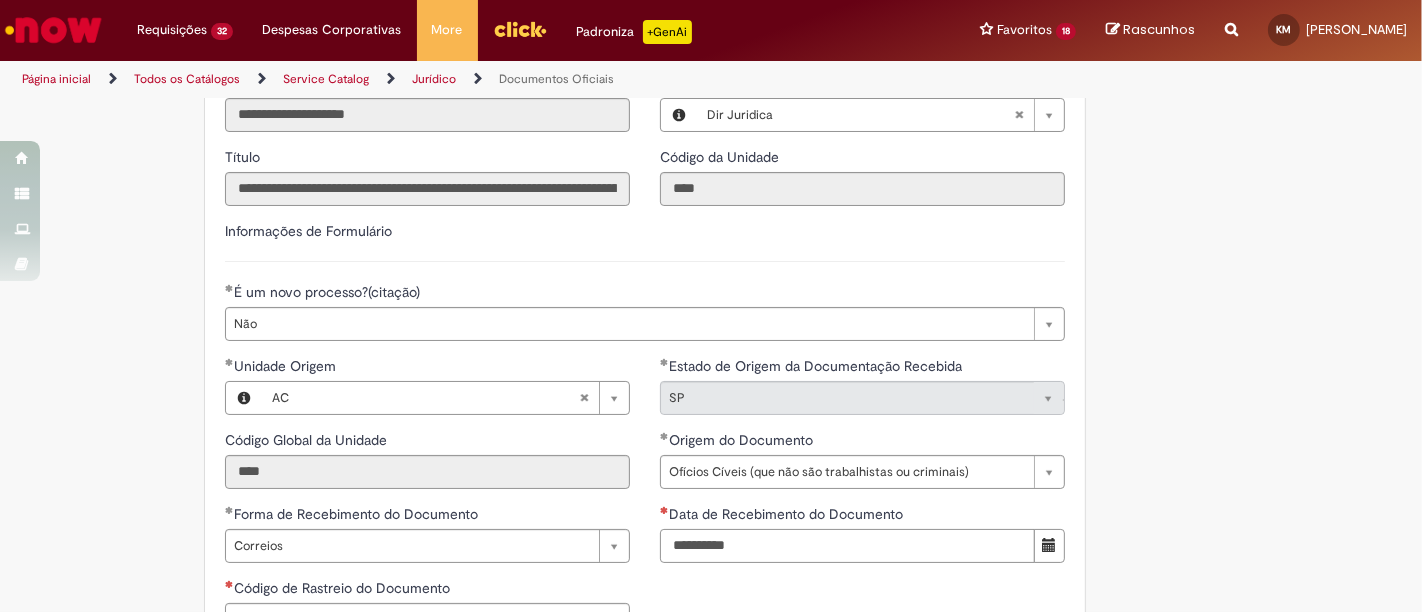 click on "Data de Recebimento do Documento" at bounding box center (847, 546) 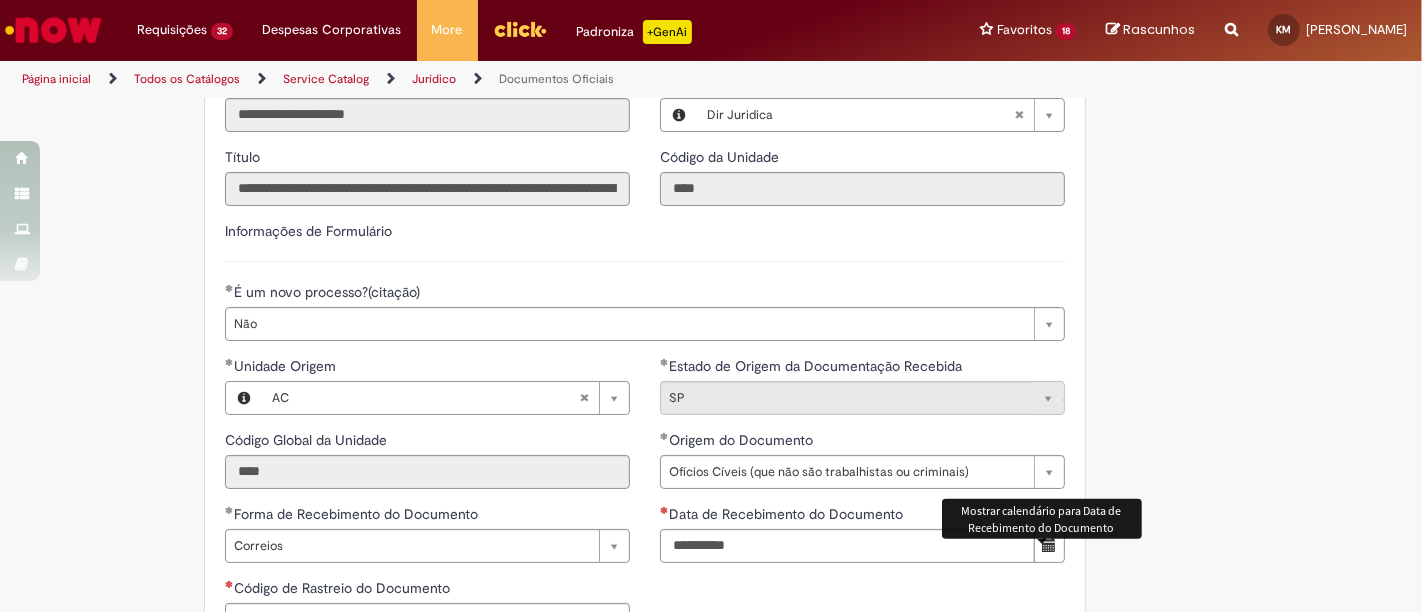 click at bounding box center (1049, 545) 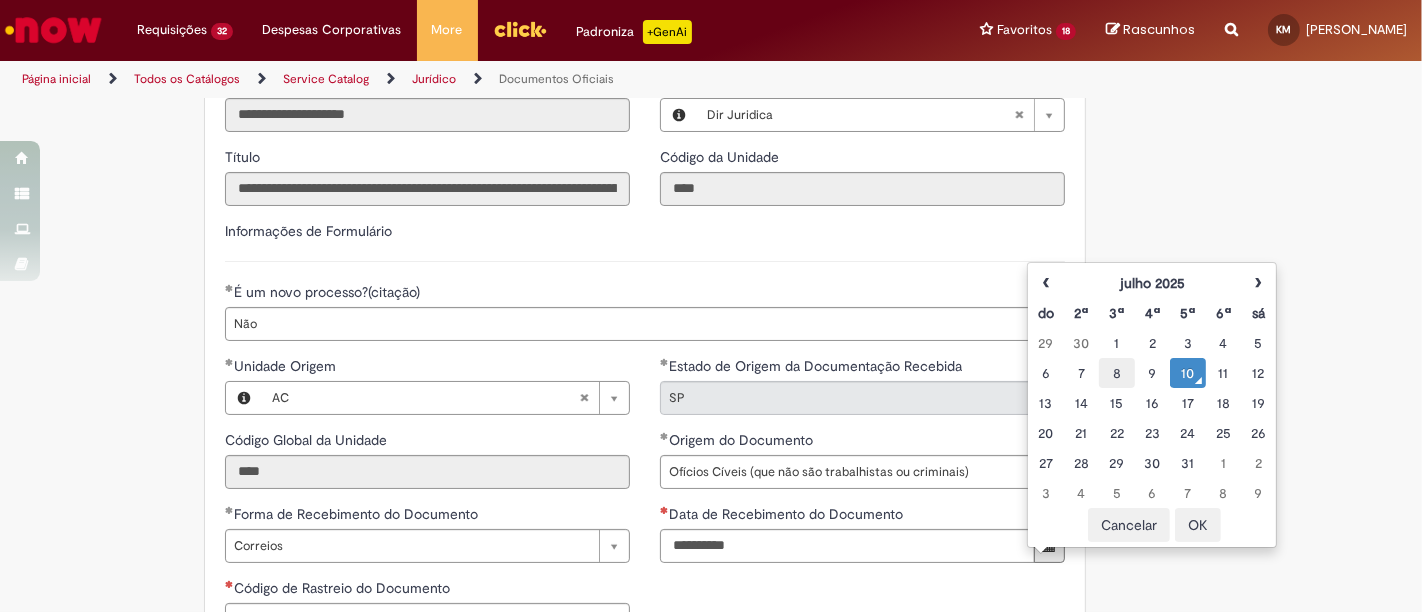 click on "8" at bounding box center [1116, 373] 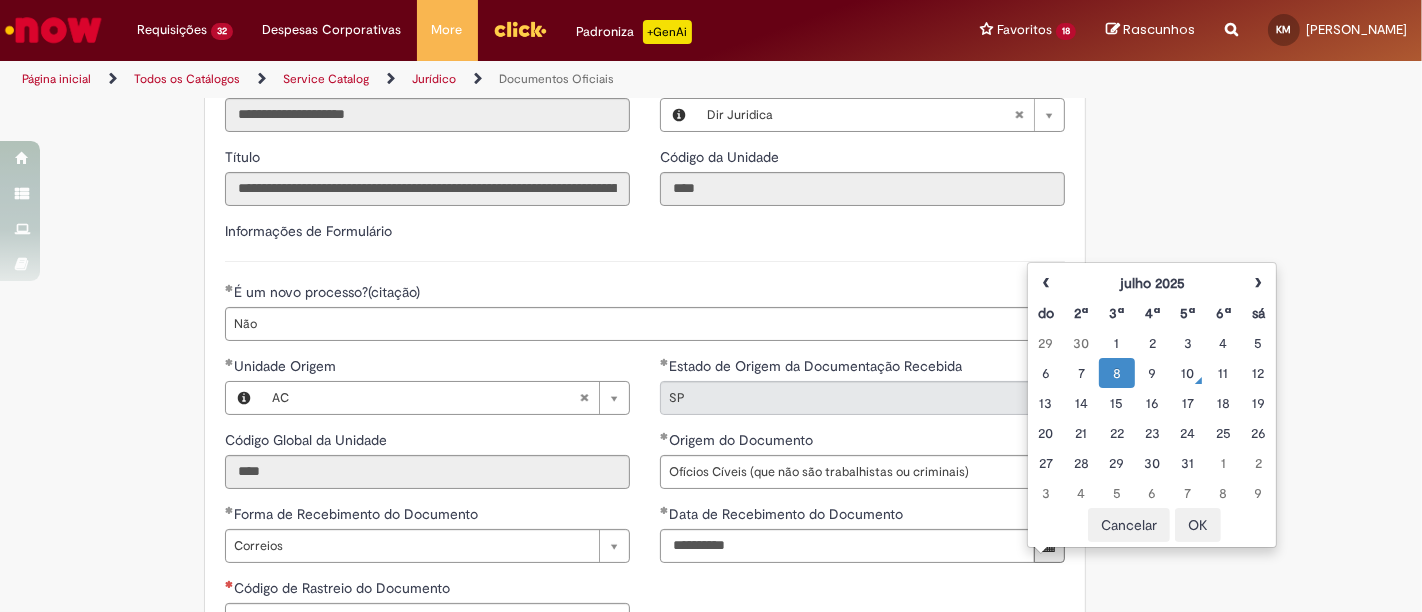 click on "OK" at bounding box center [1198, 525] 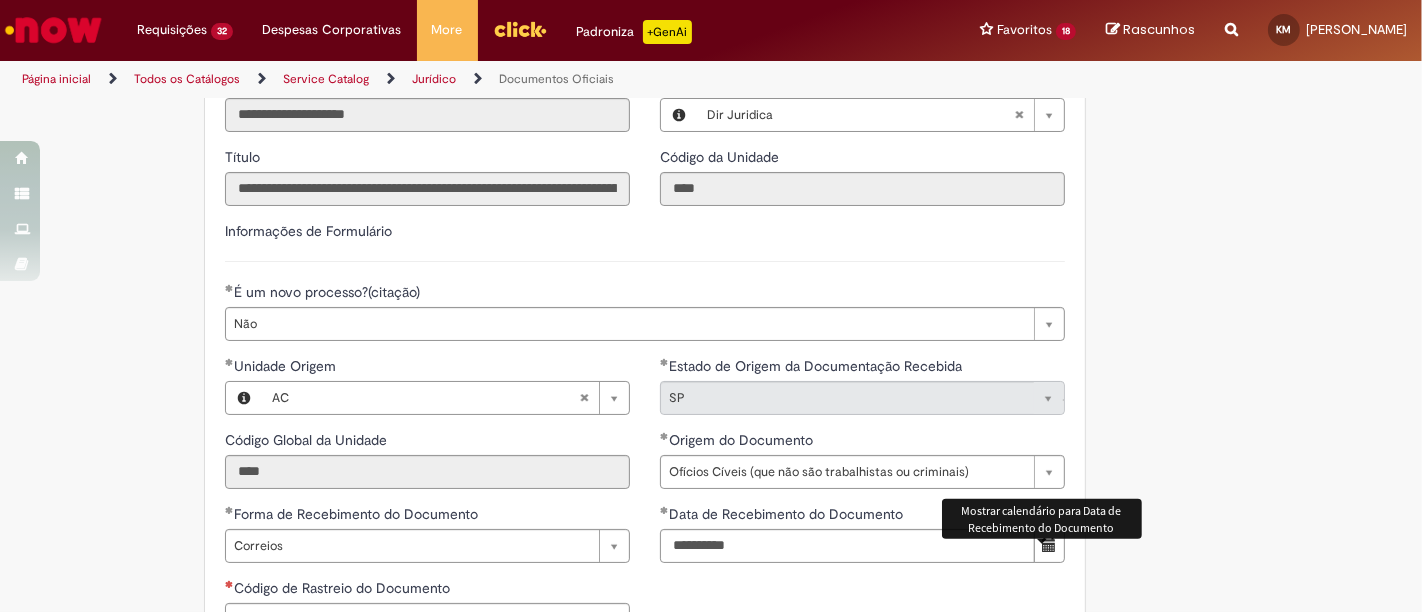 click on "**********" at bounding box center (862, 467) 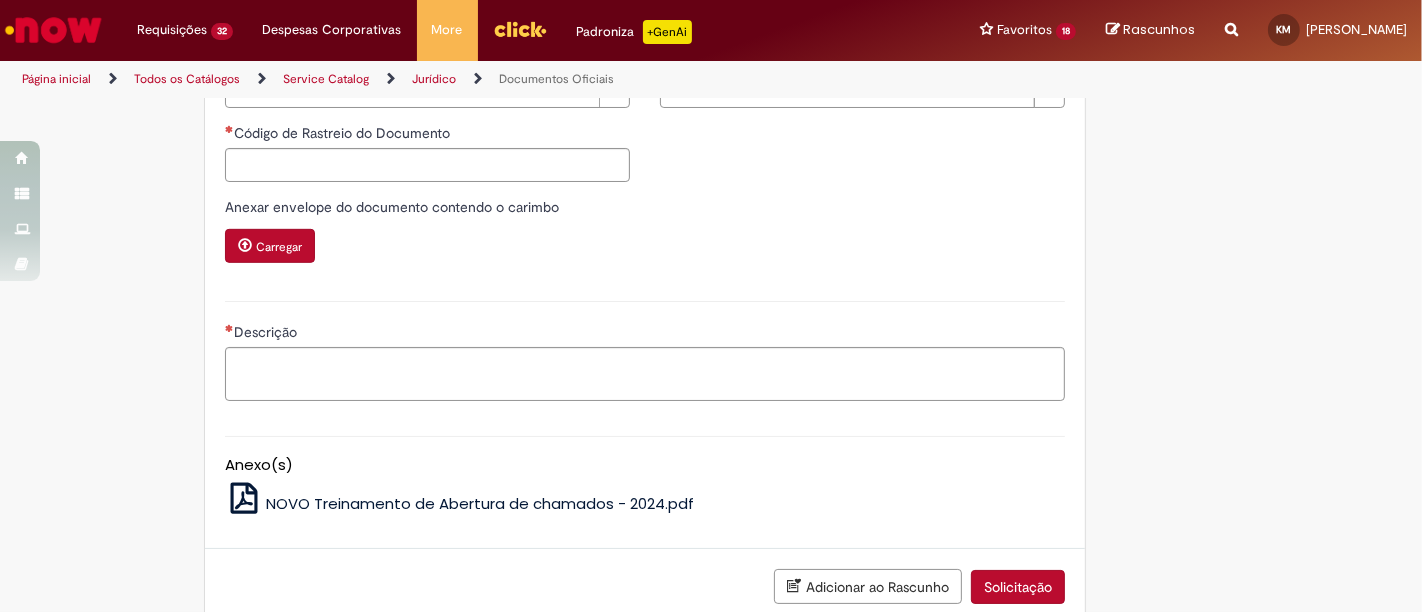 scroll, scrollTop: 777, scrollLeft: 0, axis: vertical 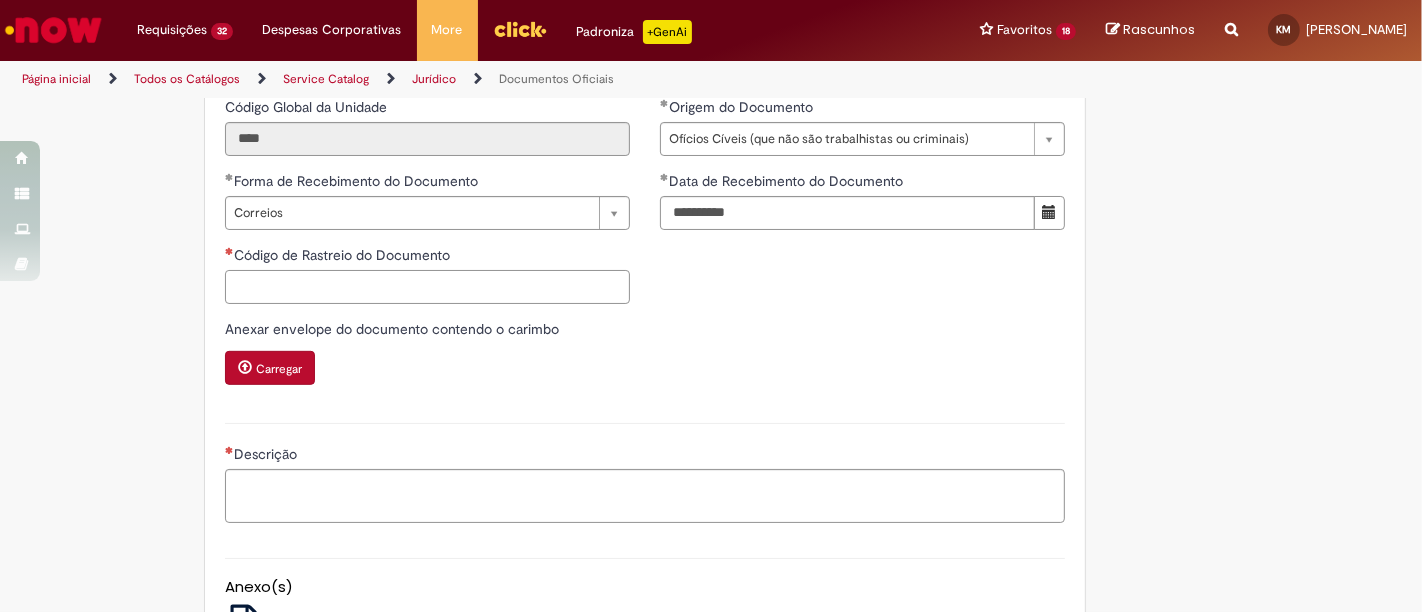 click on "Código de Rastreio do Documento" at bounding box center [427, 287] 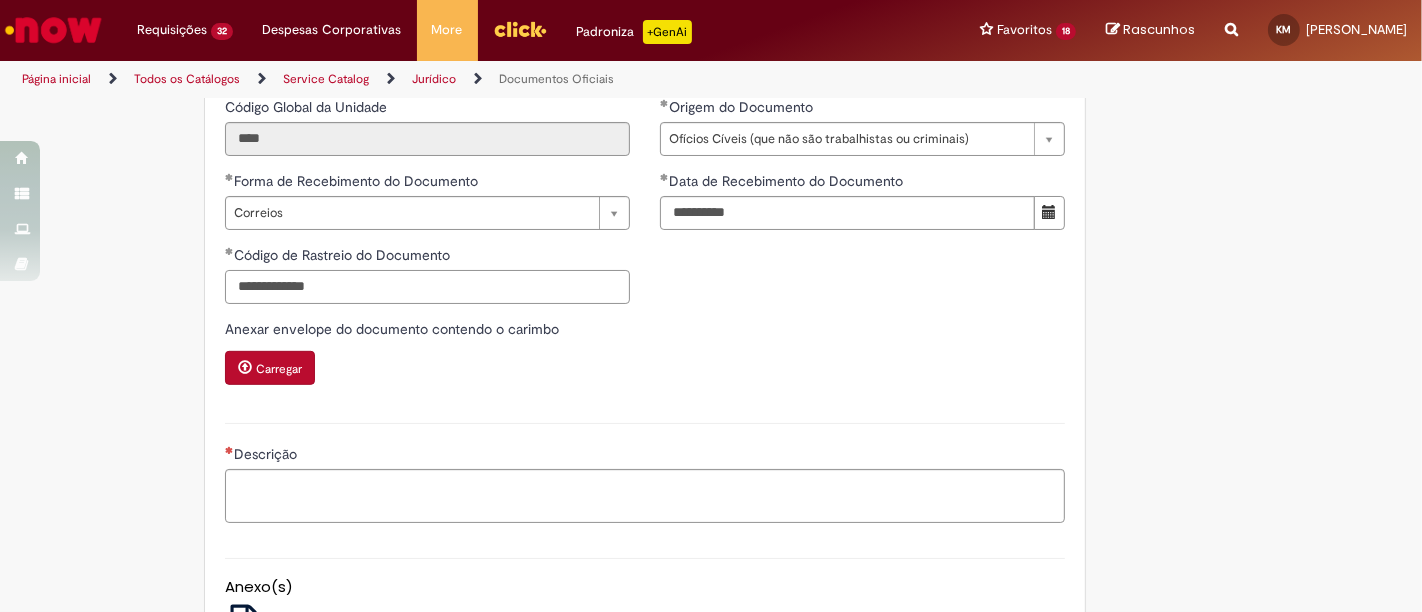 type on "**********" 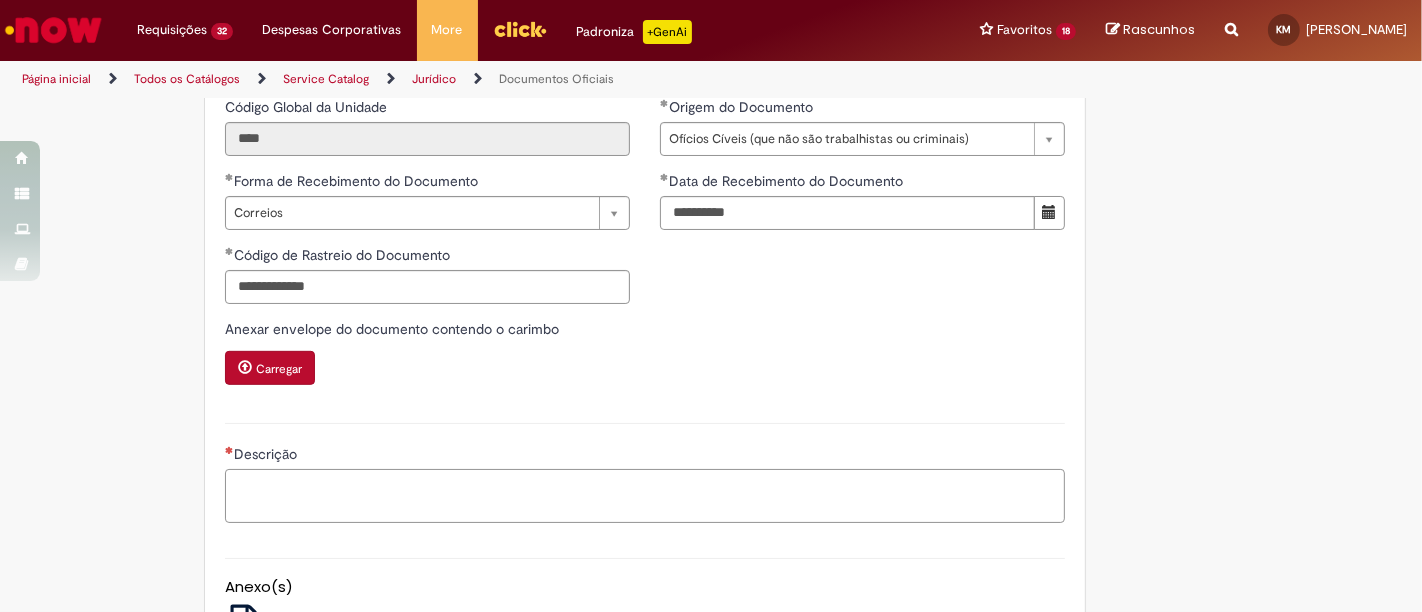 click on "Descrição" at bounding box center [645, 495] 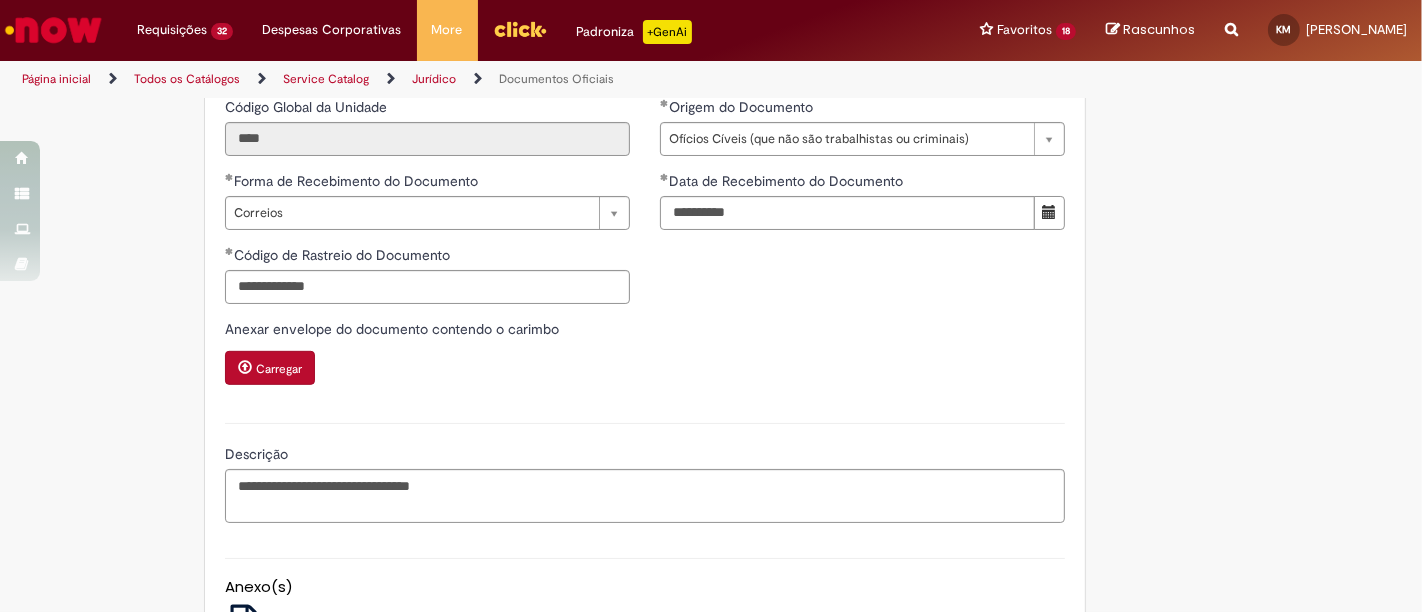 click on "**********" at bounding box center (711, 89) 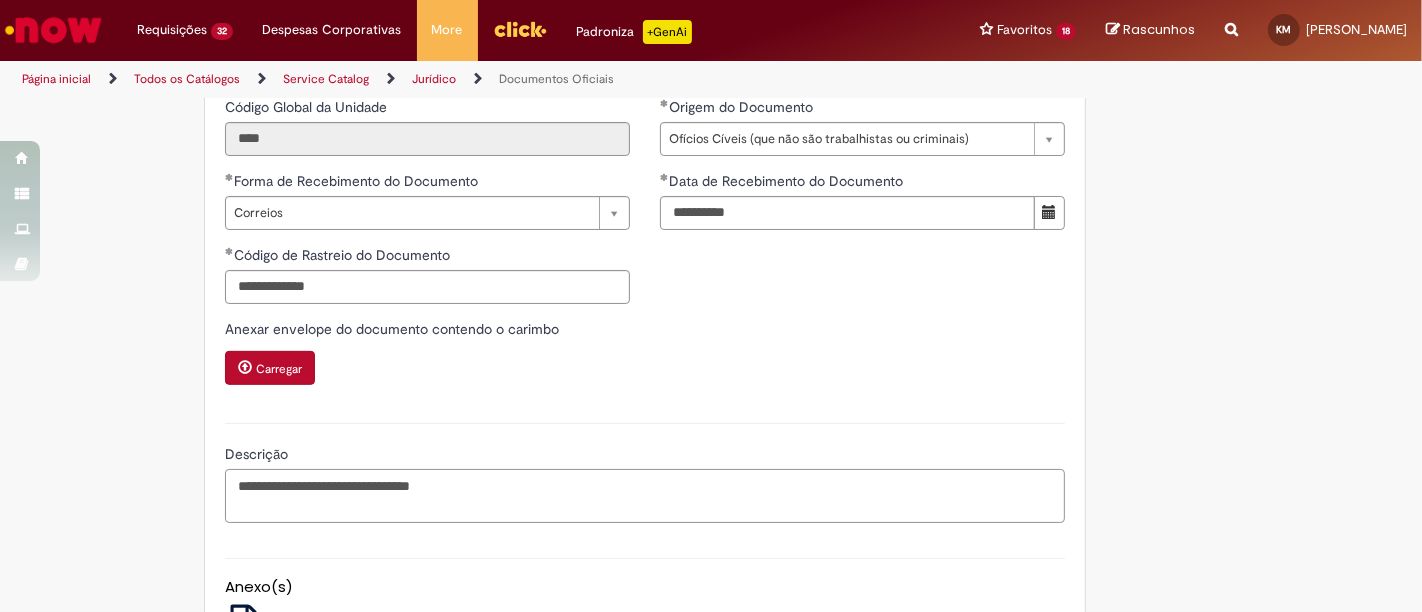 click on "**********" at bounding box center [645, 495] 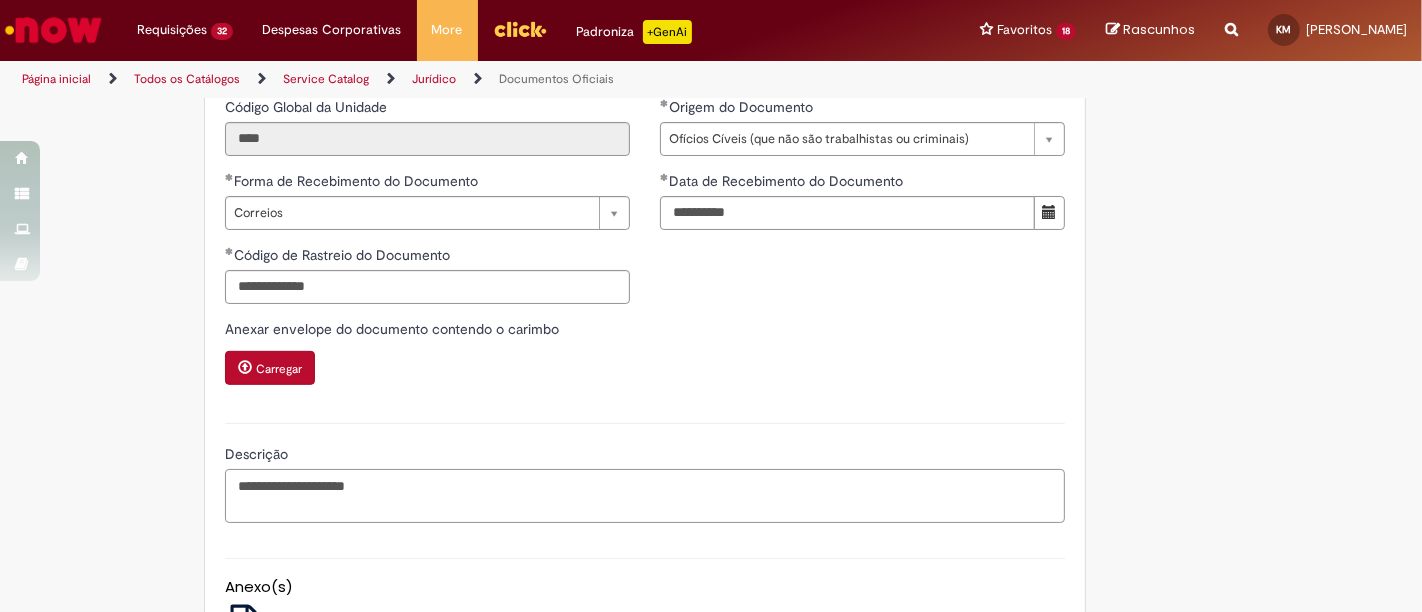 click on "**********" at bounding box center (645, 495) 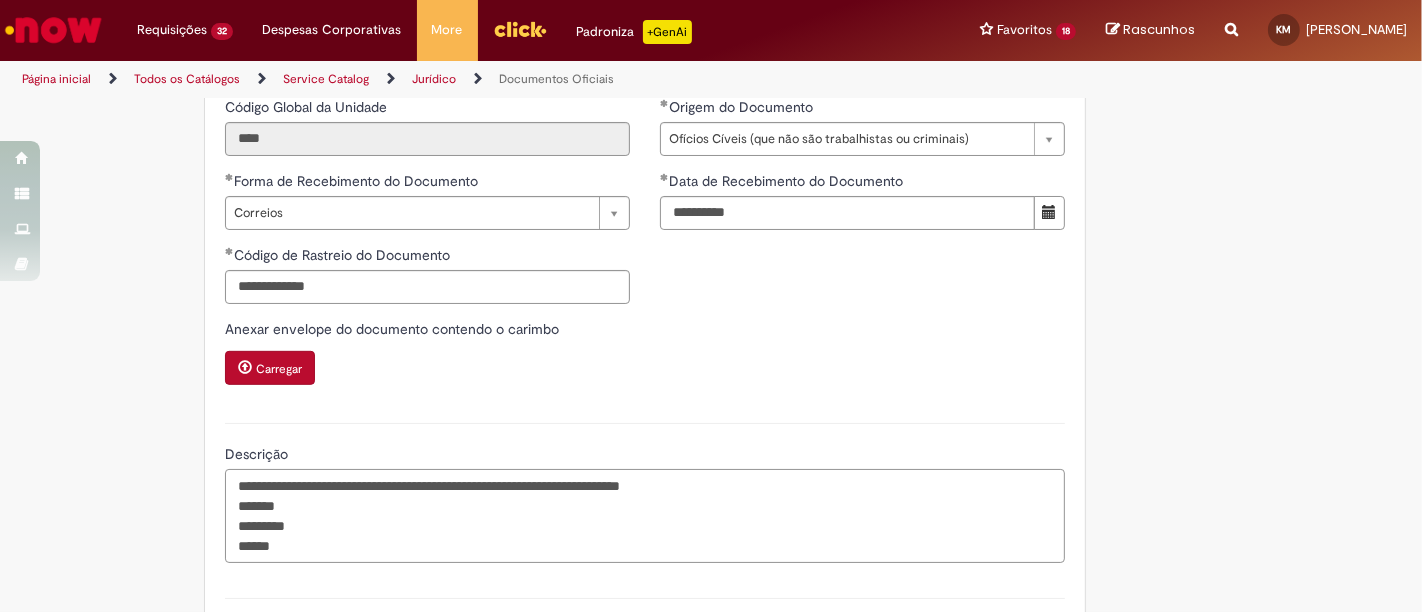 click on "**********" at bounding box center [645, 515] 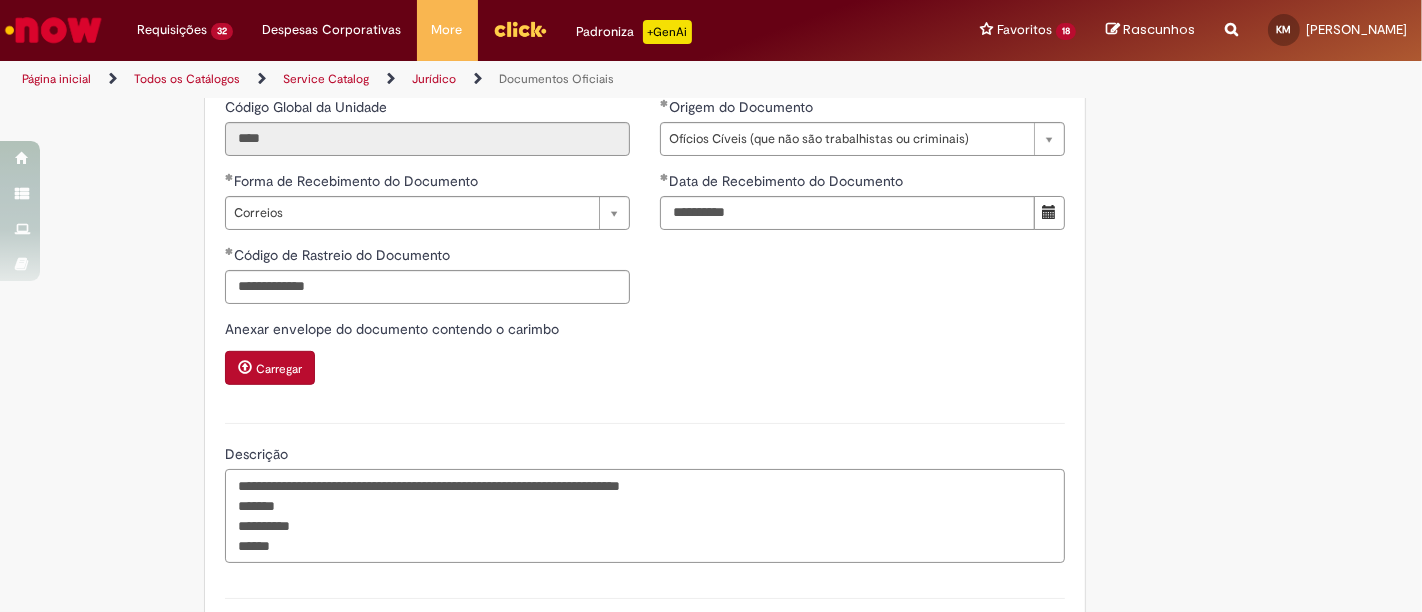 paste on "**********" 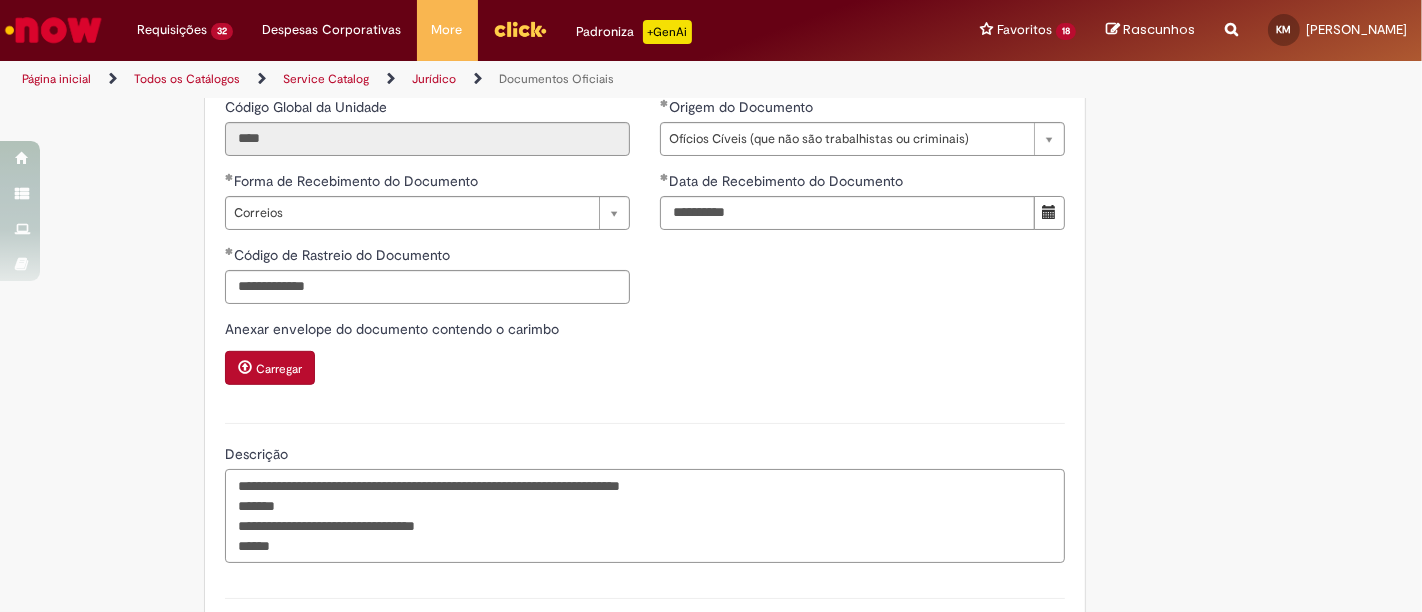 click on "**********" at bounding box center (645, 515) 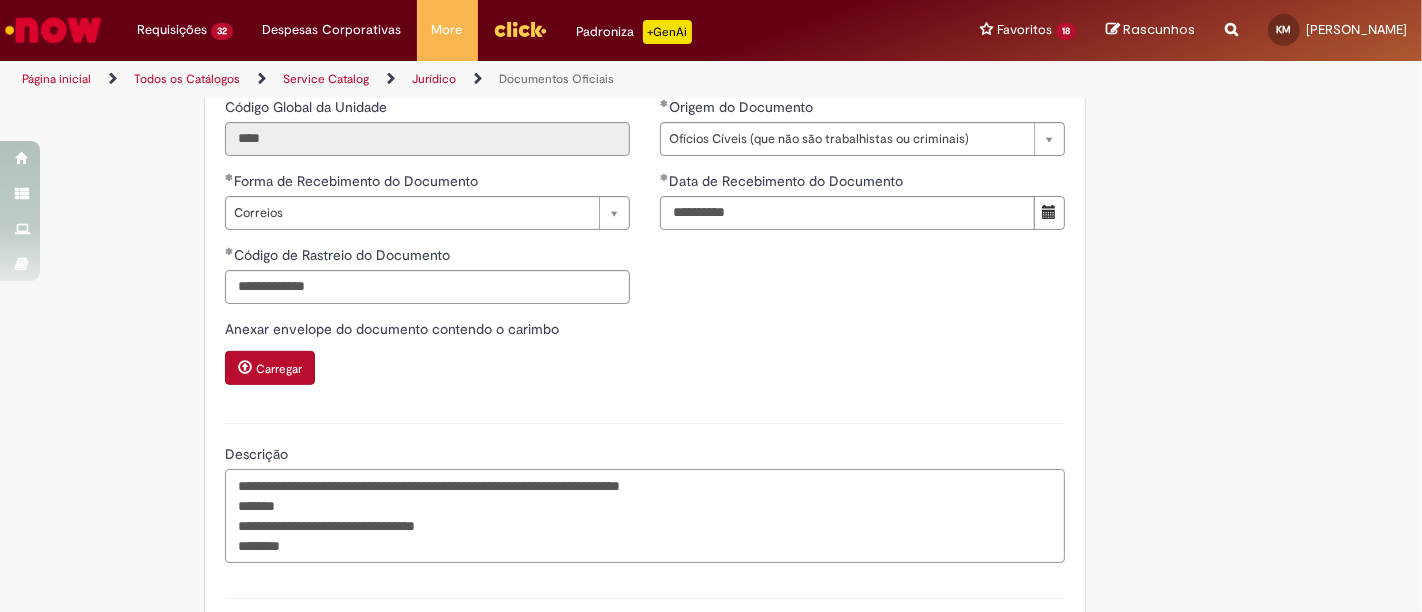 paste on "******" 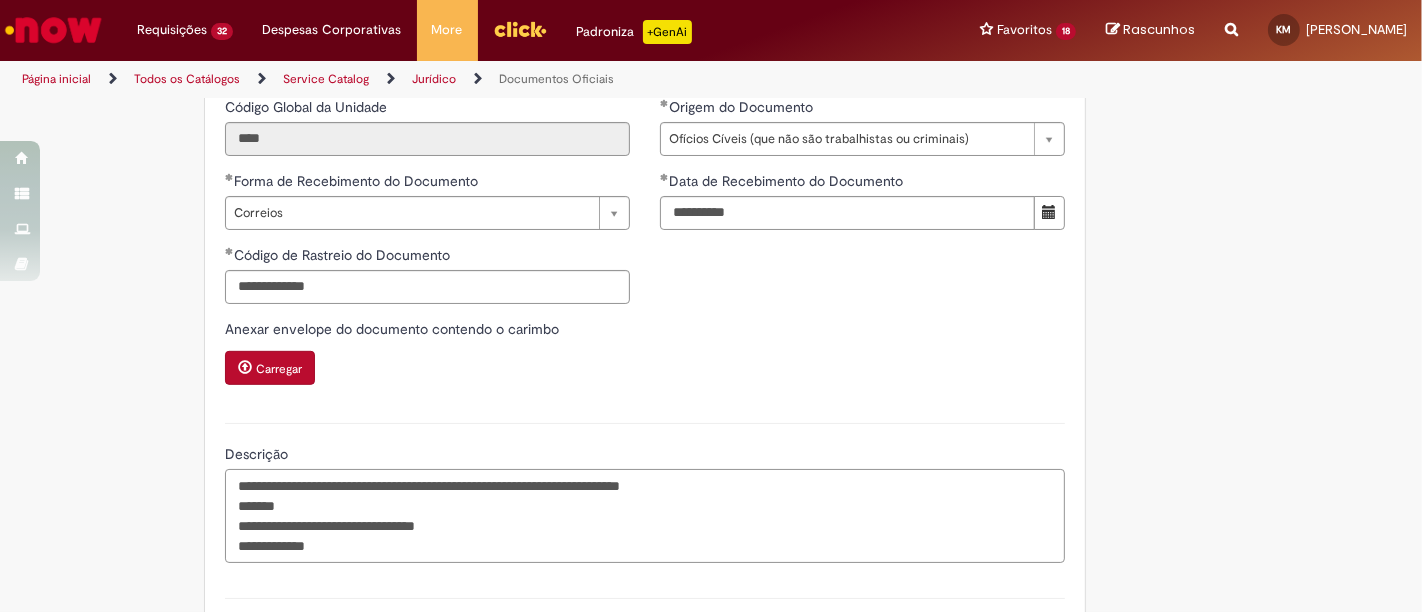 click on "**********" at bounding box center [645, 515] 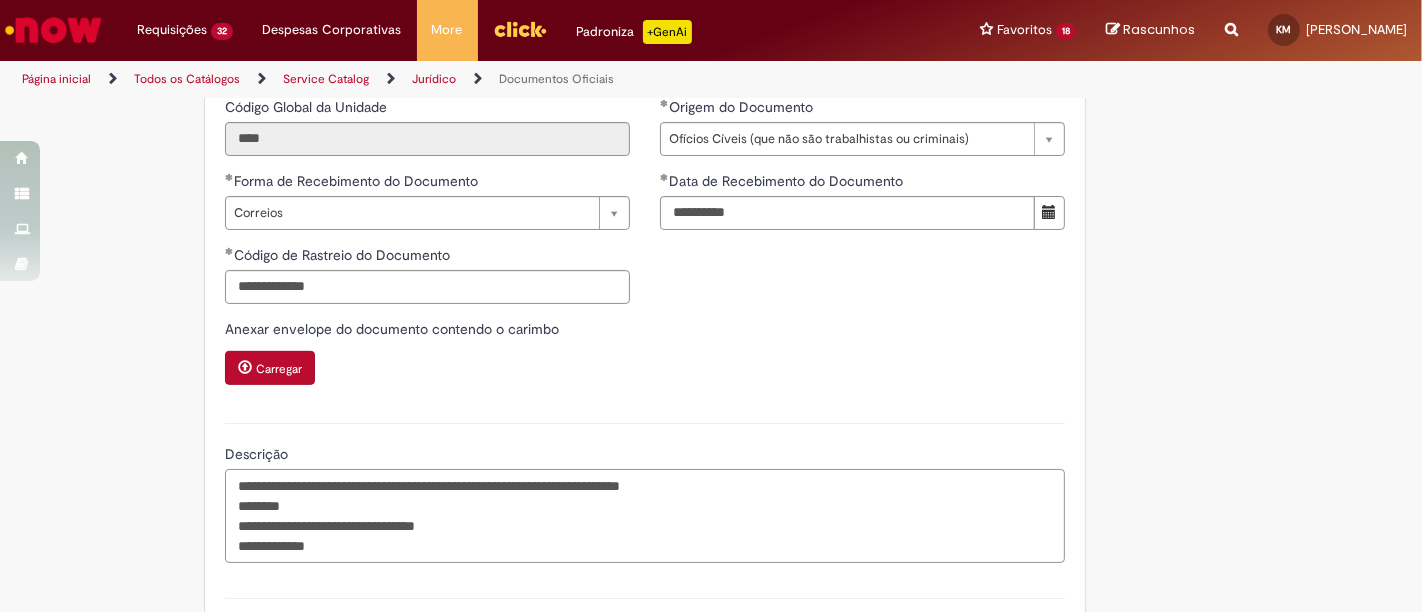 paste on "**********" 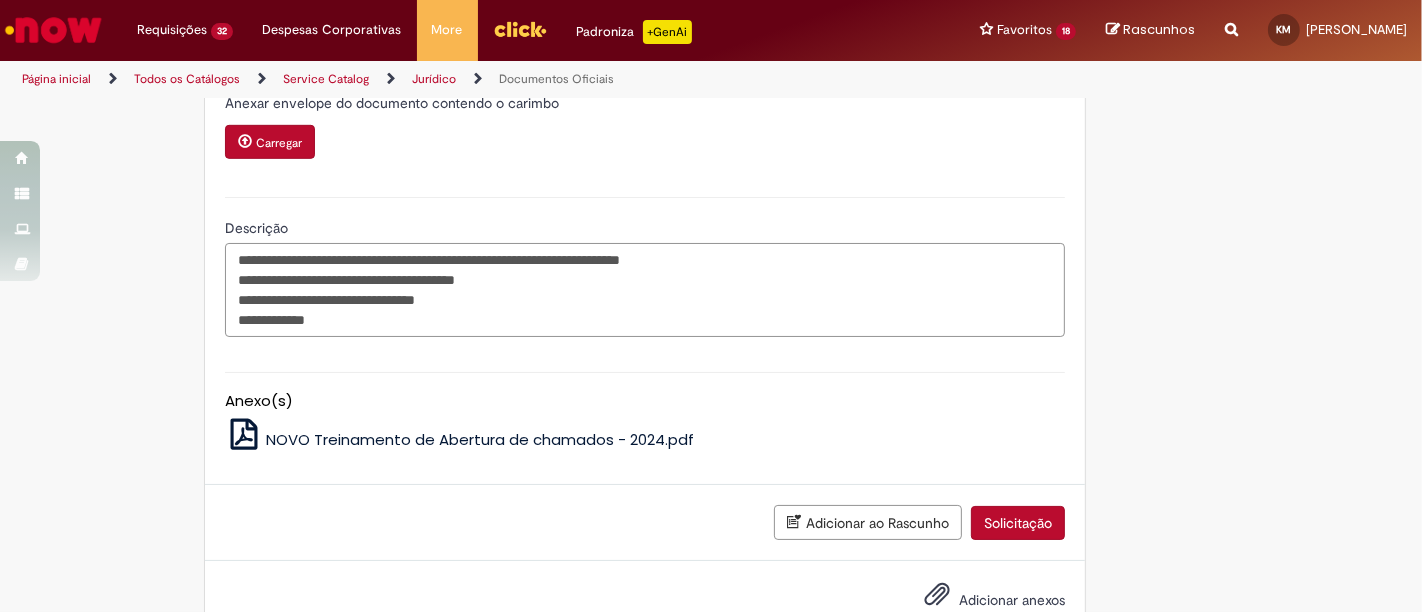 scroll, scrollTop: 1077, scrollLeft: 0, axis: vertical 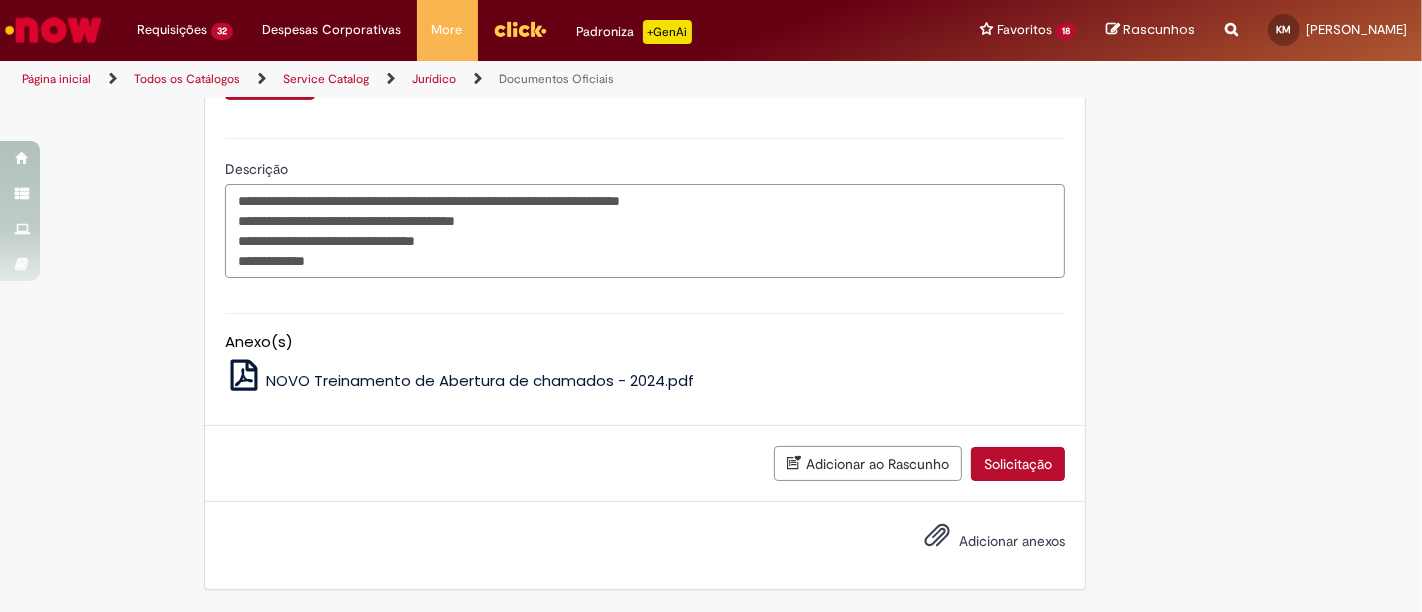 type on "**********" 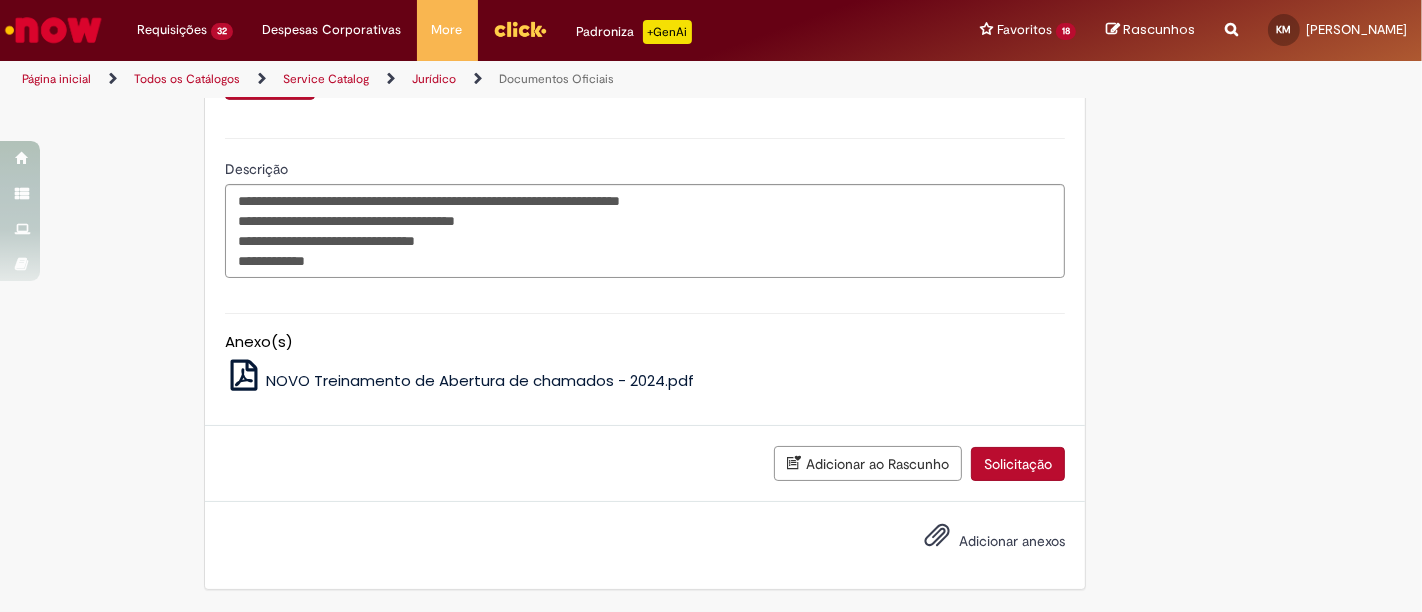 click on "Adicionar anexos" at bounding box center (1012, 541) 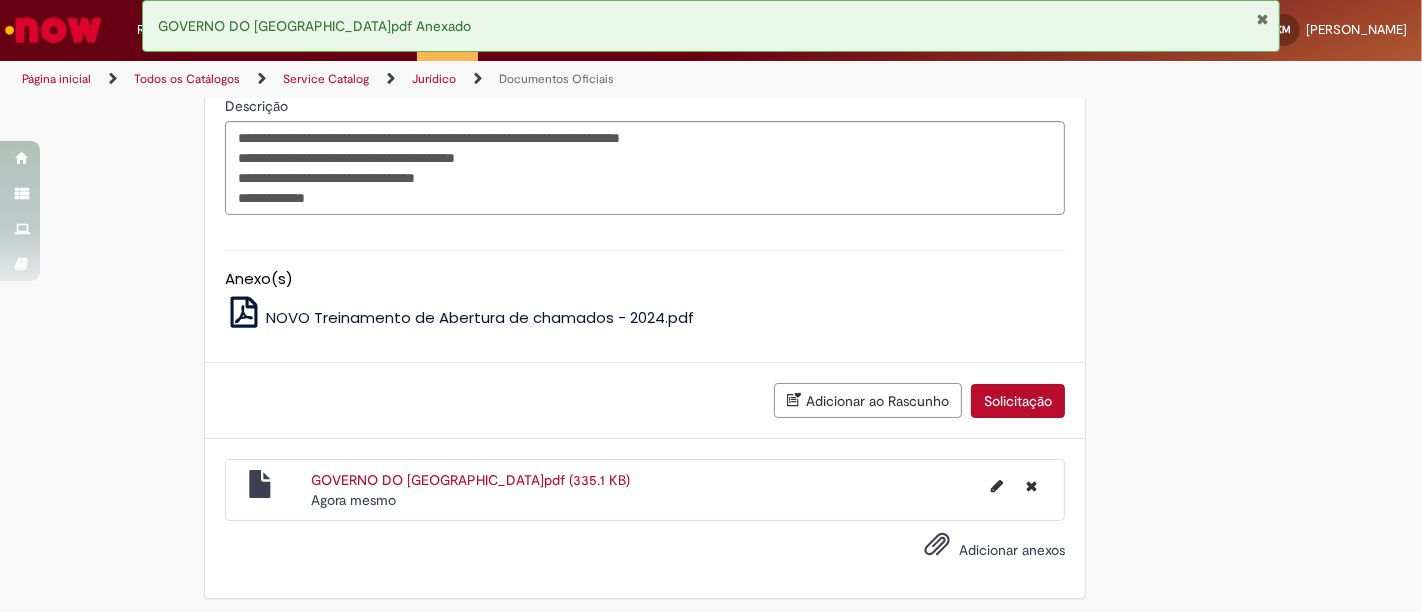 scroll, scrollTop: 1148, scrollLeft: 0, axis: vertical 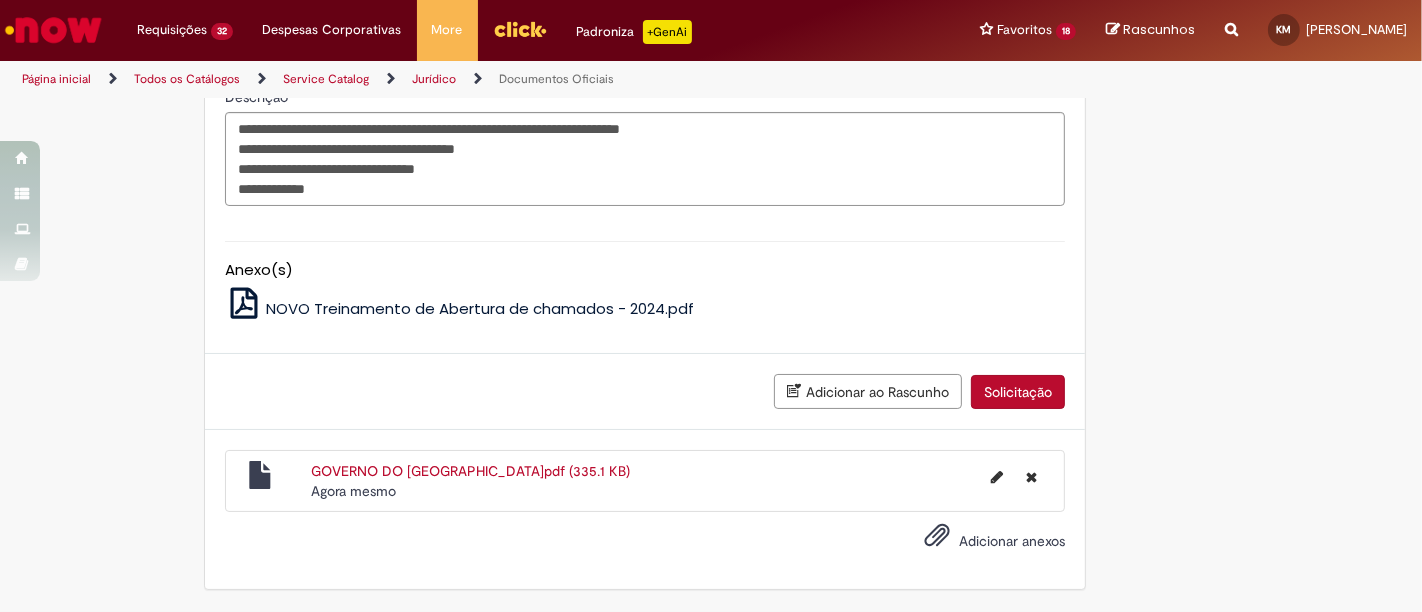 click on "Solicitação" at bounding box center (1018, 392) 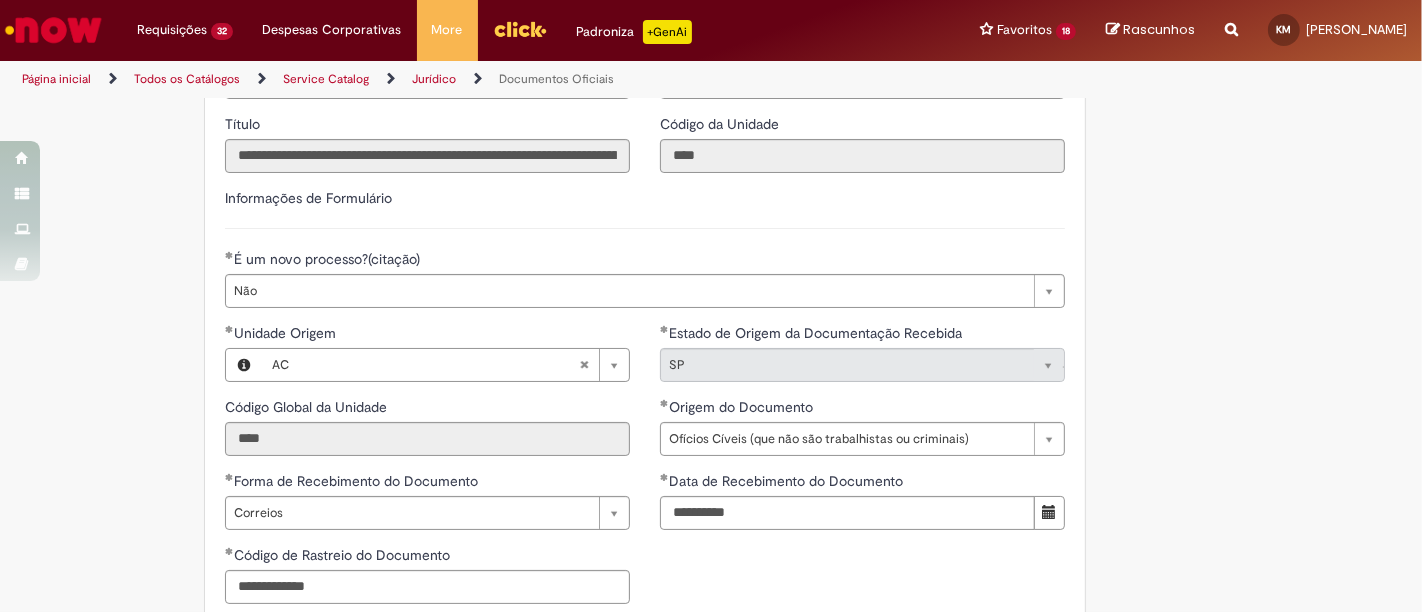 scroll, scrollTop: 325, scrollLeft: 0, axis: vertical 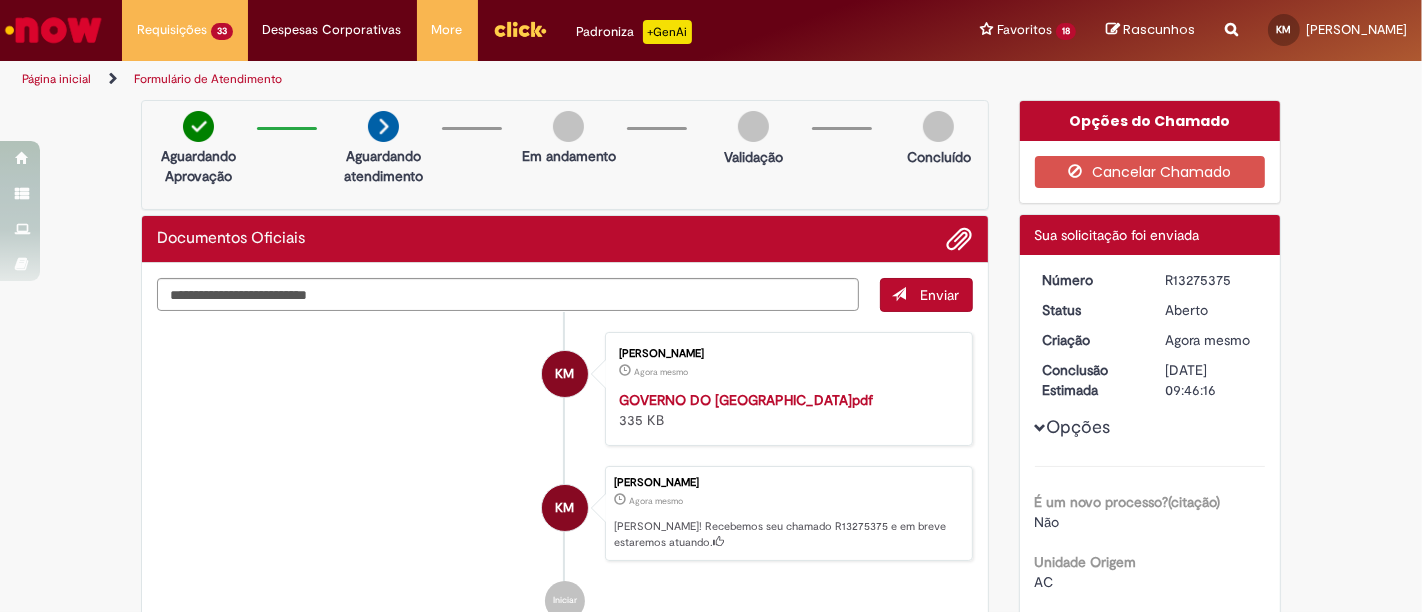 drag, startPoint x: 1217, startPoint y: 281, endPoint x: 1145, endPoint y: 284, distance: 72.06247 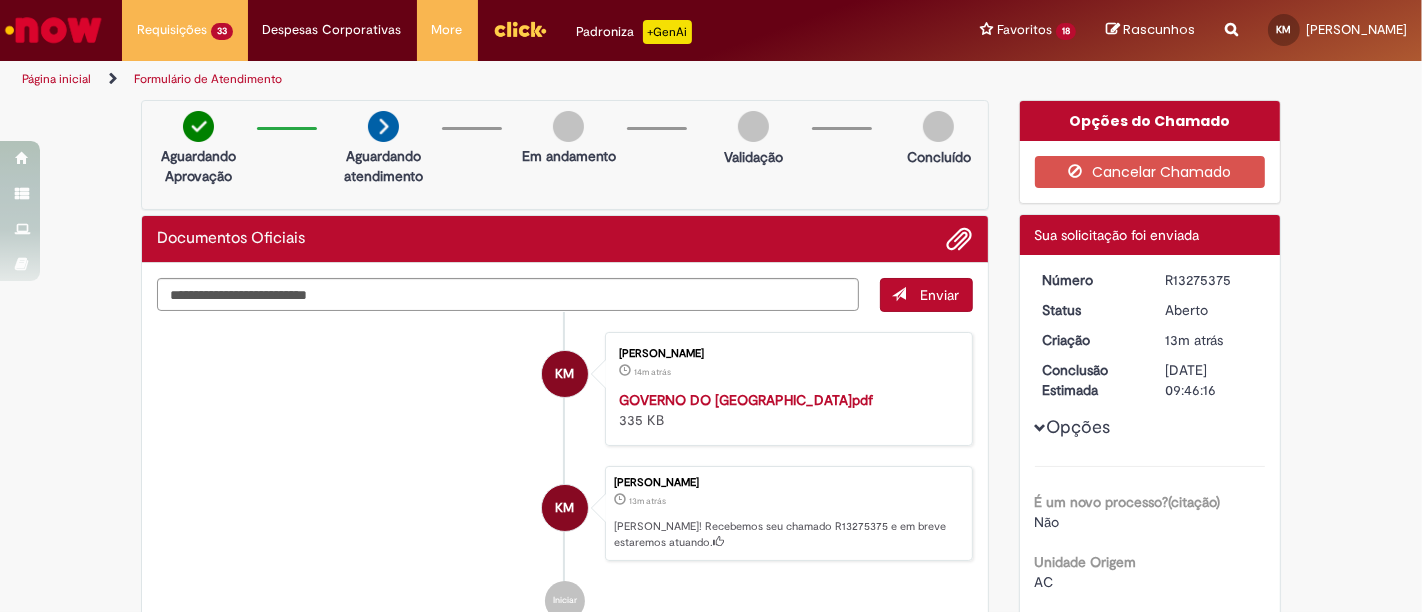 click on "KM
[PERSON_NAME]
13m atrás 13 minutos atrás
[PERSON_NAME]! Recebemos seu chamado R13275375 e em breve estaremos atuando." at bounding box center [565, 514] 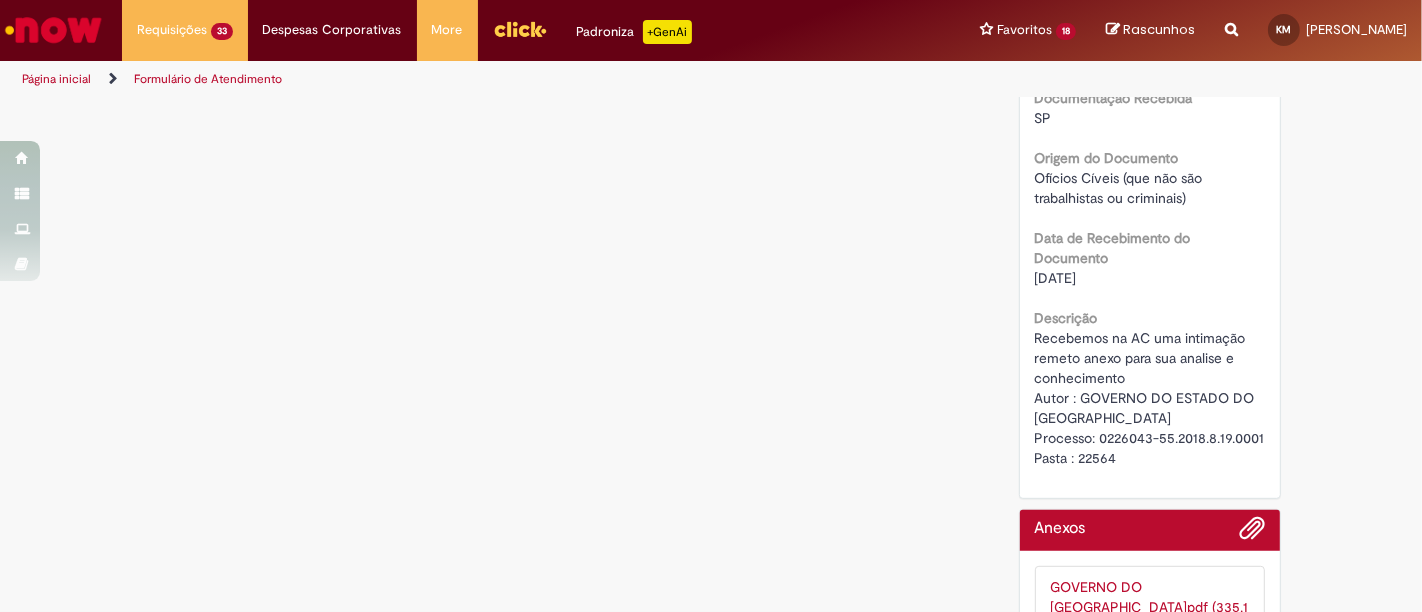 scroll, scrollTop: 611, scrollLeft: 0, axis: vertical 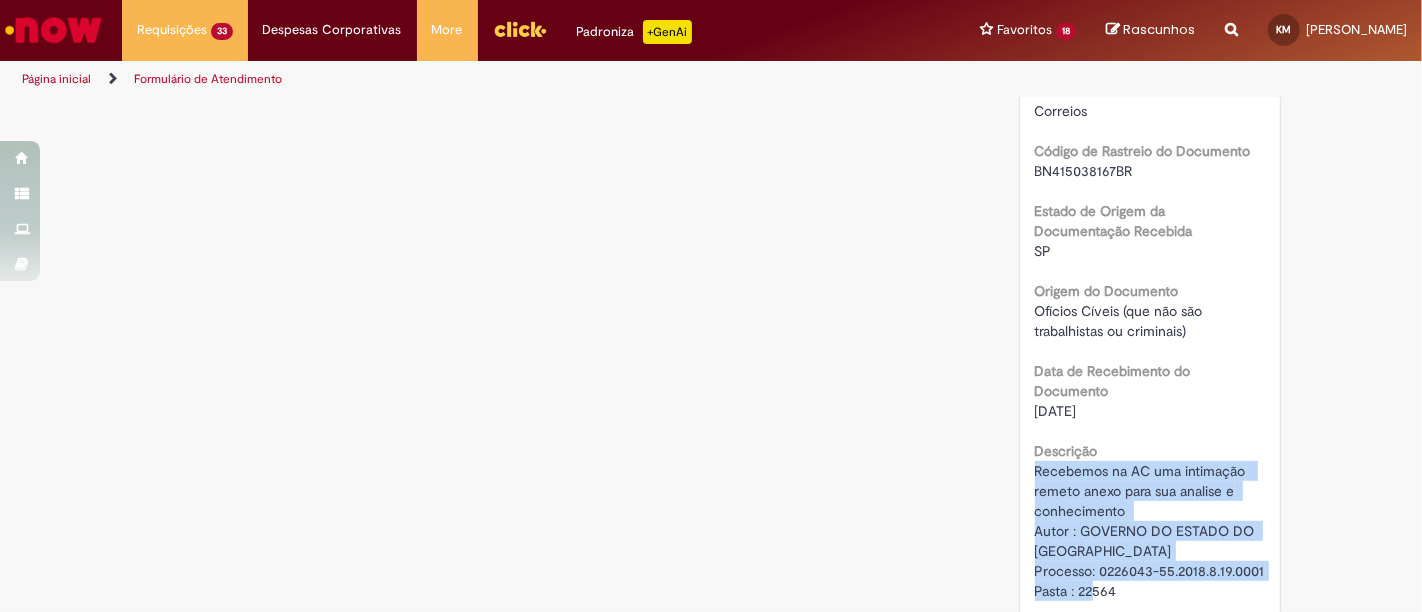 drag, startPoint x: 1027, startPoint y: 447, endPoint x: 1134, endPoint y: 596, distance: 183.43936 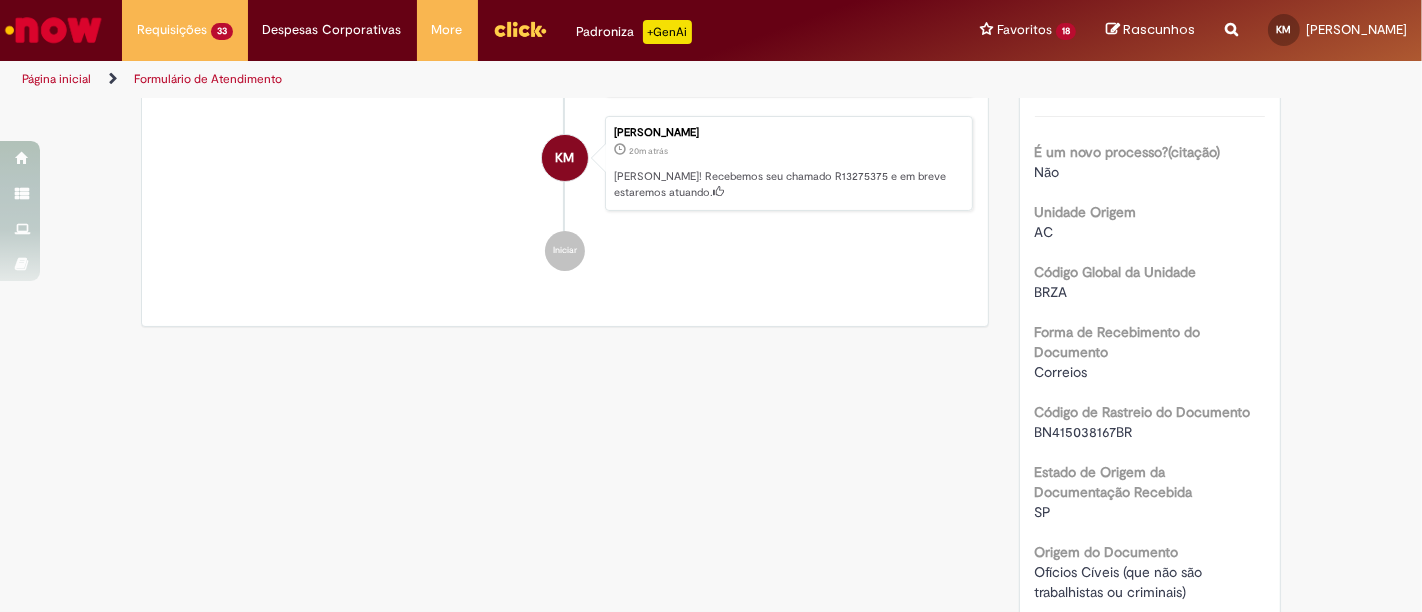 scroll, scrollTop: 56, scrollLeft: 0, axis: vertical 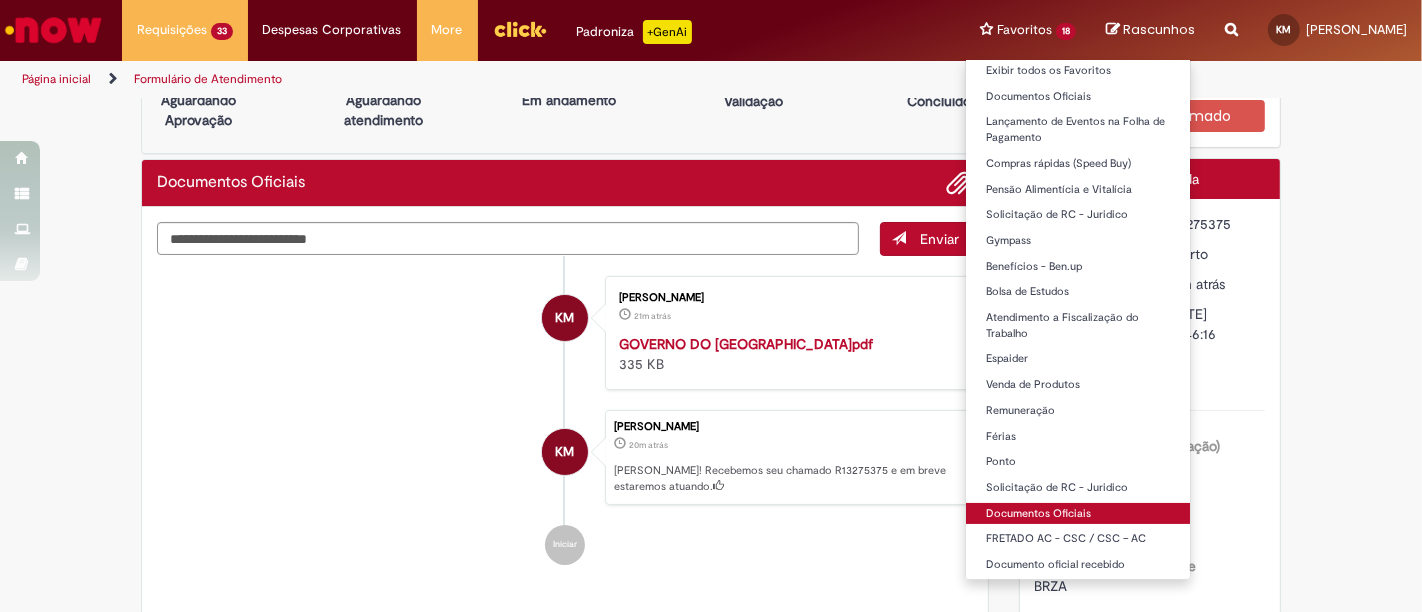 click on "Documentos Oficiais" at bounding box center (1078, 514) 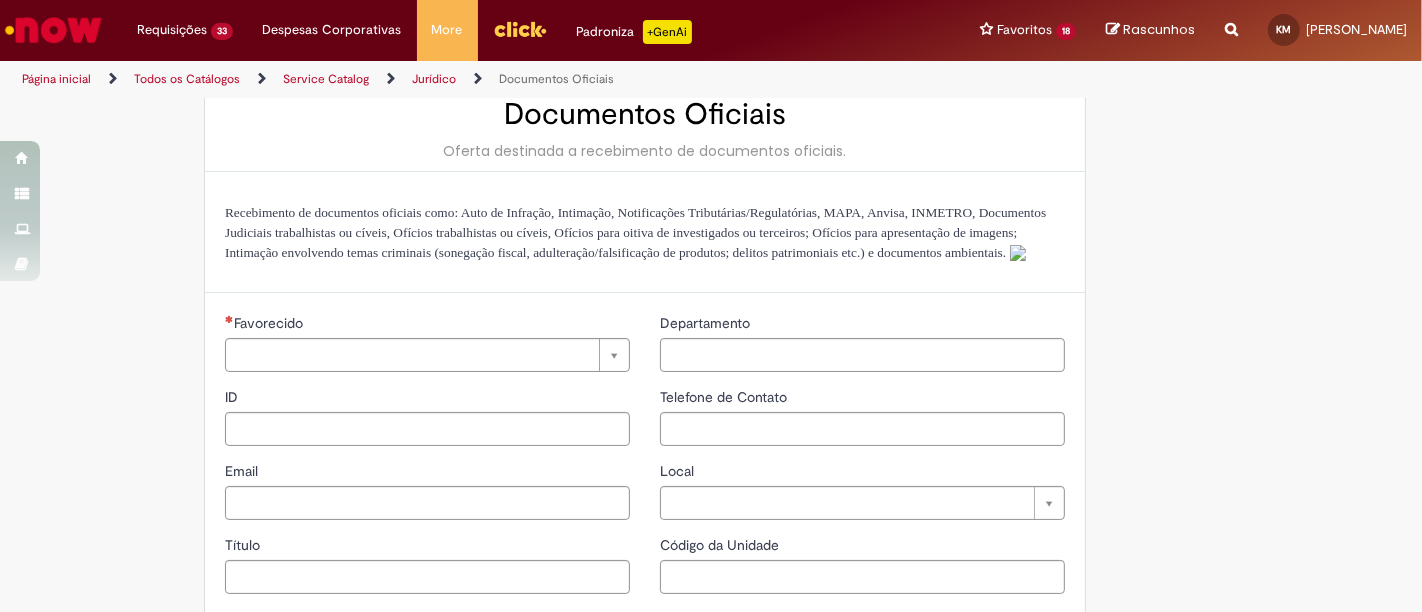 type on "********" 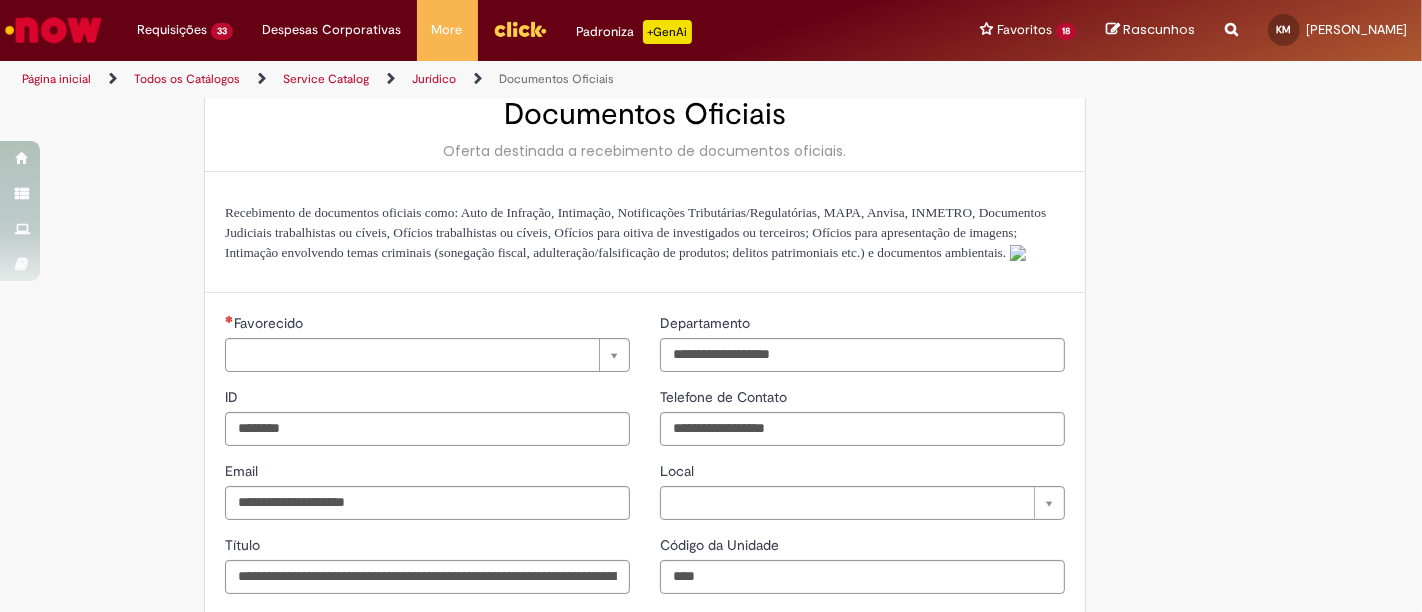 scroll, scrollTop: 0, scrollLeft: 0, axis: both 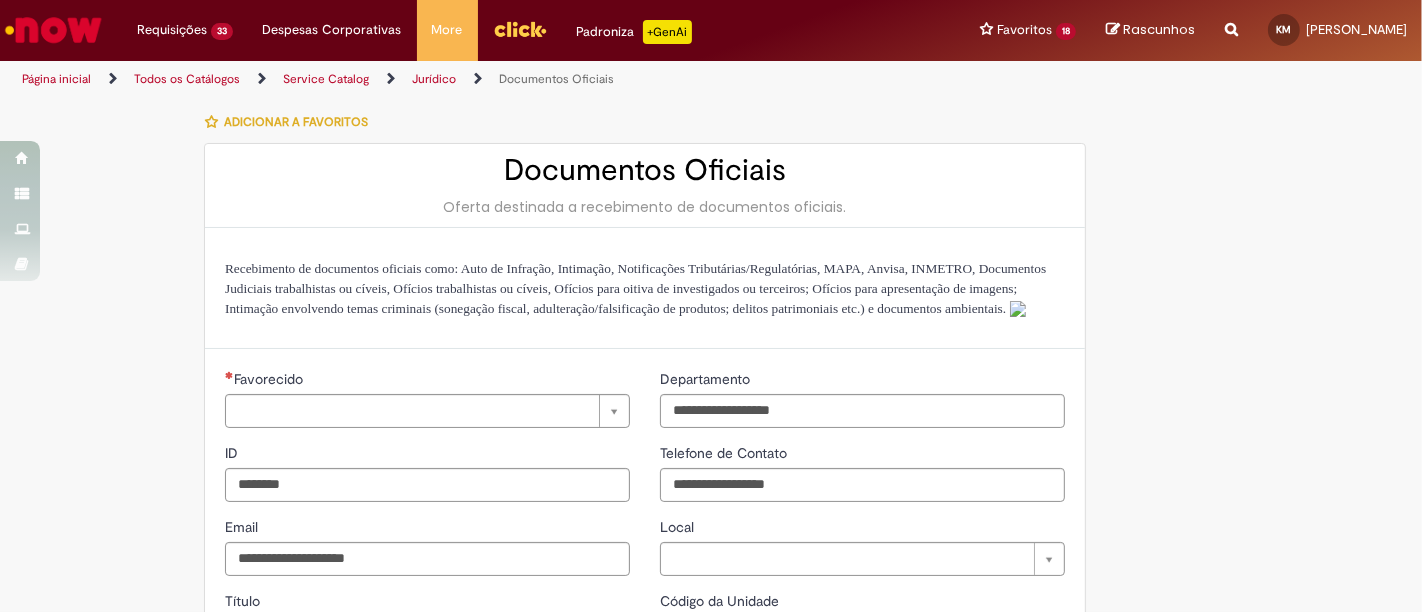 type on "**********" 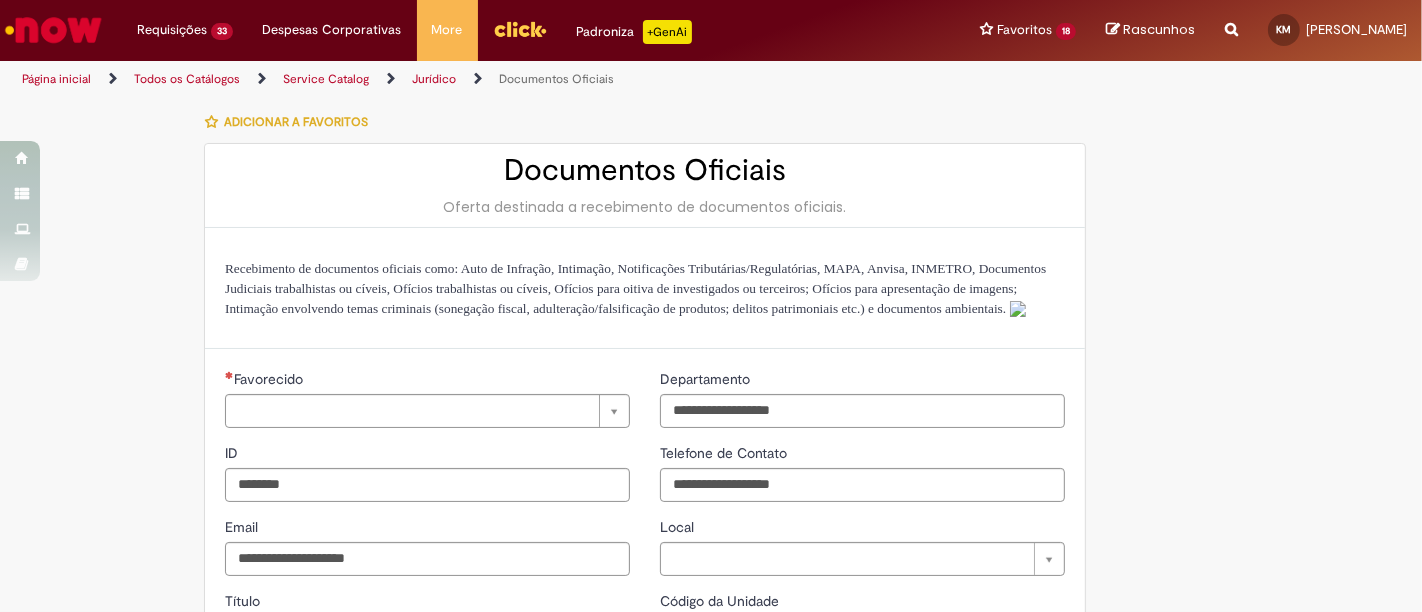 type on "**********" 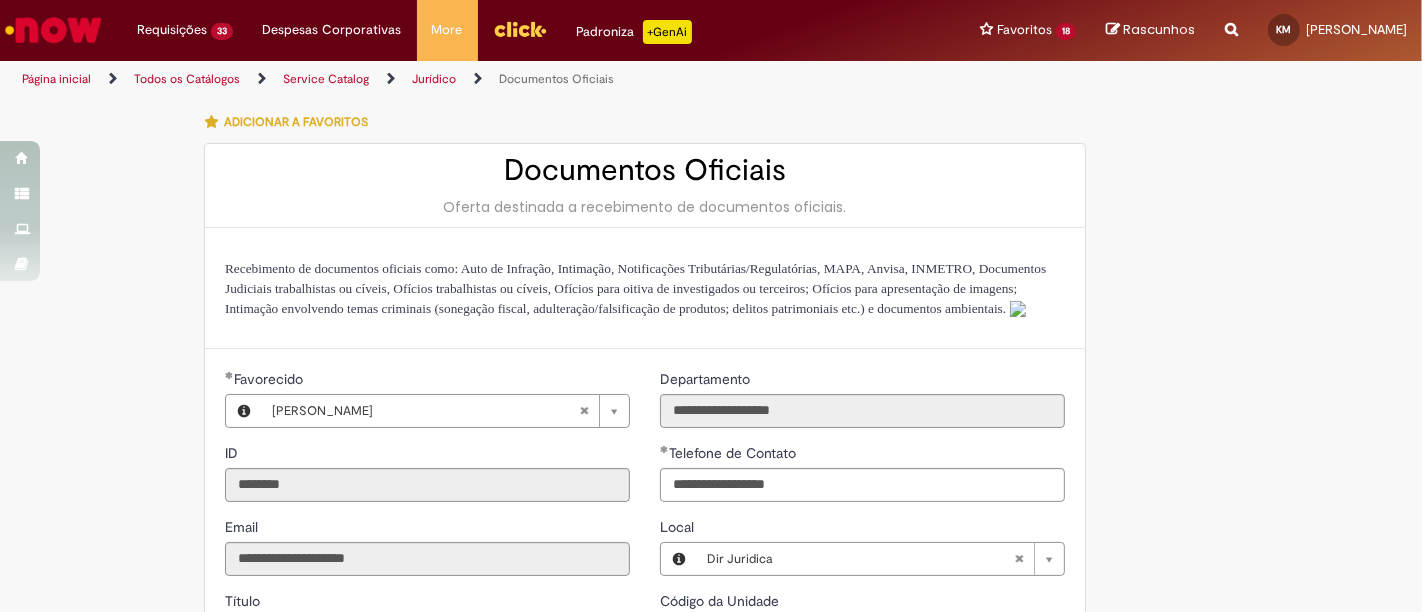 type on "**********" 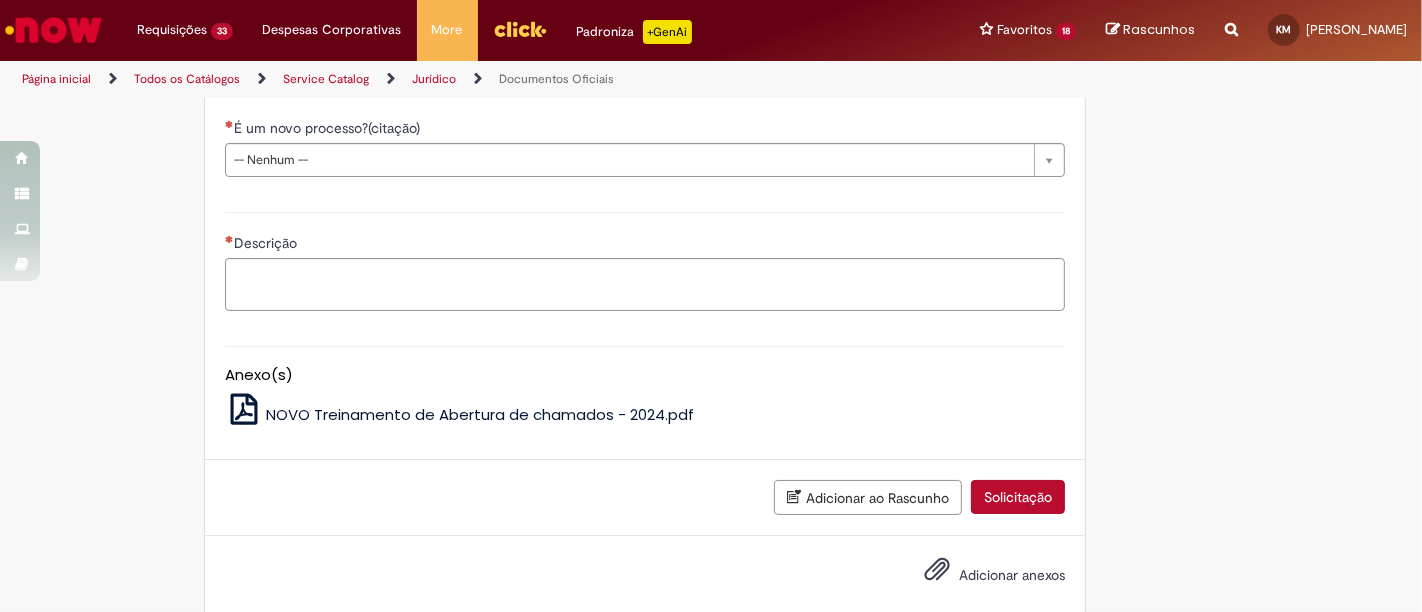 scroll, scrollTop: 657, scrollLeft: 0, axis: vertical 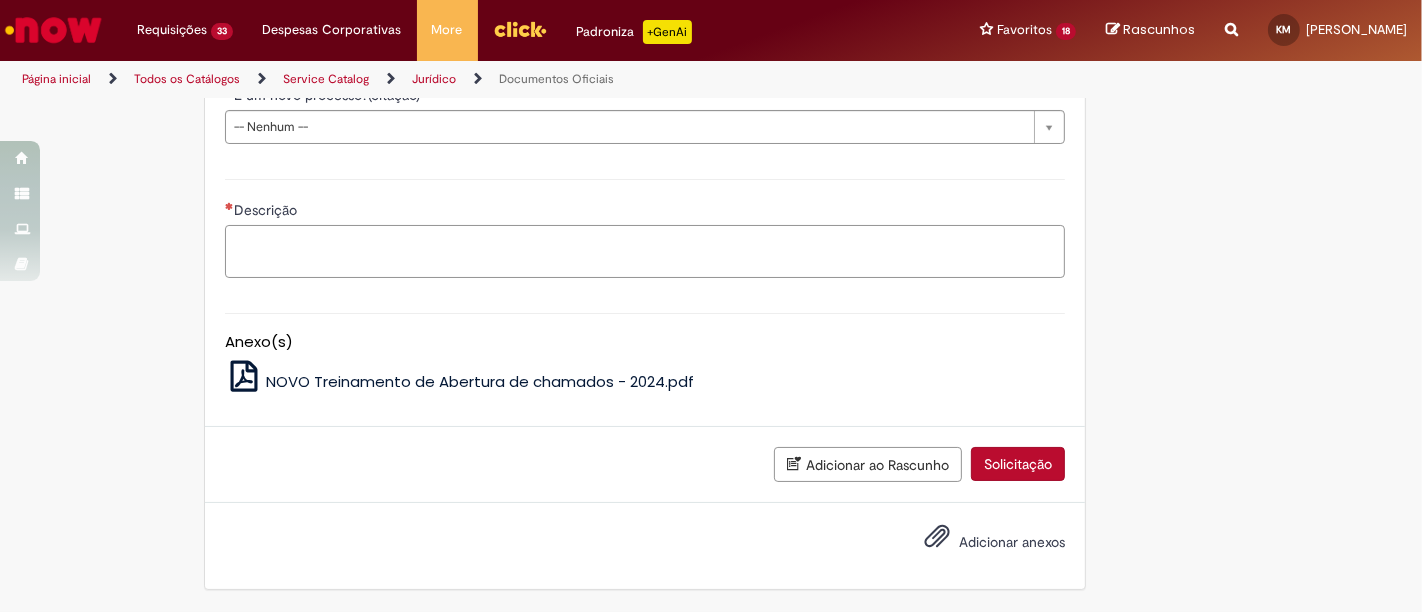 click on "Descrição" at bounding box center (645, 251) 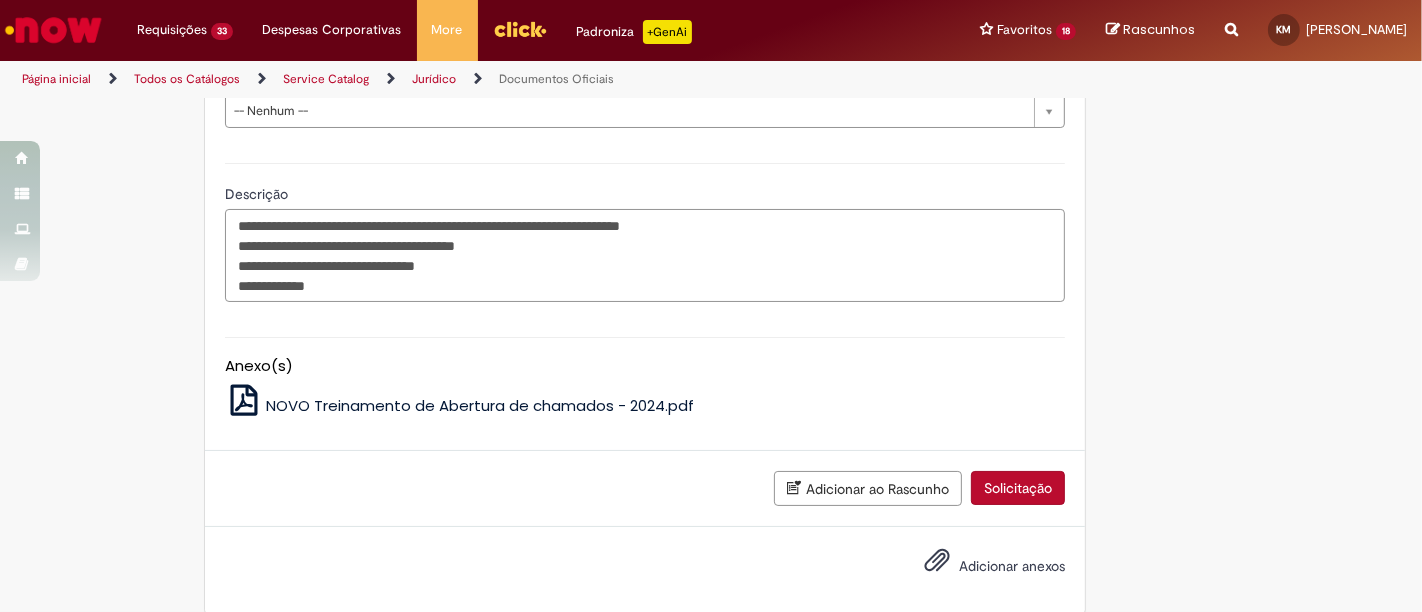 drag, startPoint x: 271, startPoint y: 262, endPoint x: 582, endPoint y: 258, distance: 311.02573 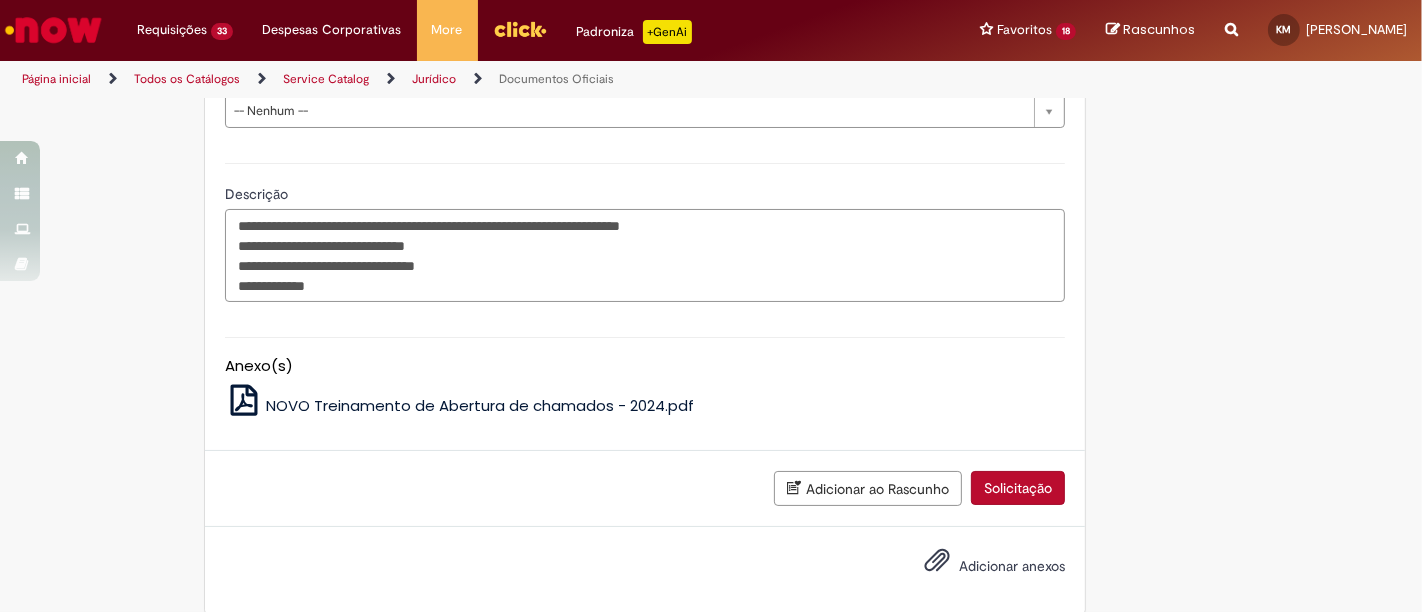 drag, startPoint x: 294, startPoint y: 287, endPoint x: 526, endPoint y: 283, distance: 232.03448 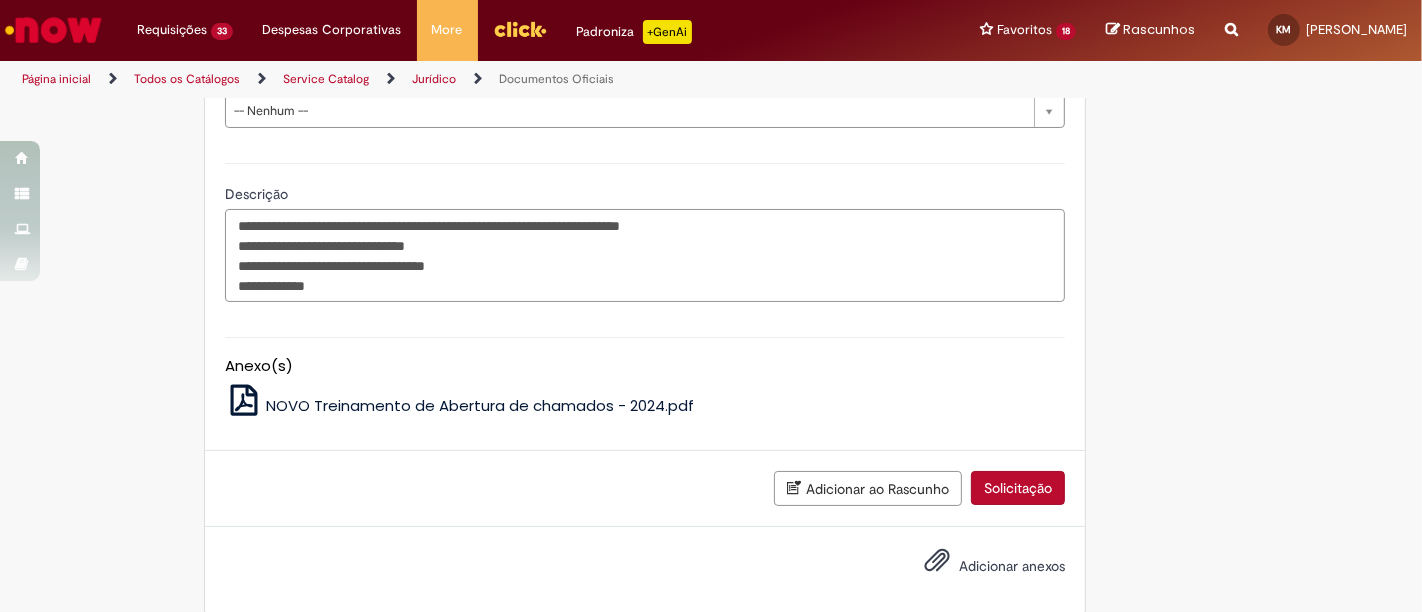 click on "**********" at bounding box center [645, 255] 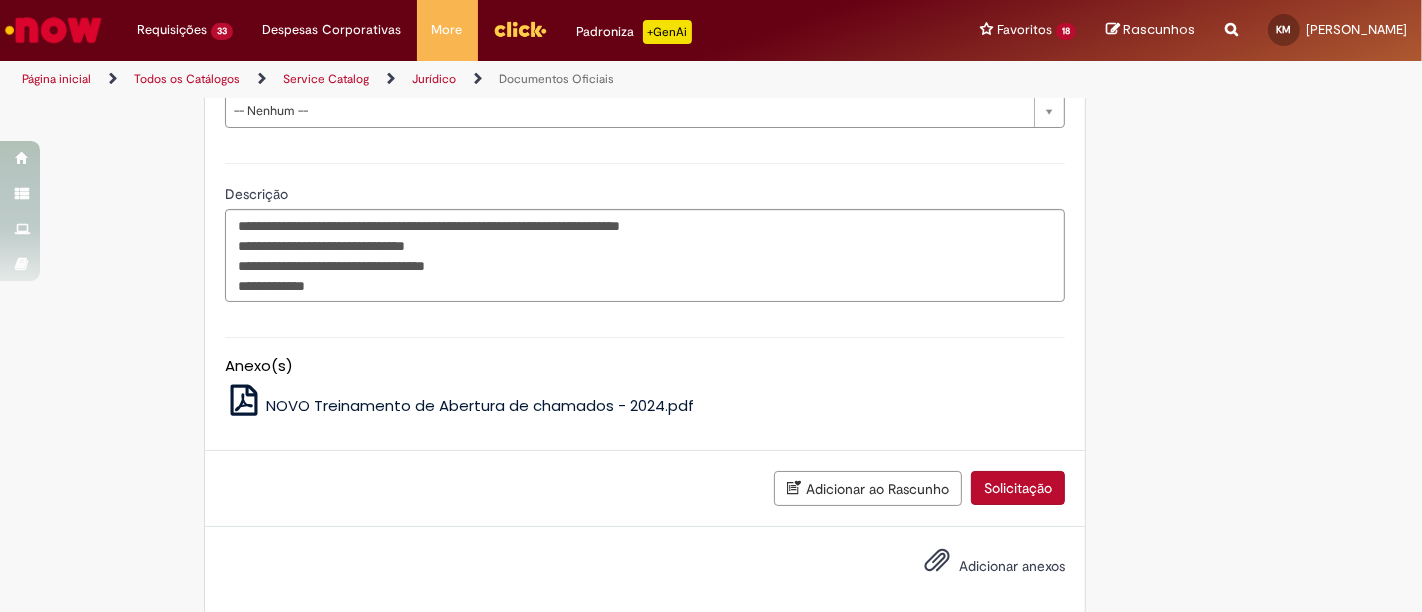 click on "**********" at bounding box center [711, 39] 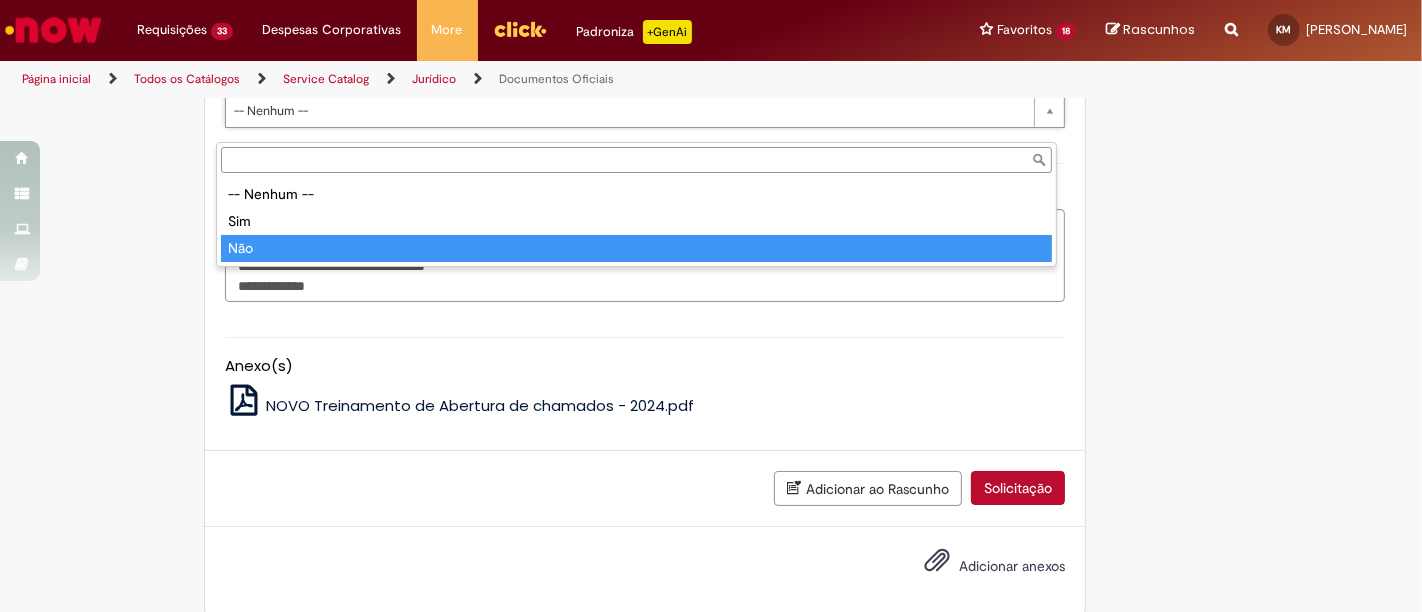 type on "***" 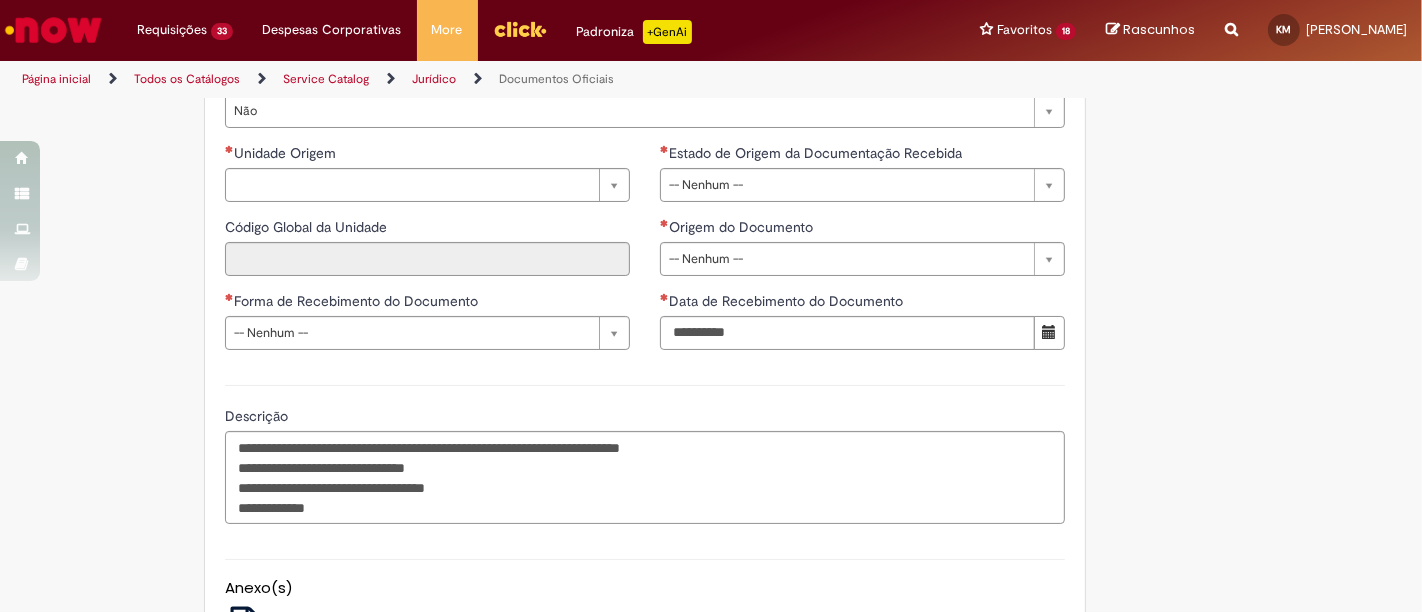 click on "**********" at bounding box center (711, 150) 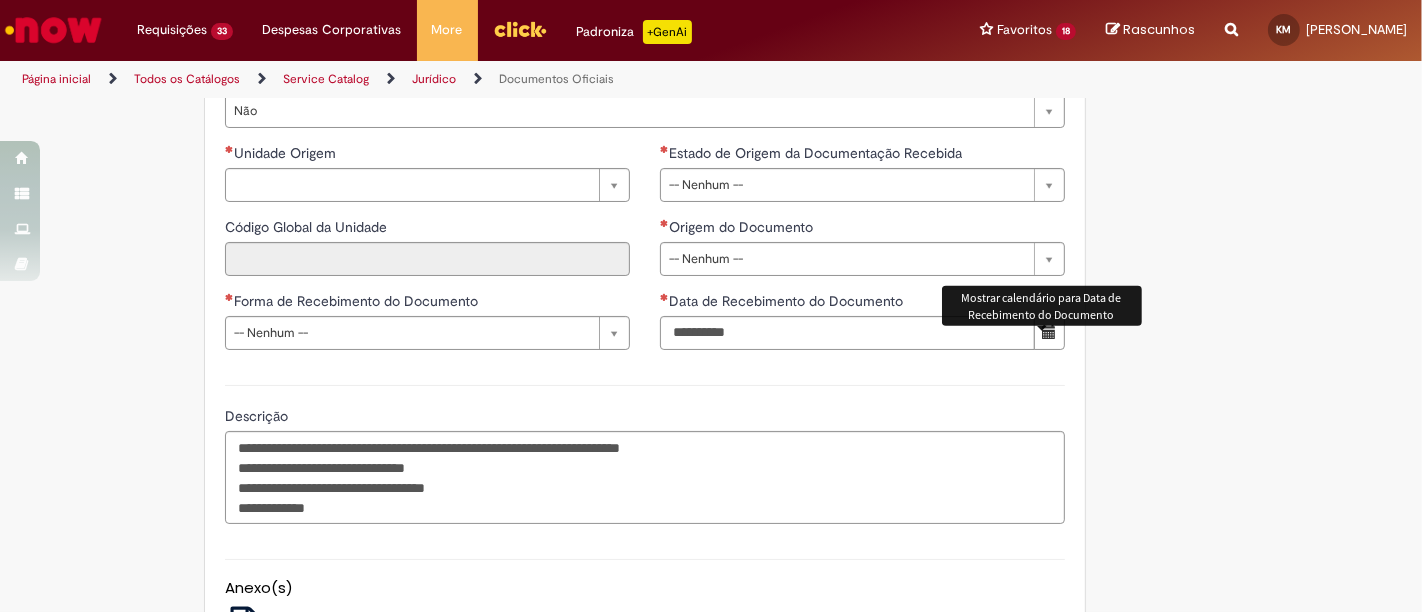 click at bounding box center (1049, 333) 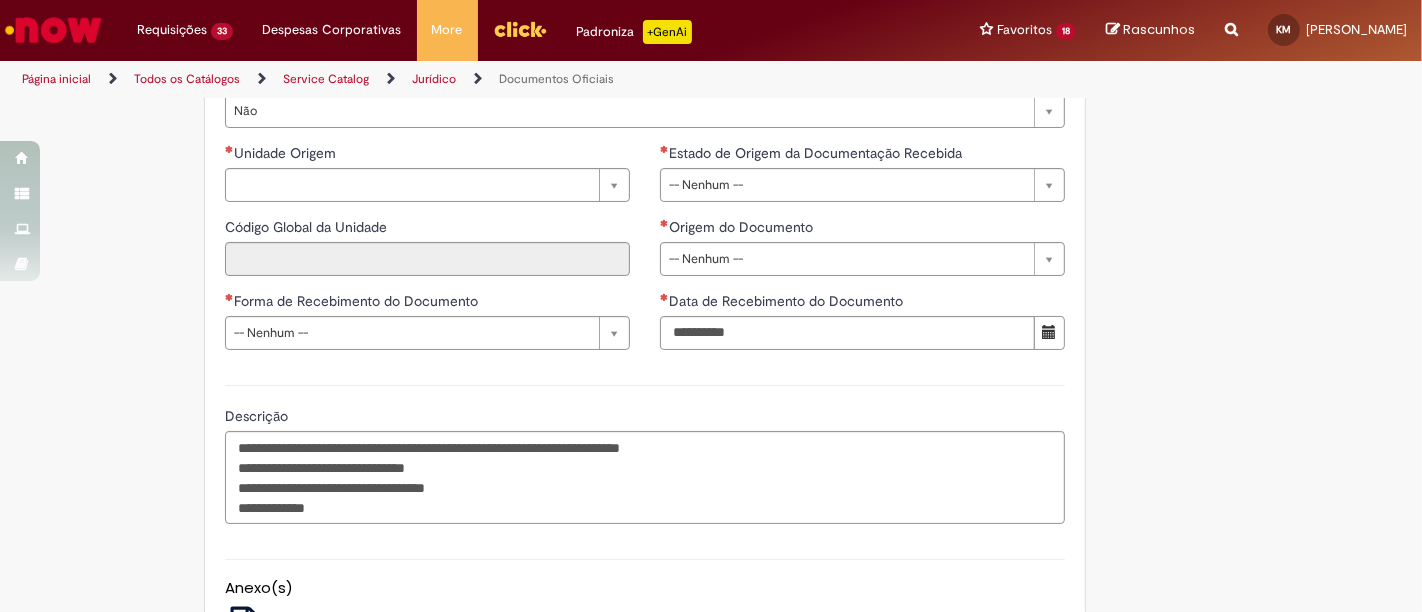 click on "**********" at bounding box center [645, 452] 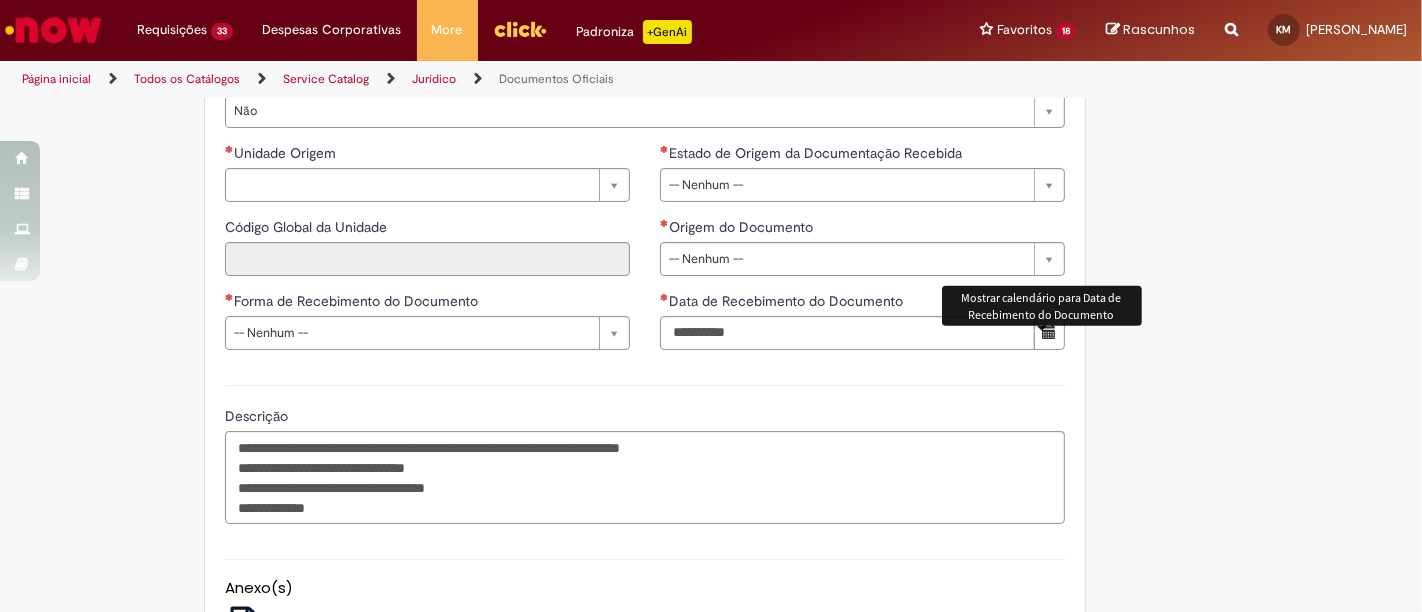 click at bounding box center [1049, 332] 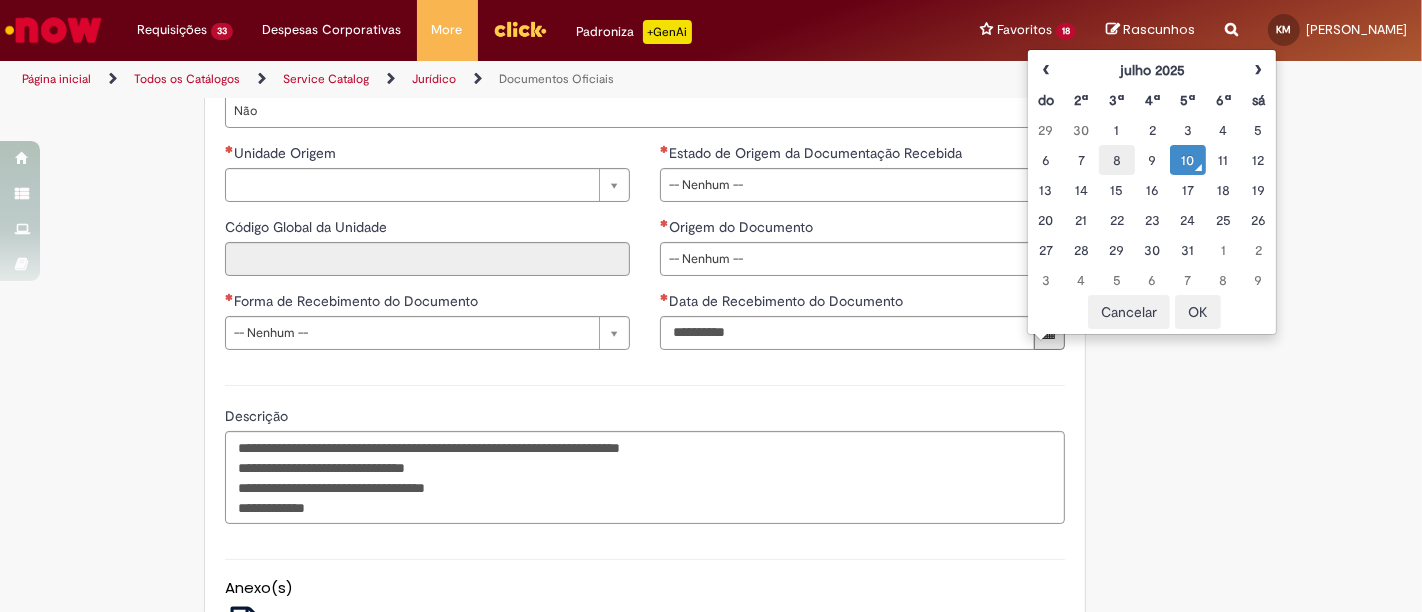 click on "8" at bounding box center (1116, 160) 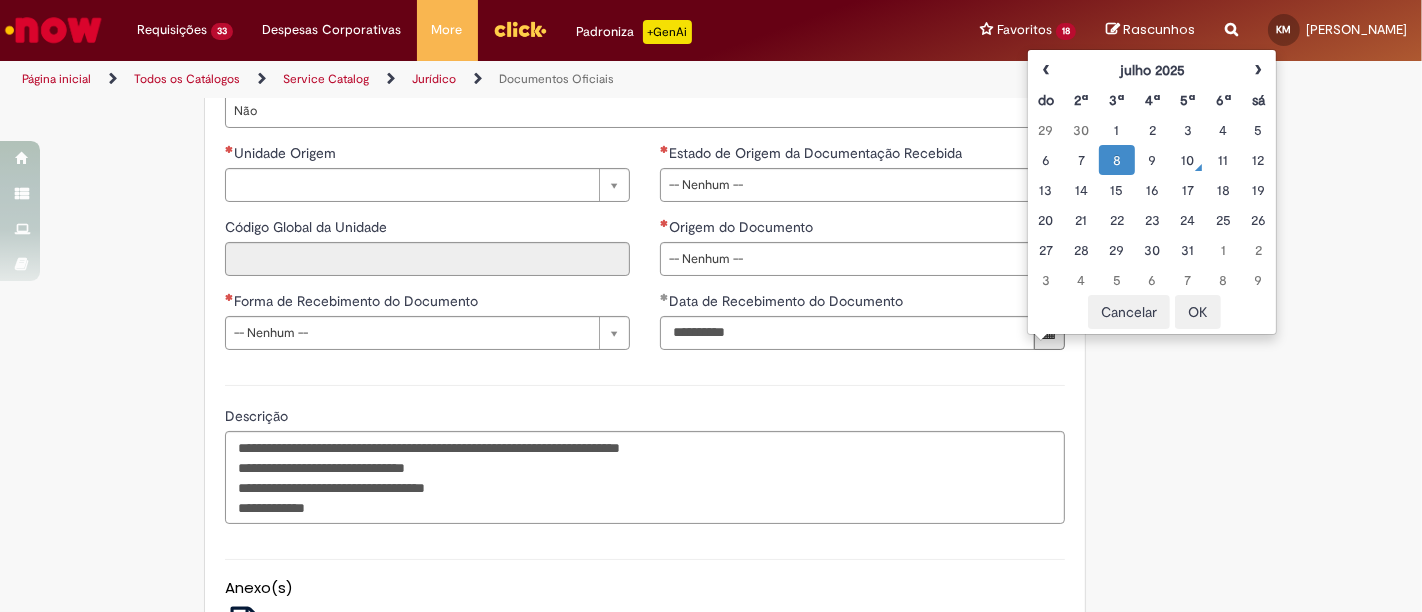 click on "OK" at bounding box center (1198, 312) 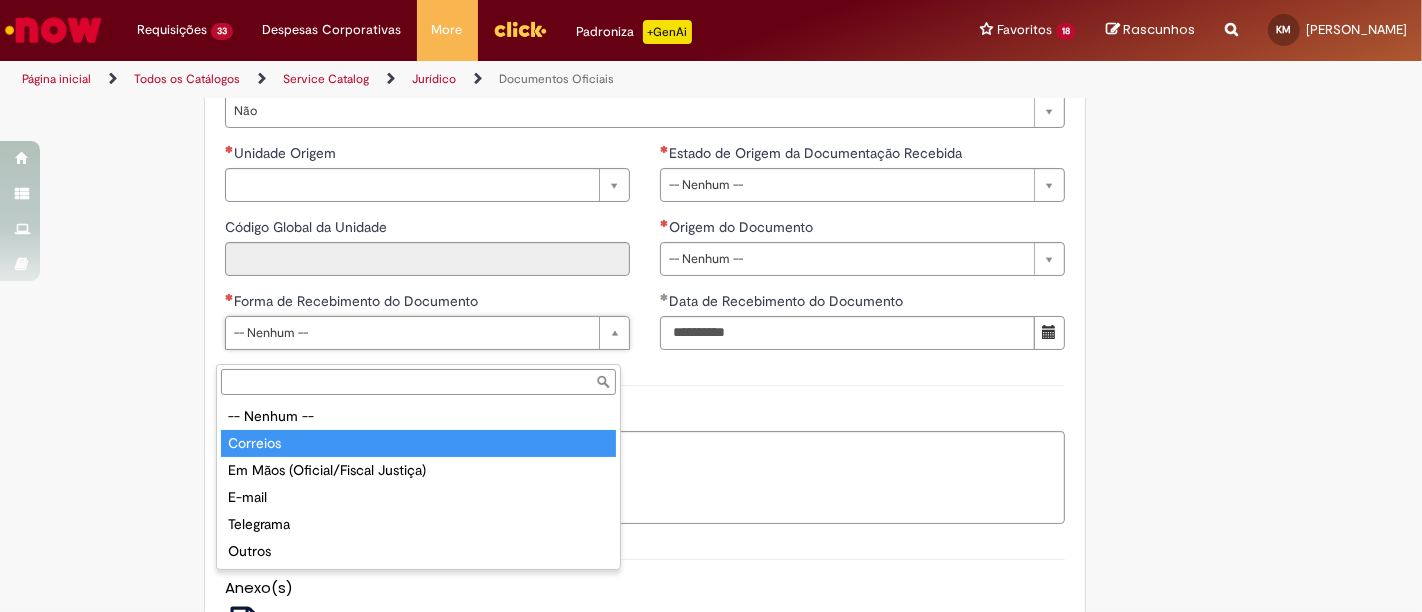 type on "********" 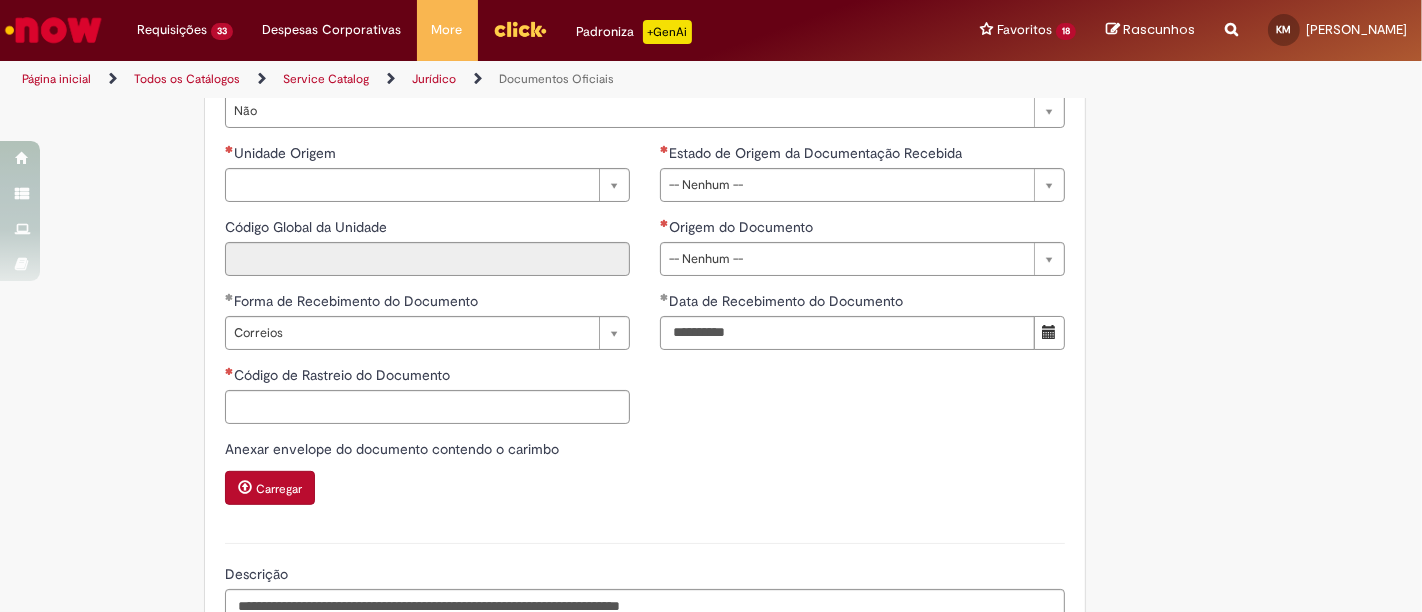 click on "**********" at bounding box center [645, 333] 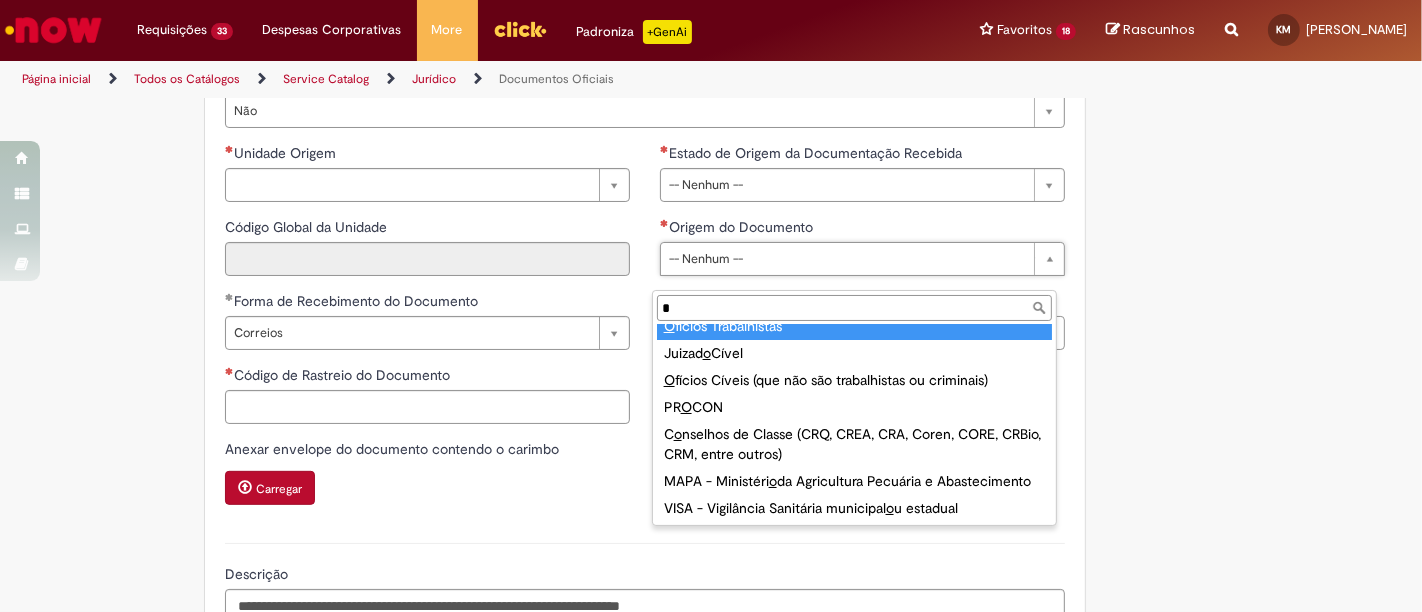 scroll, scrollTop: 0, scrollLeft: 0, axis: both 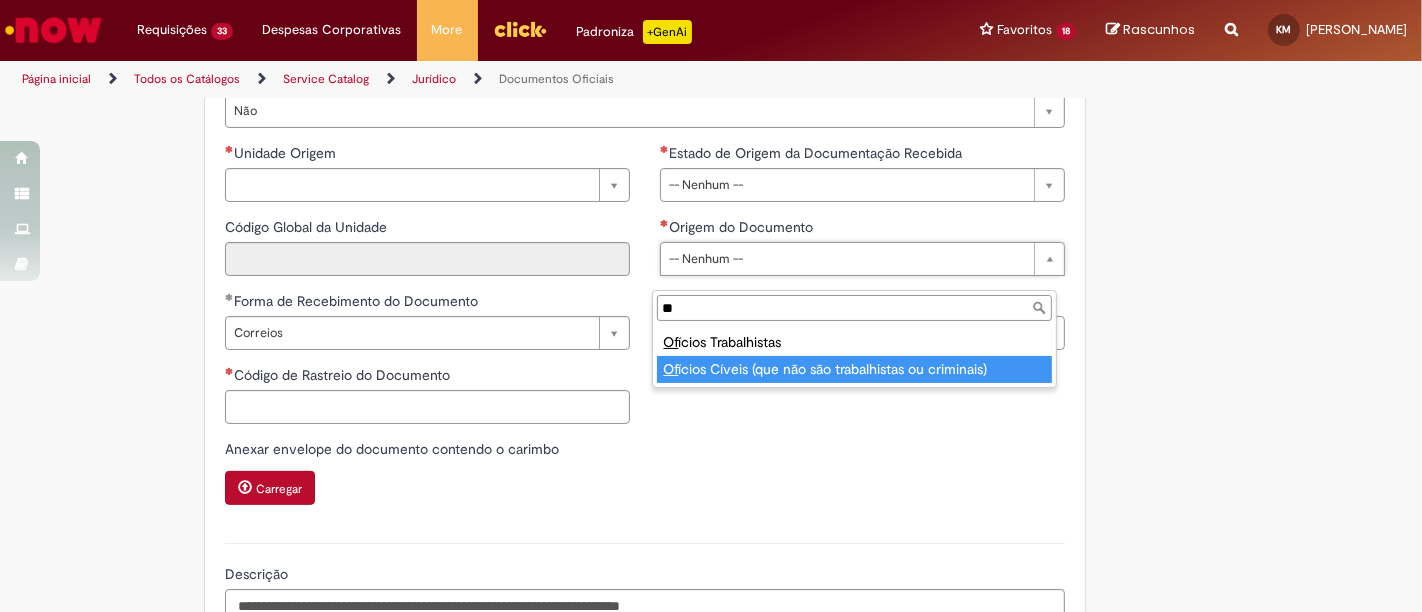 type on "**" 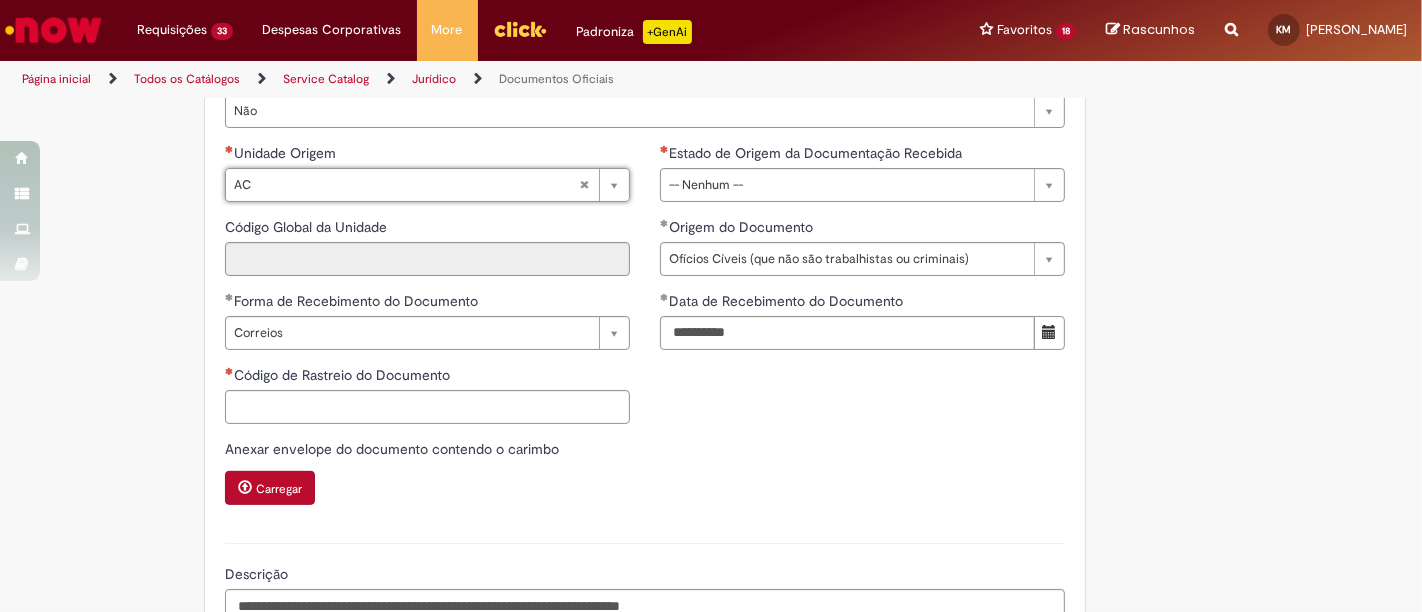 type on "**" 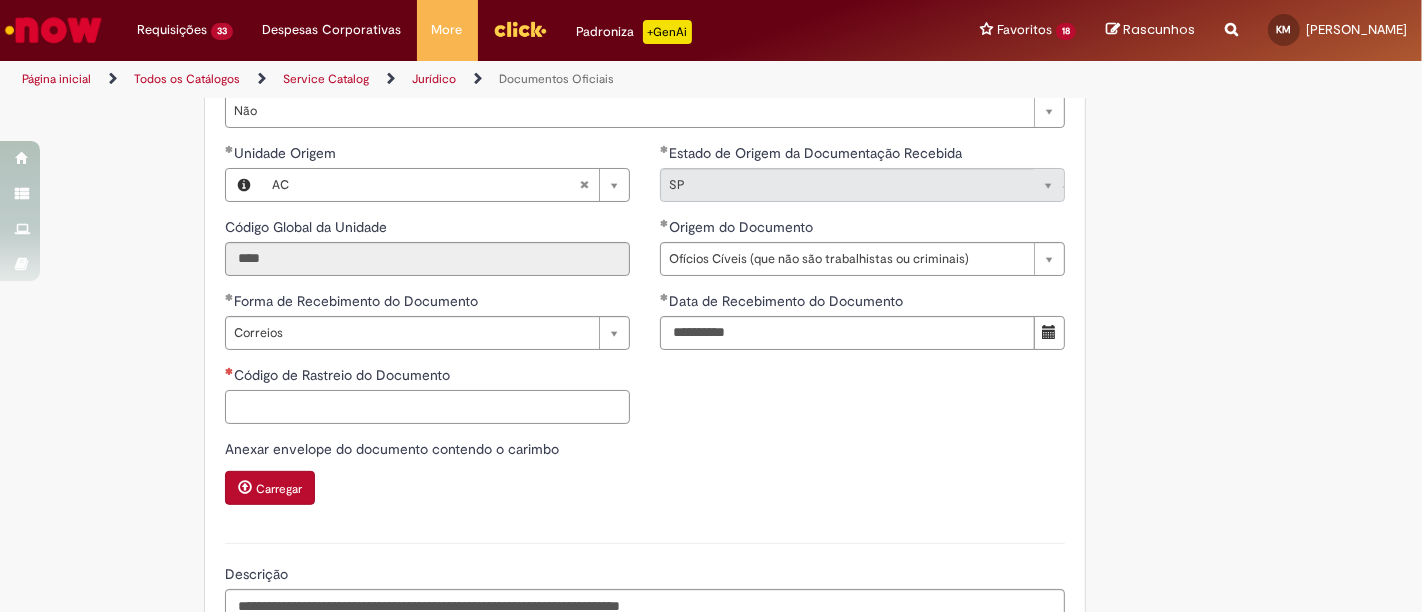 click on "Código de Rastreio do Documento" at bounding box center [427, 407] 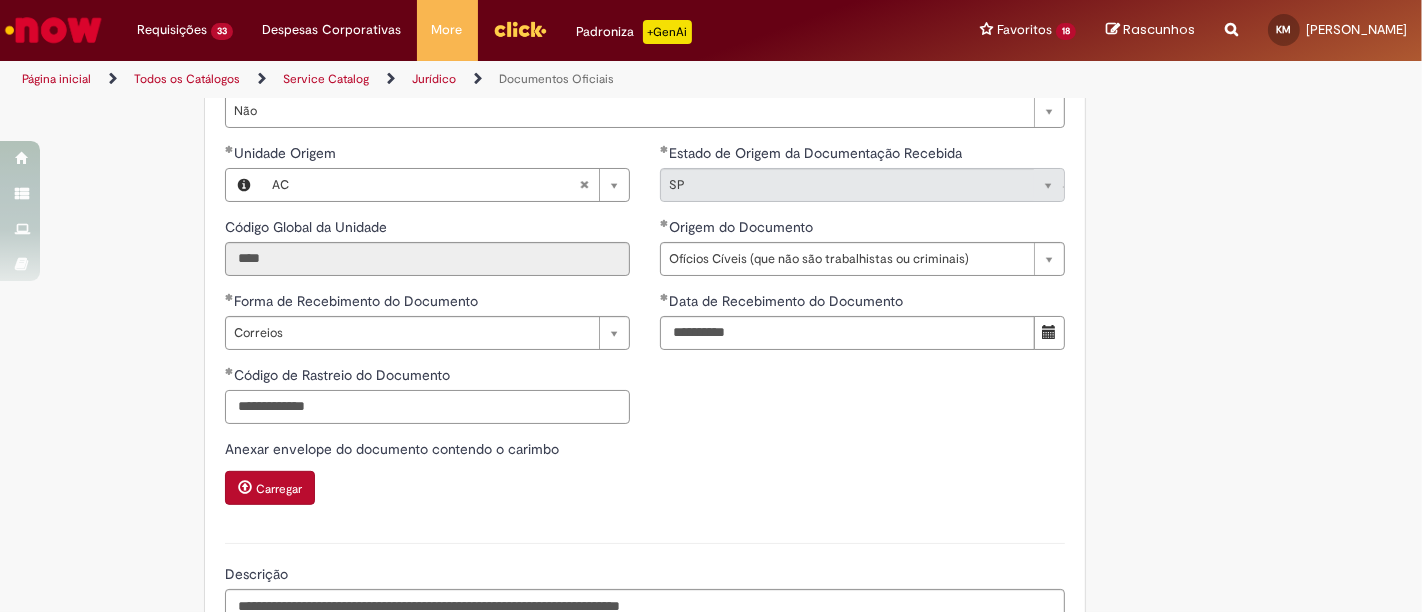 type on "**********" 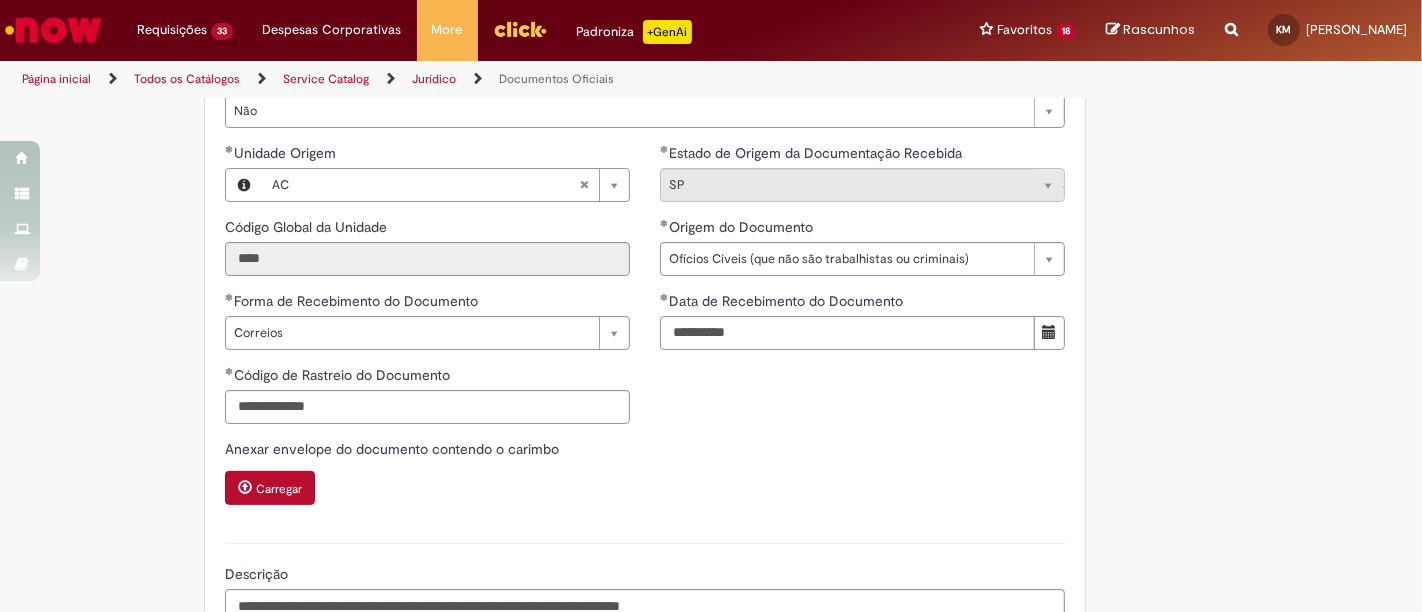click on "**********" at bounding box center (645, 333) 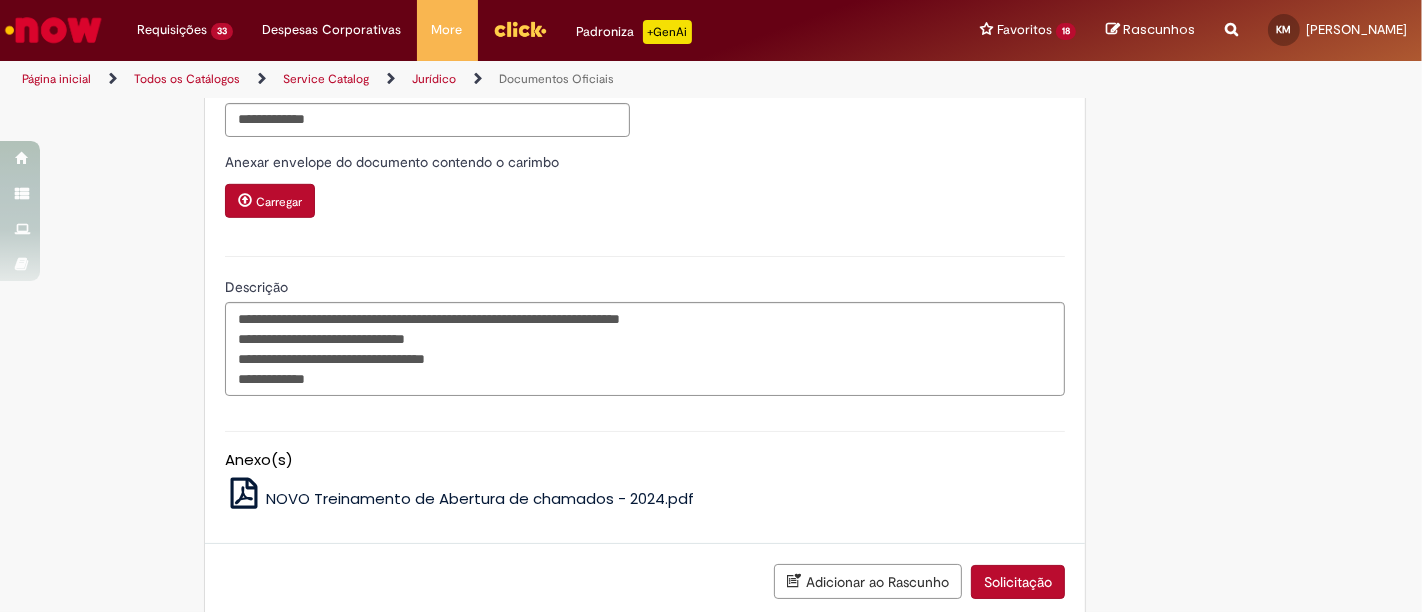scroll, scrollTop: 1077, scrollLeft: 0, axis: vertical 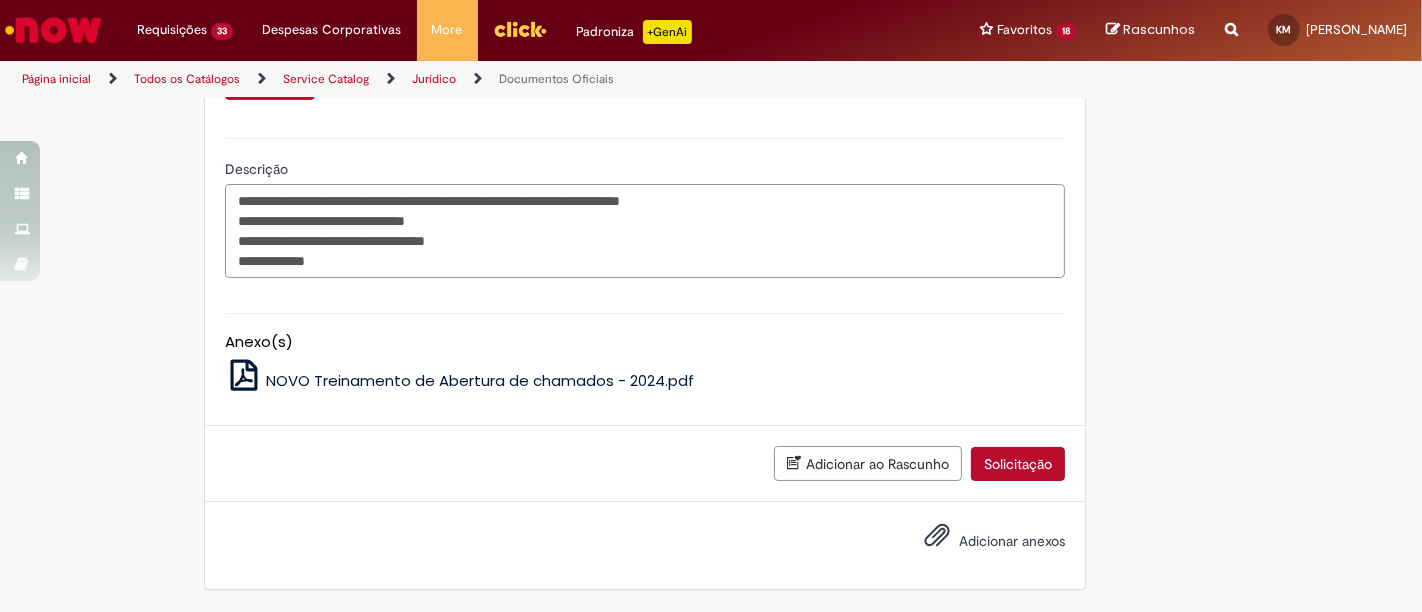 drag, startPoint x: 504, startPoint y: 226, endPoint x: 269, endPoint y: 230, distance: 235.03404 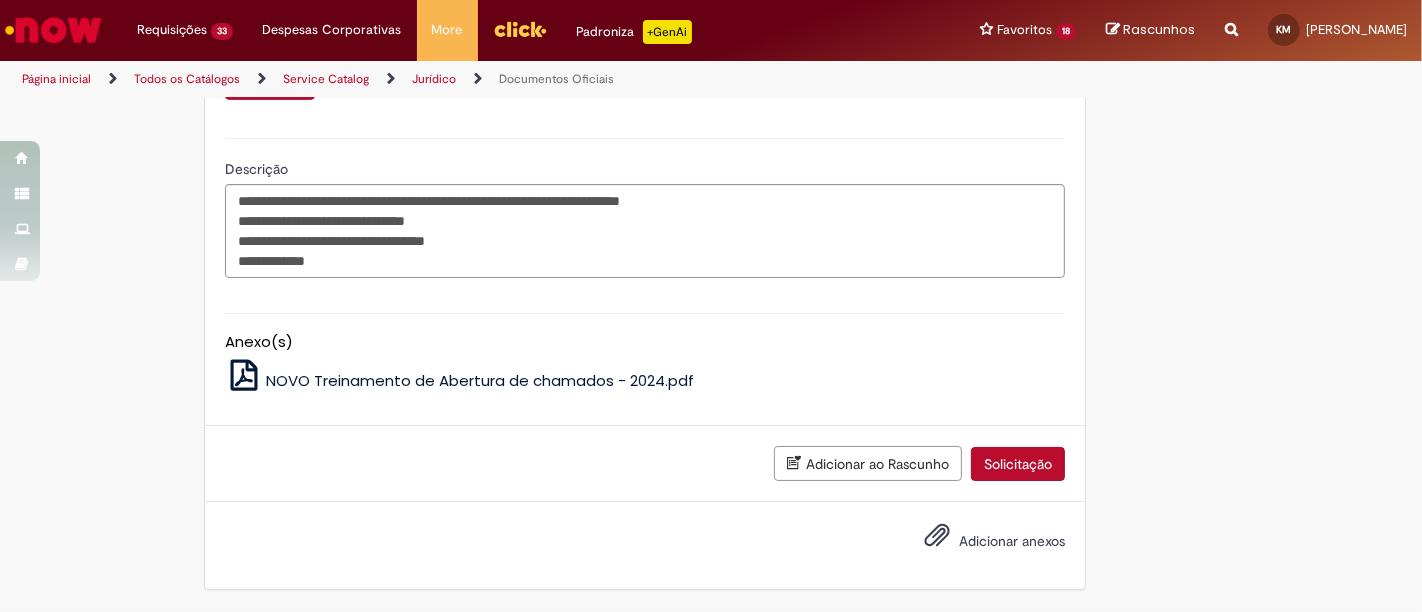 click on "Adicionar anexos" at bounding box center [980, 542] 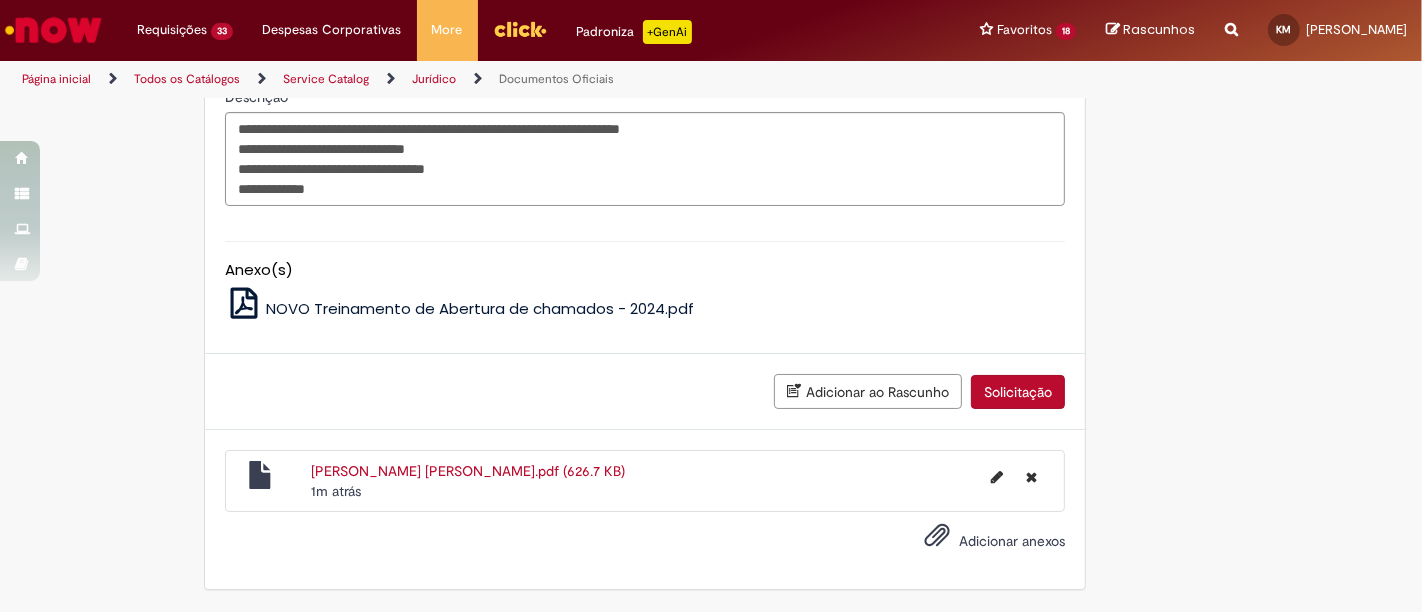scroll, scrollTop: 1148, scrollLeft: 0, axis: vertical 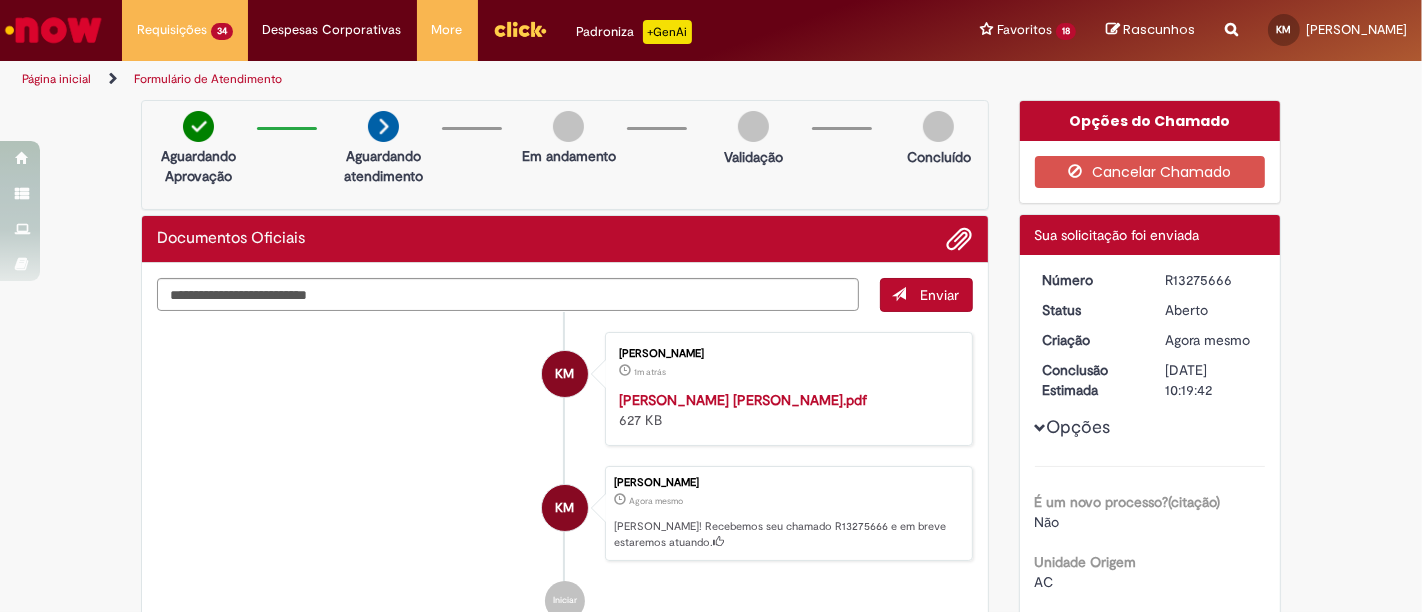 drag, startPoint x: 1235, startPoint y: 280, endPoint x: 1134, endPoint y: 274, distance: 101.17806 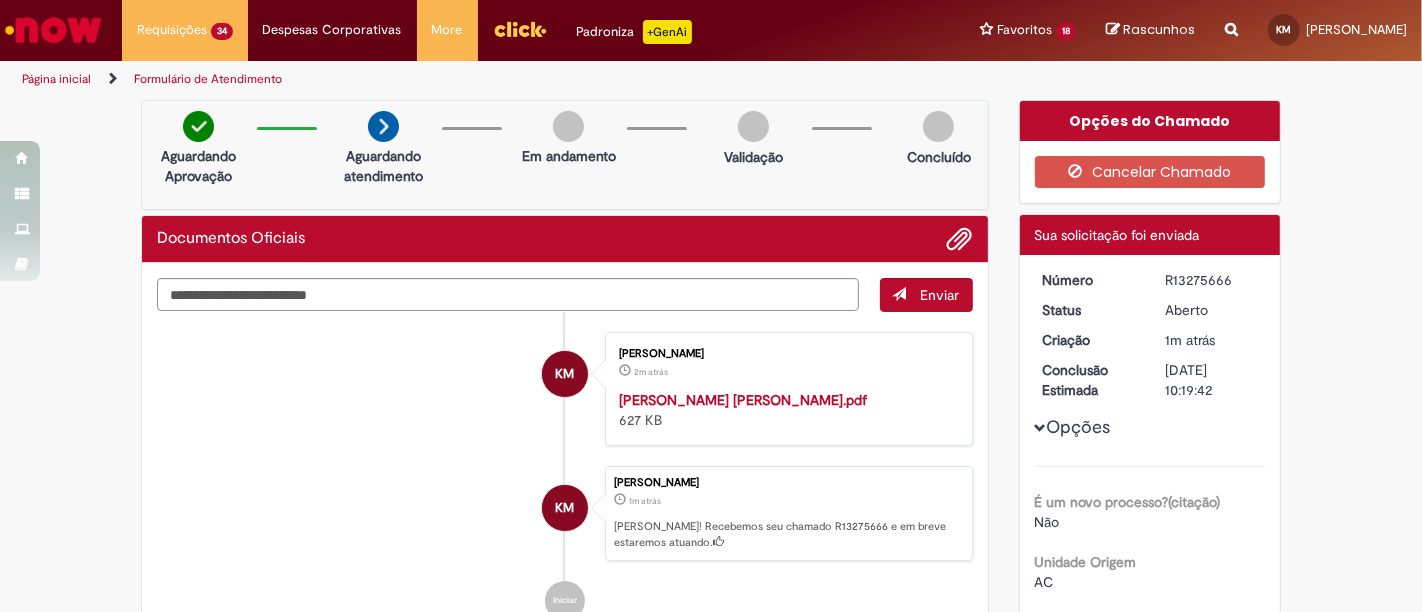 click on "KM
[PERSON_NAME]
2m atrás 2 minutos atrás
[PERSON_NAME].pdf  627 KB" at bounding box center (565, 389) 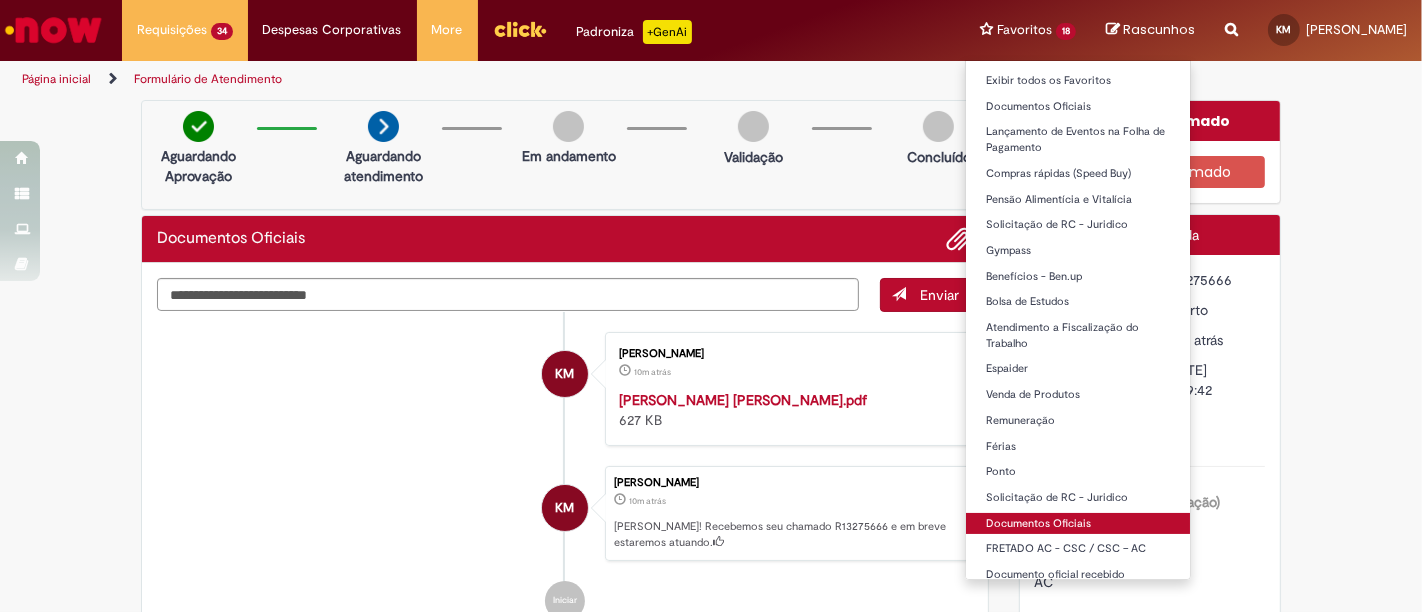 click on "Documentos Oficiais" at bounding box center (1078, 524) 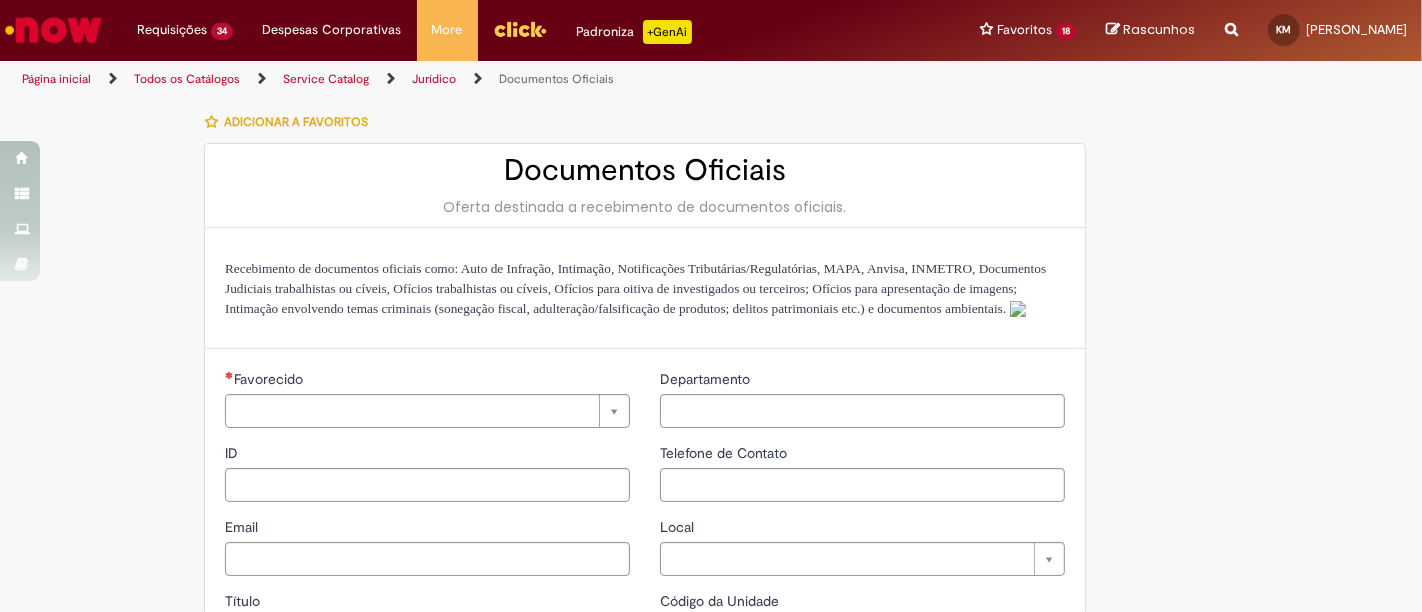 type on "********" 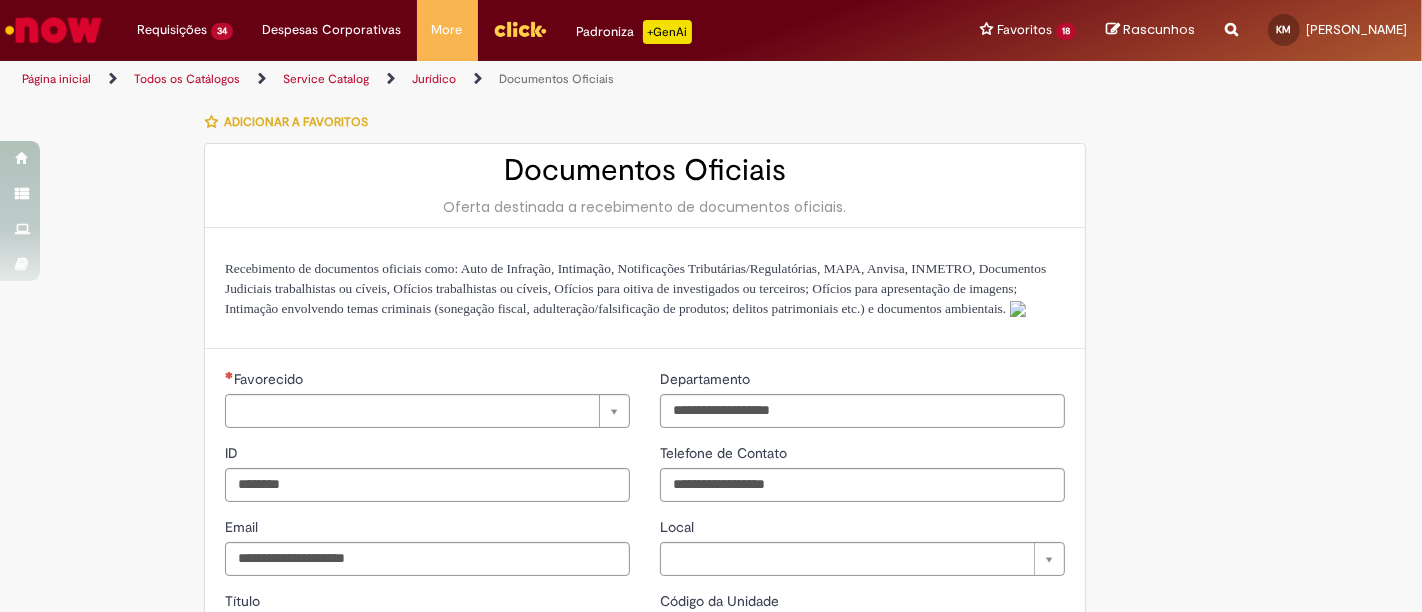 type on "**********" 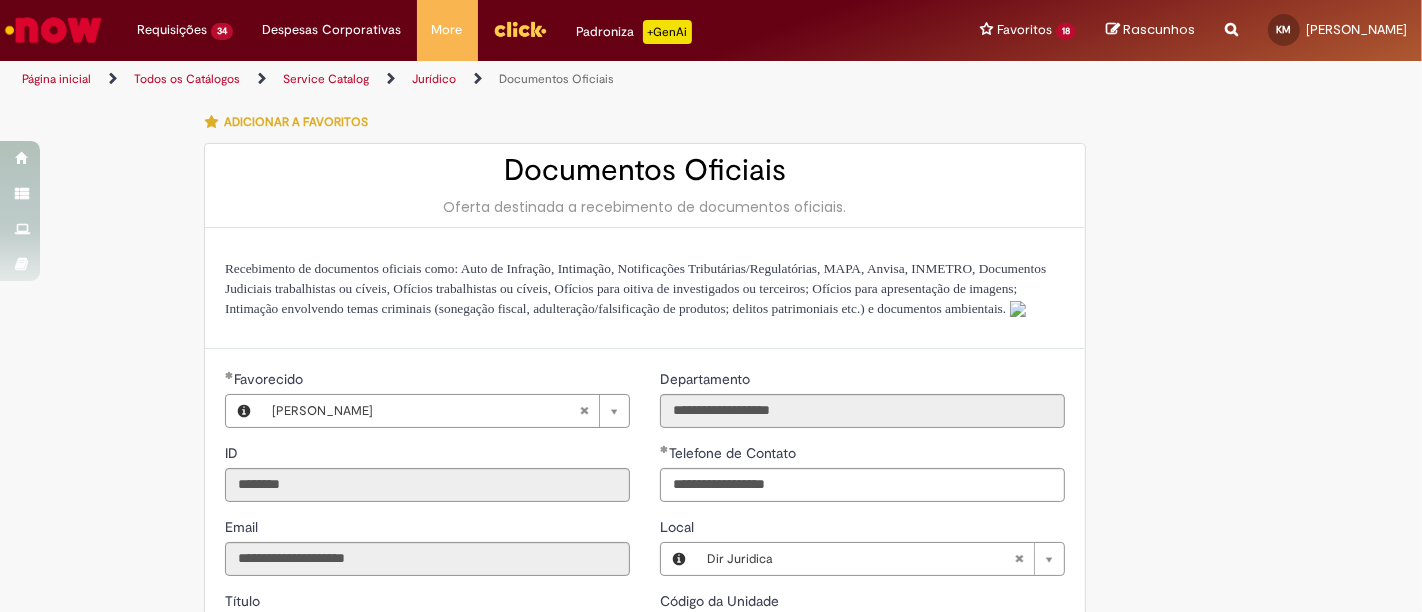type on "**********" 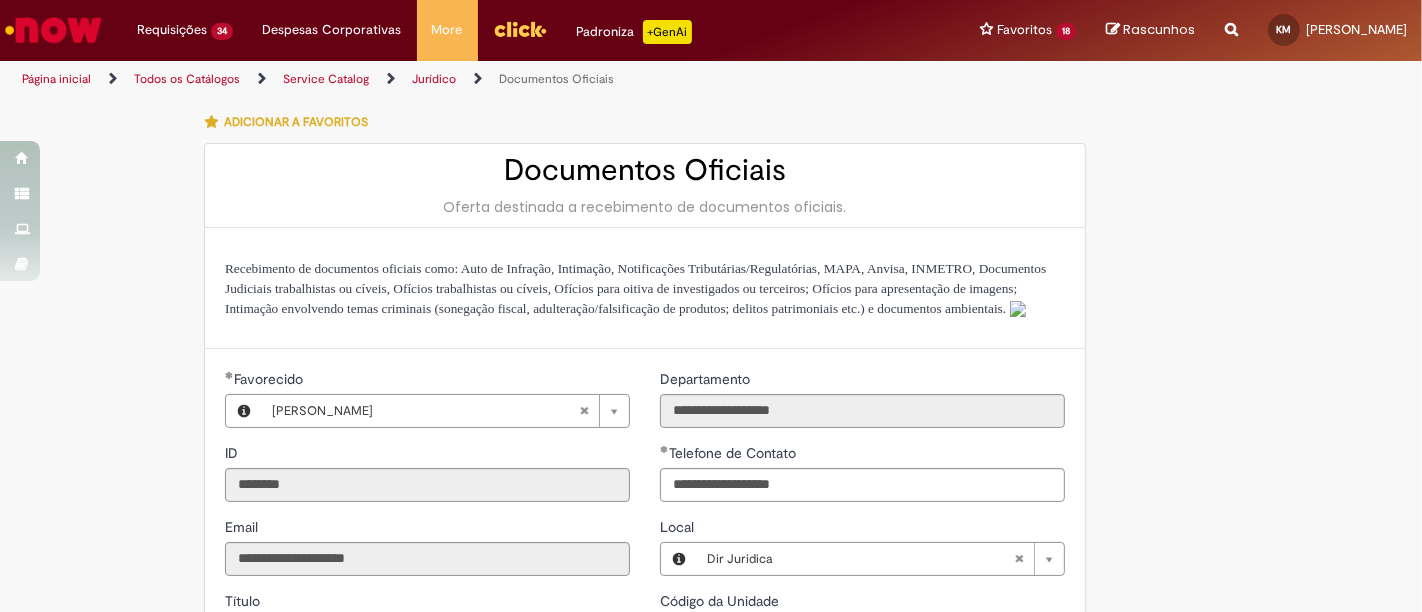 scroll, scrollTop: 333, scrollLeft: 0, axis: vertical 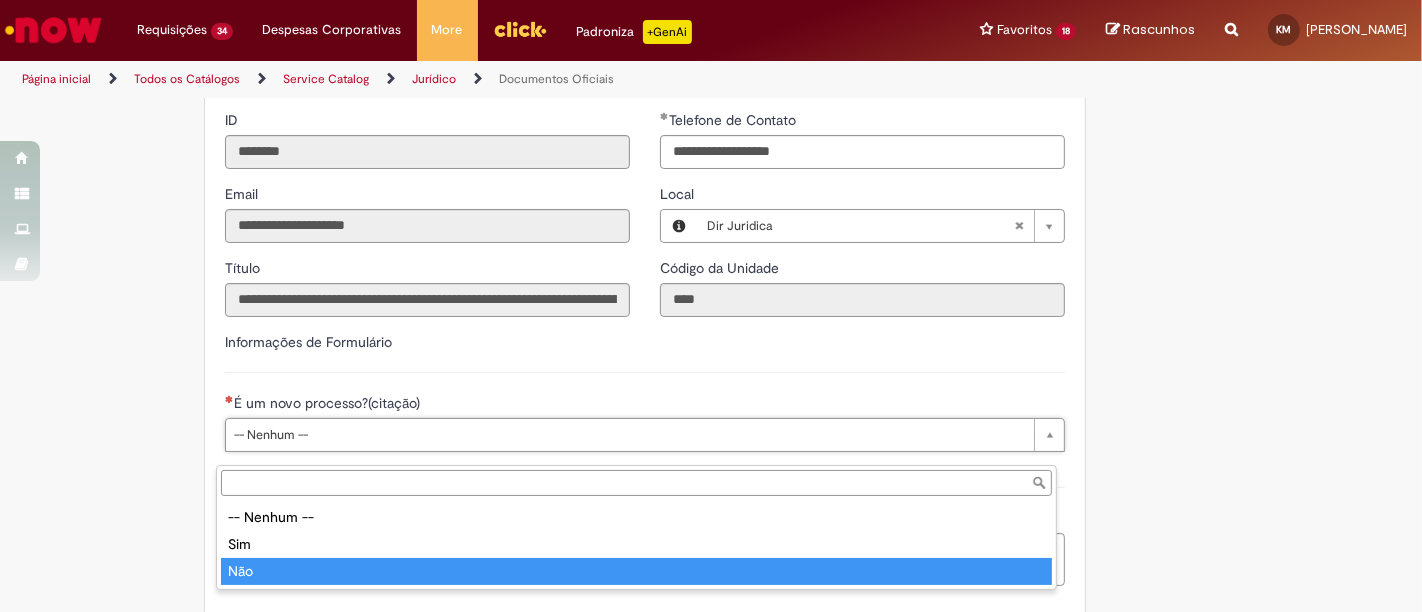 type on "***" 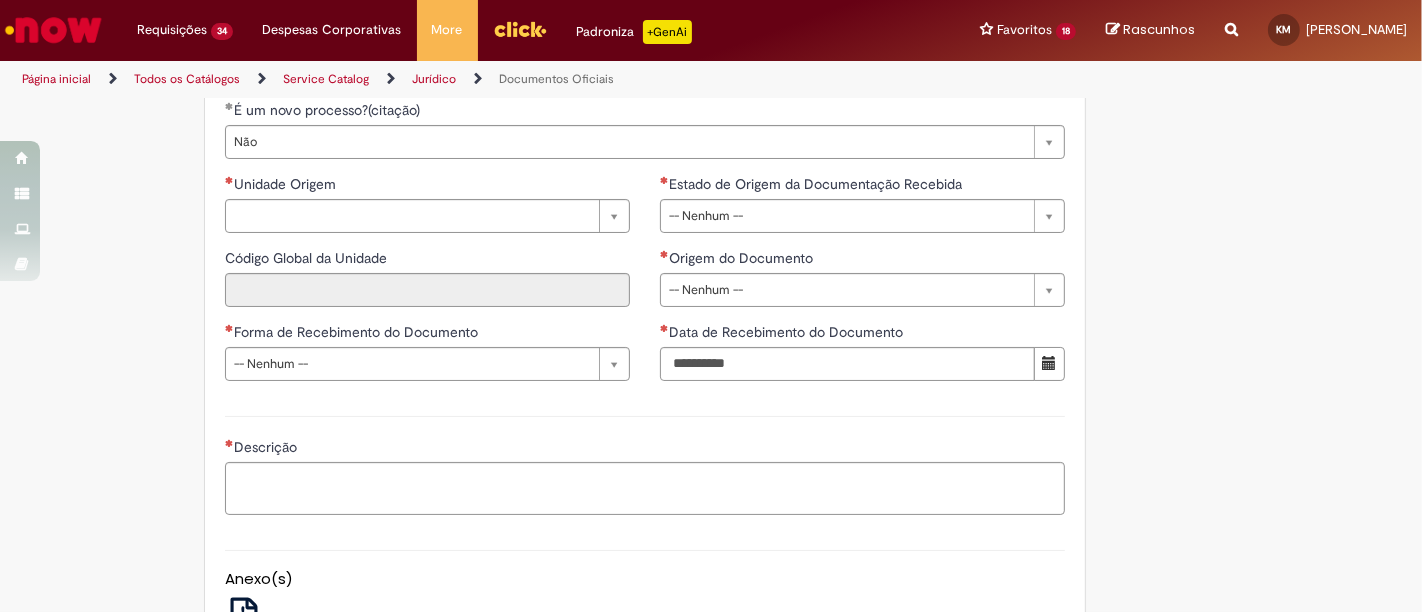 scroll, scrollTop: 777, scrollLeft: 0, axis: vertical 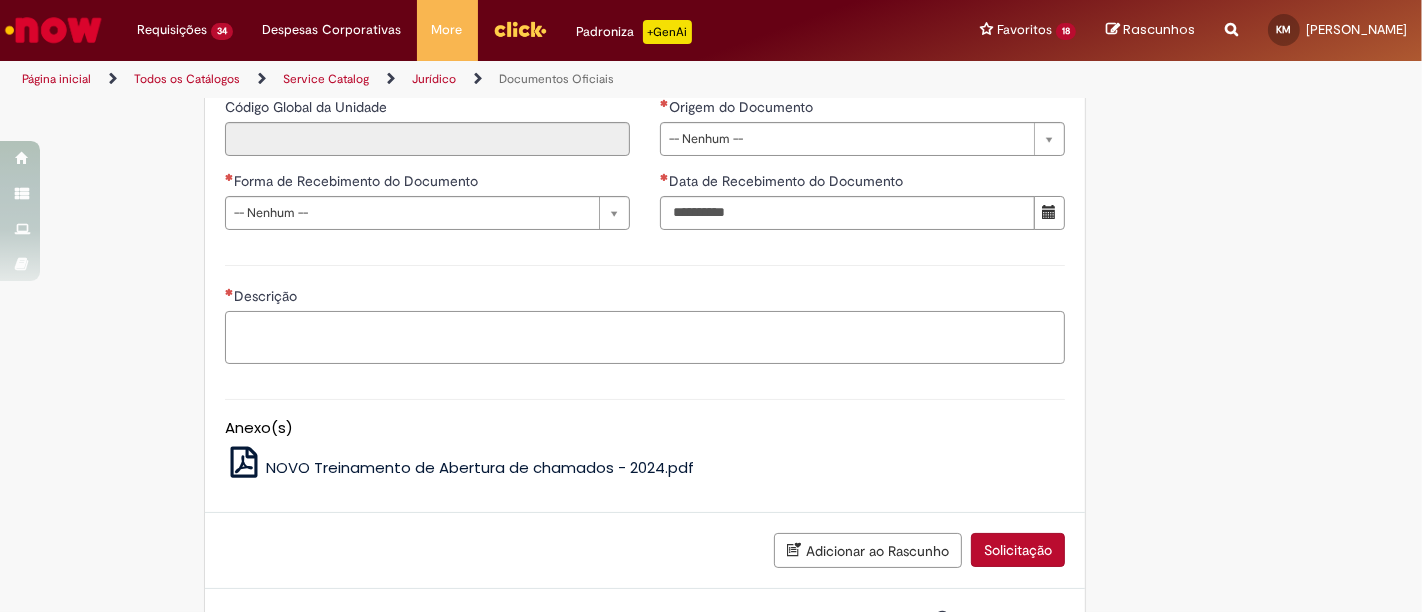 click on "Descrição" at bounding box center (645, 337) 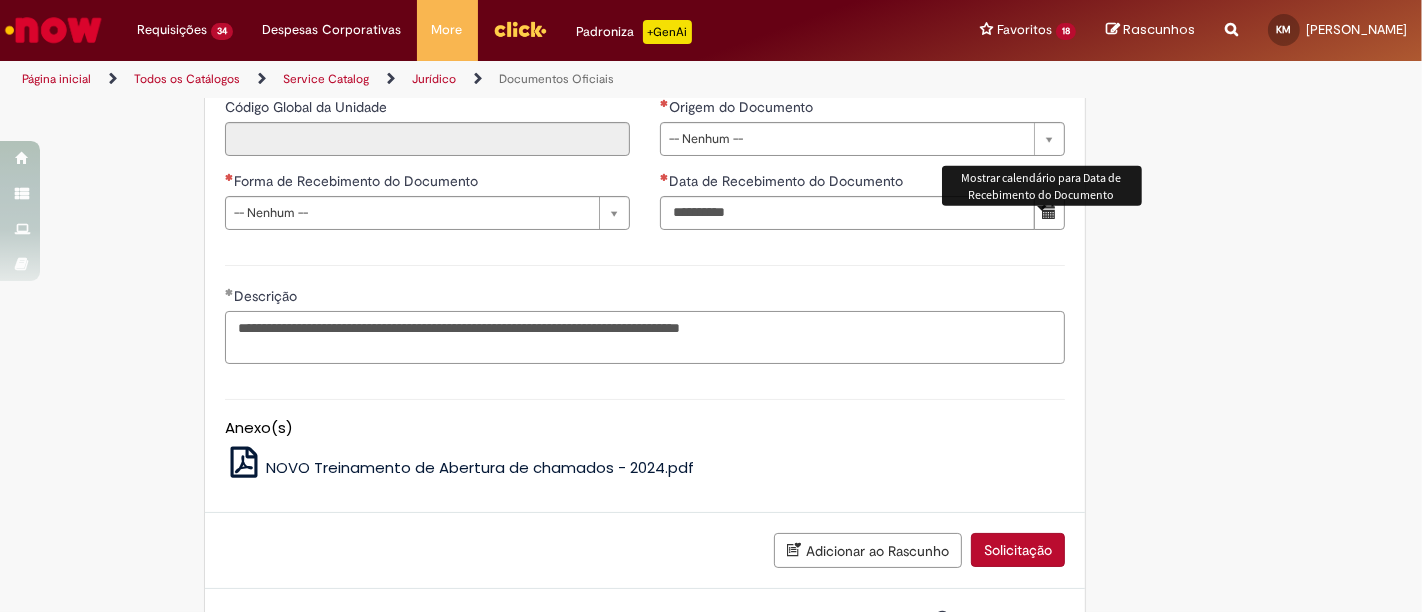 type on "**********" 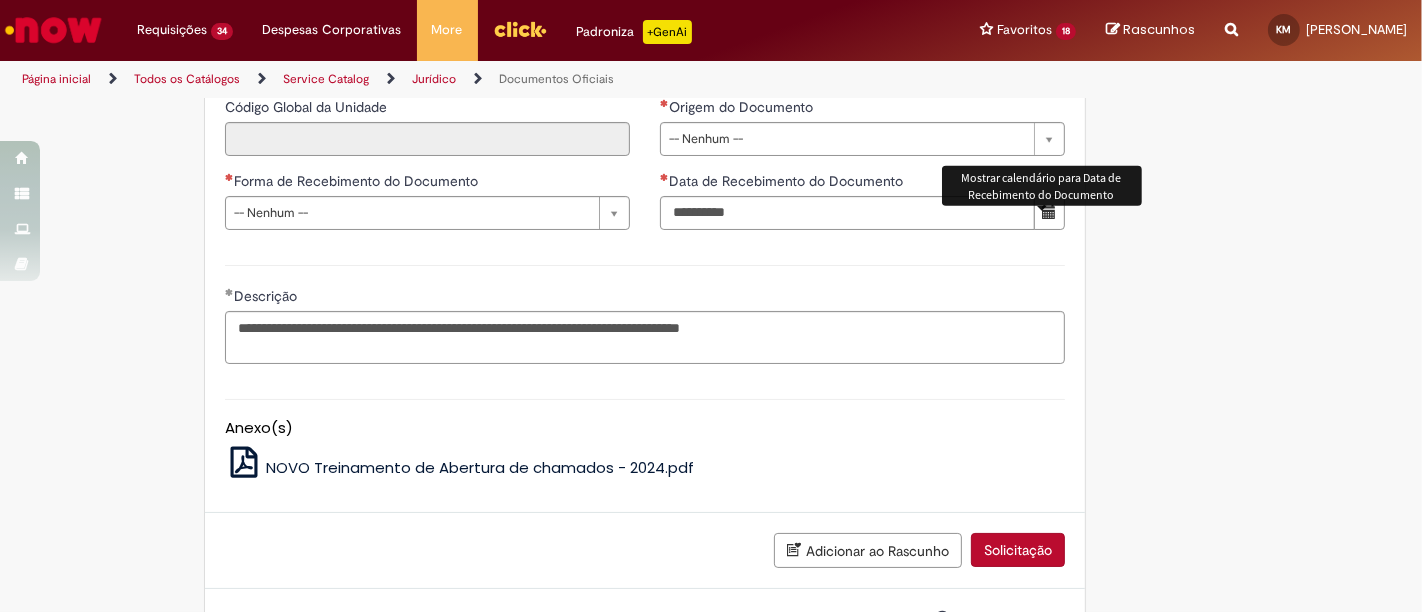 click at bounding box center [1049, 212] 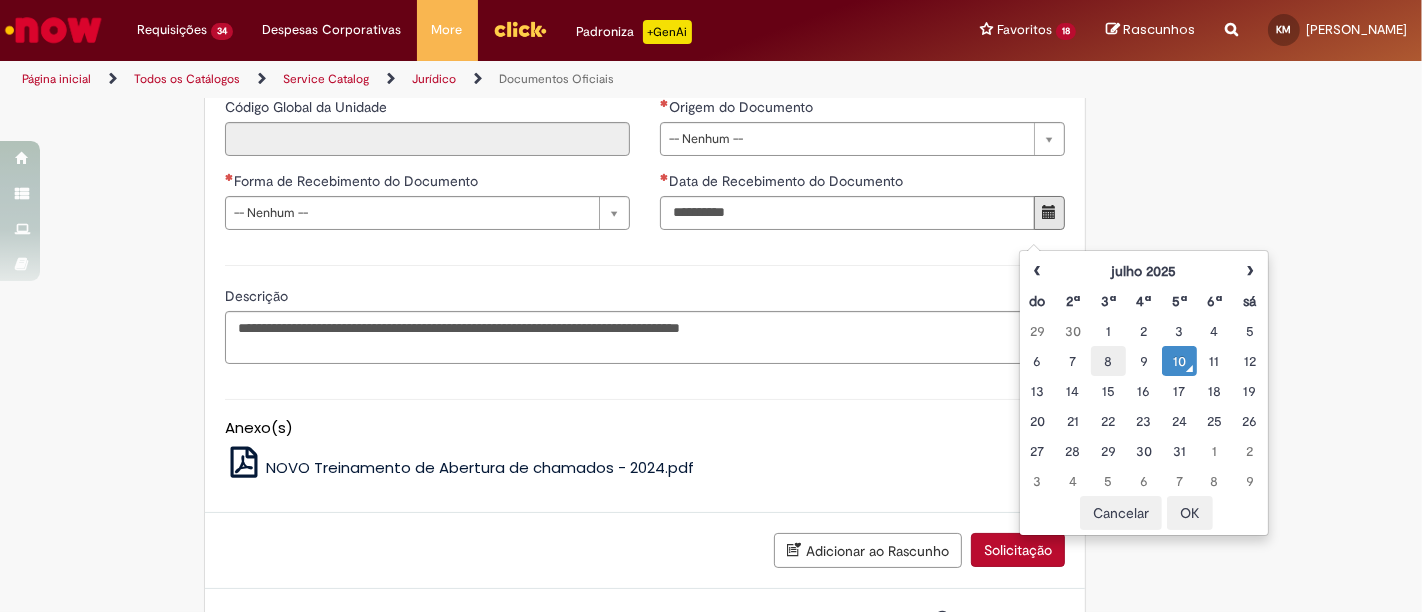click on "8" at bounding box center (1108, 361) 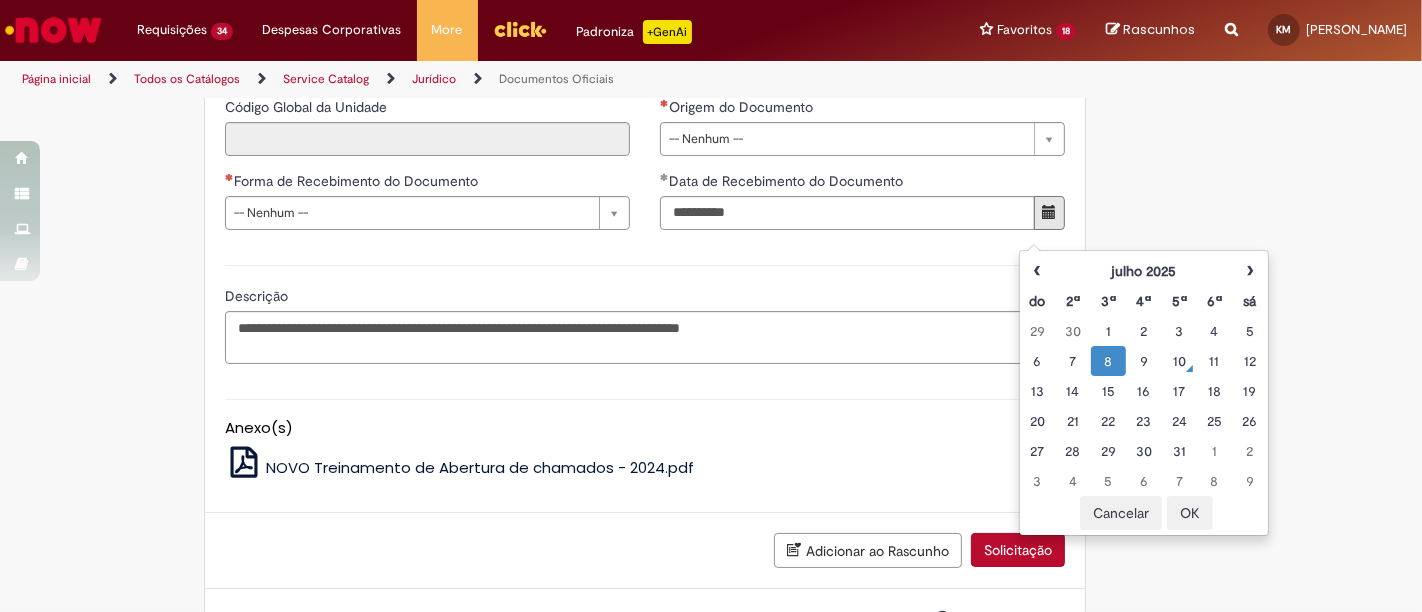 click on "OK" at bounding box center [1190, 513] 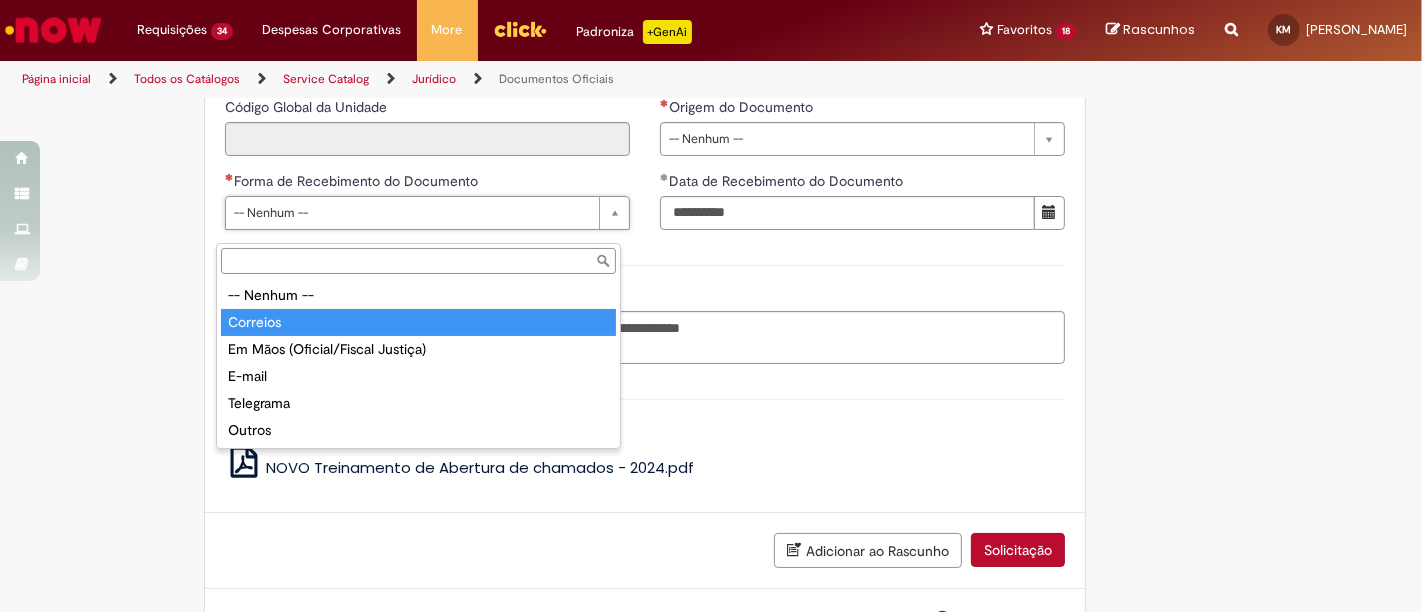 type on "********" 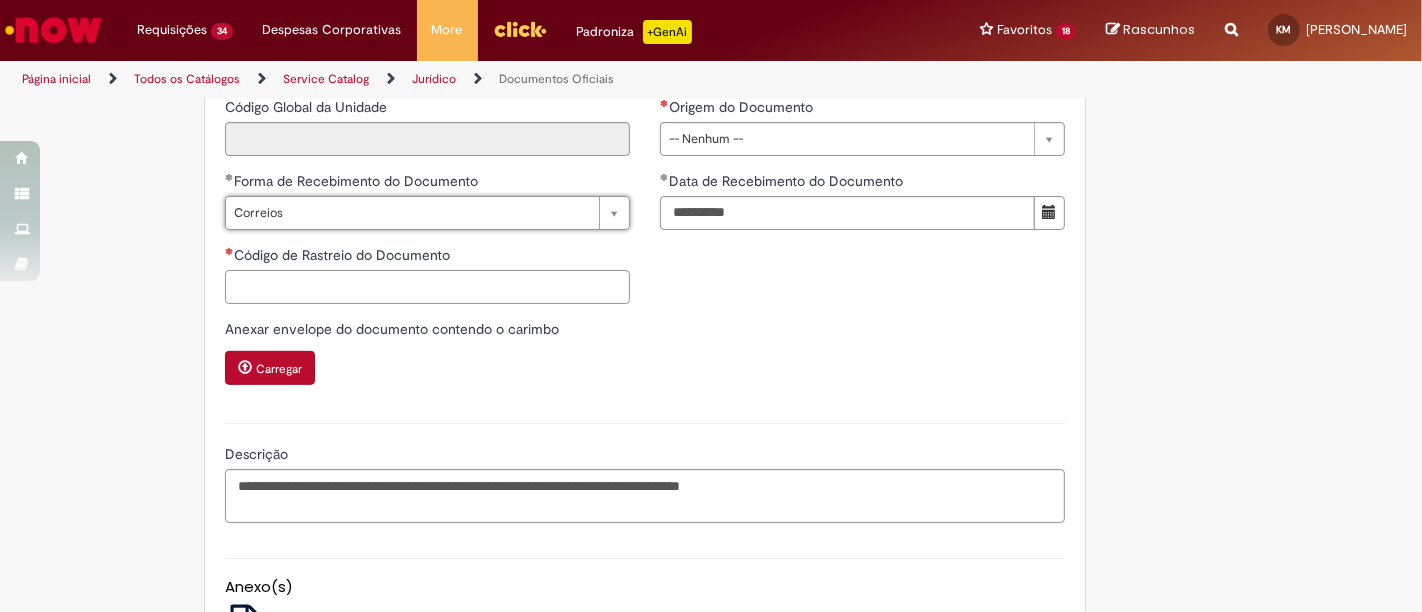 click on "Código de Rastreio do Documento" at bounding box center [427, 274] 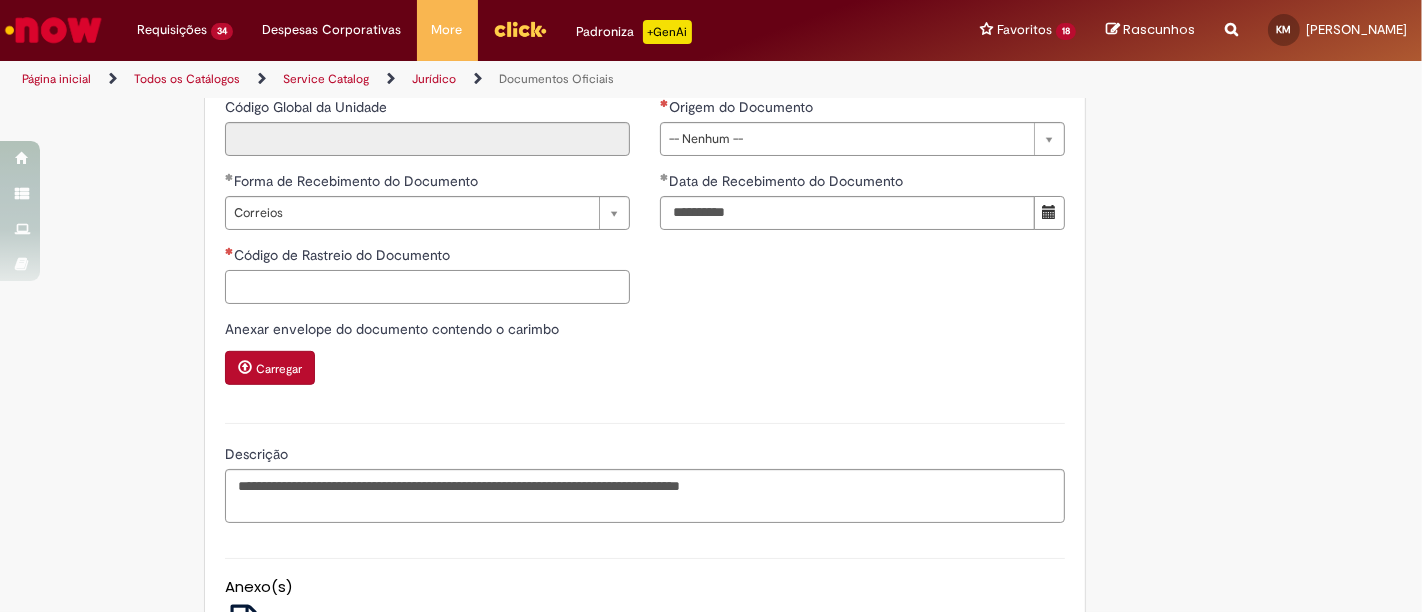 paste on "**********" 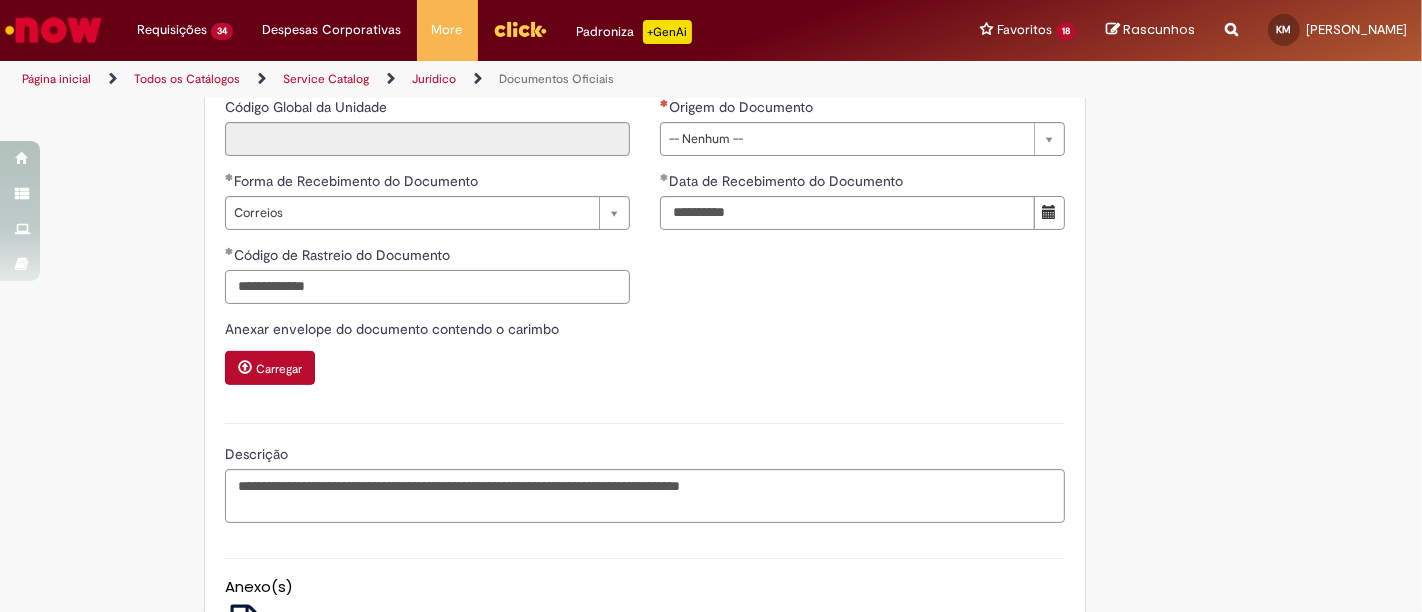 type on "**********" 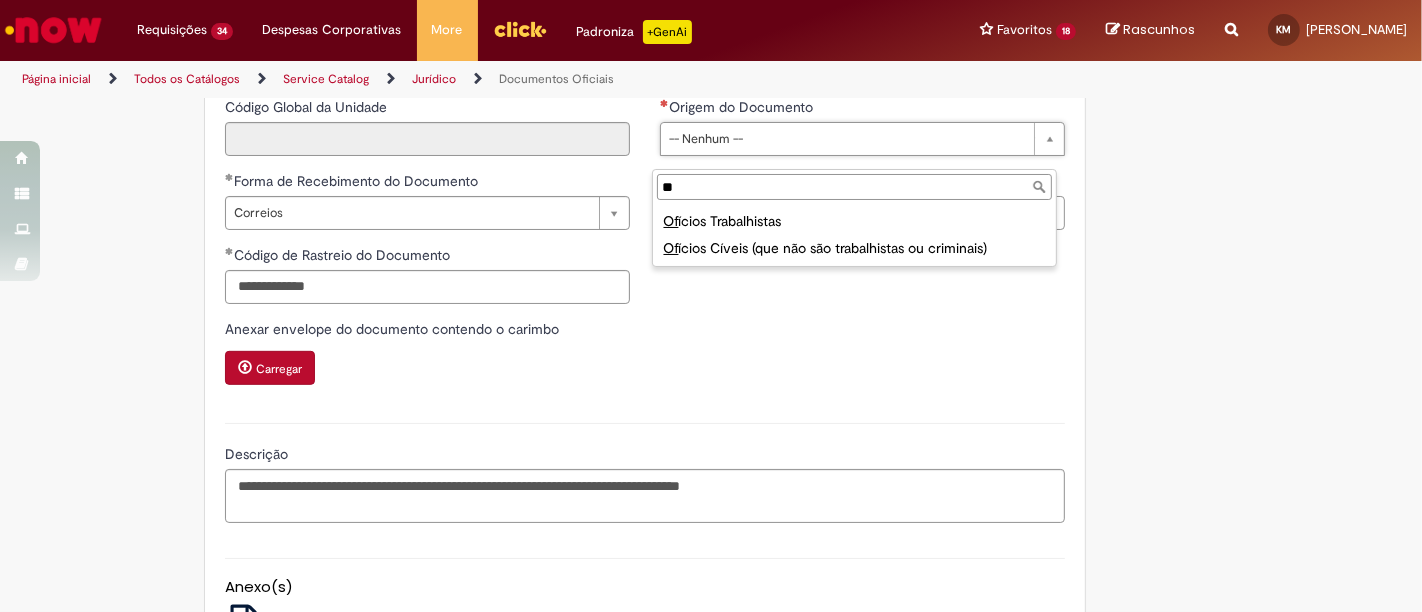 type on "**" 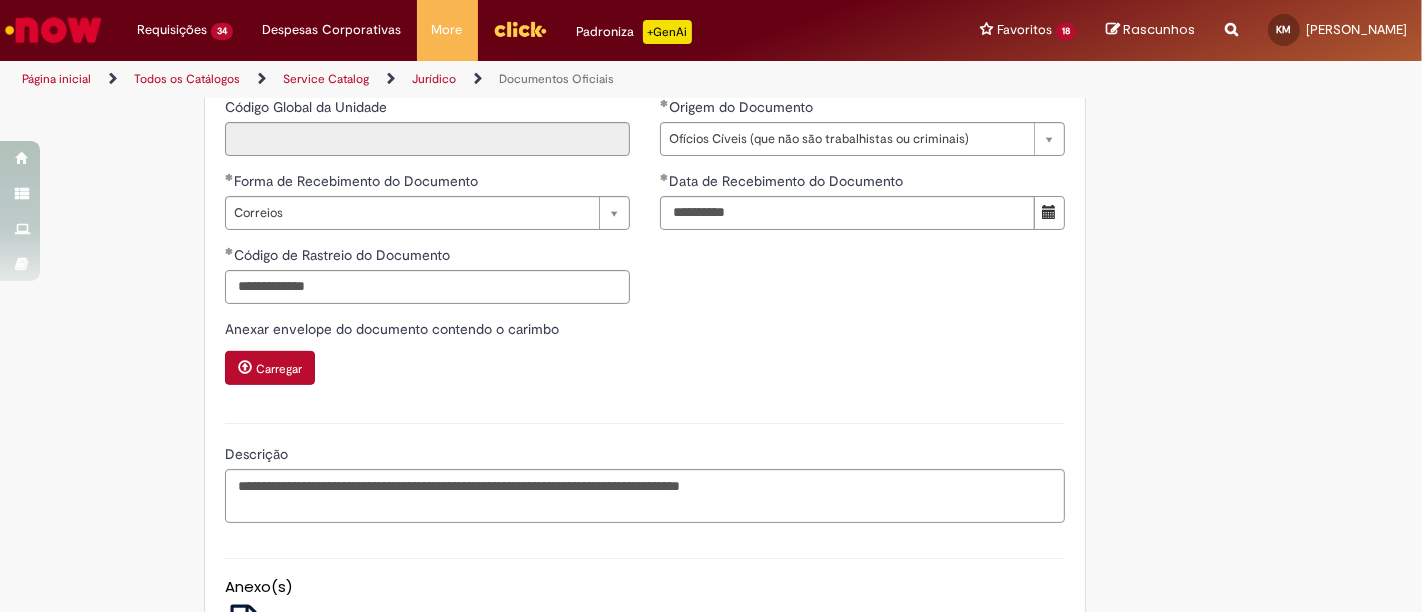 click on "**********" at bounding box center [645, 213] 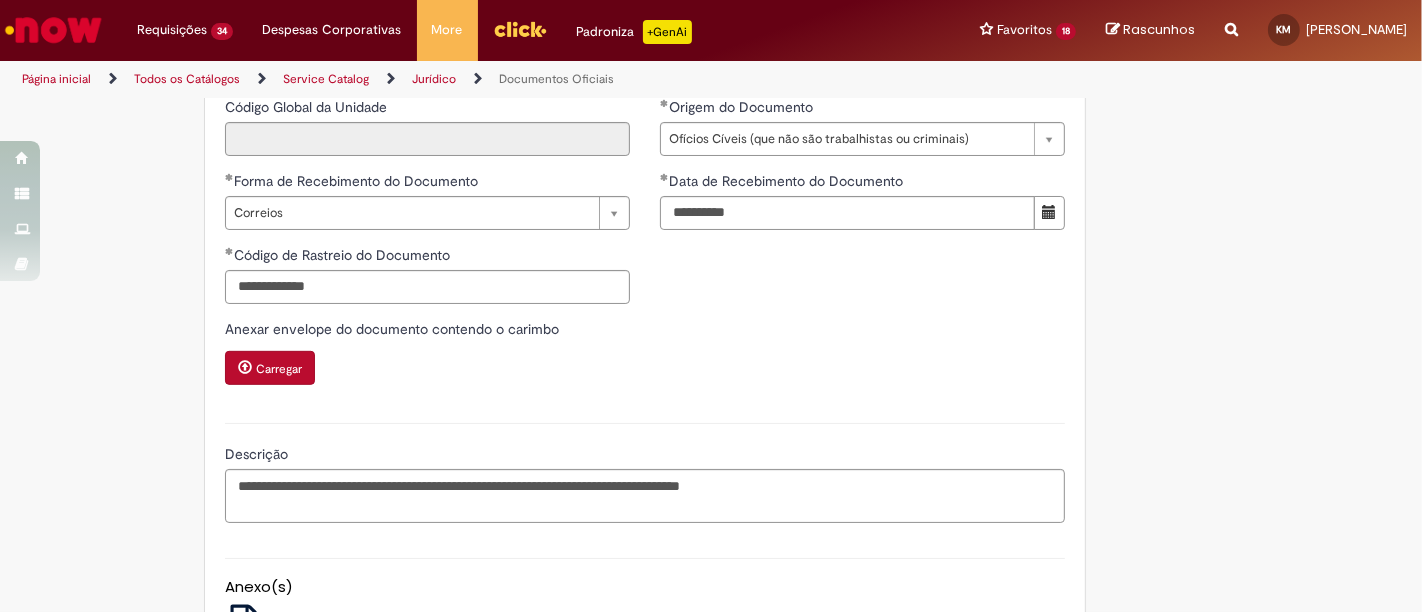 click on "**********" at bounding box center [645, 213] 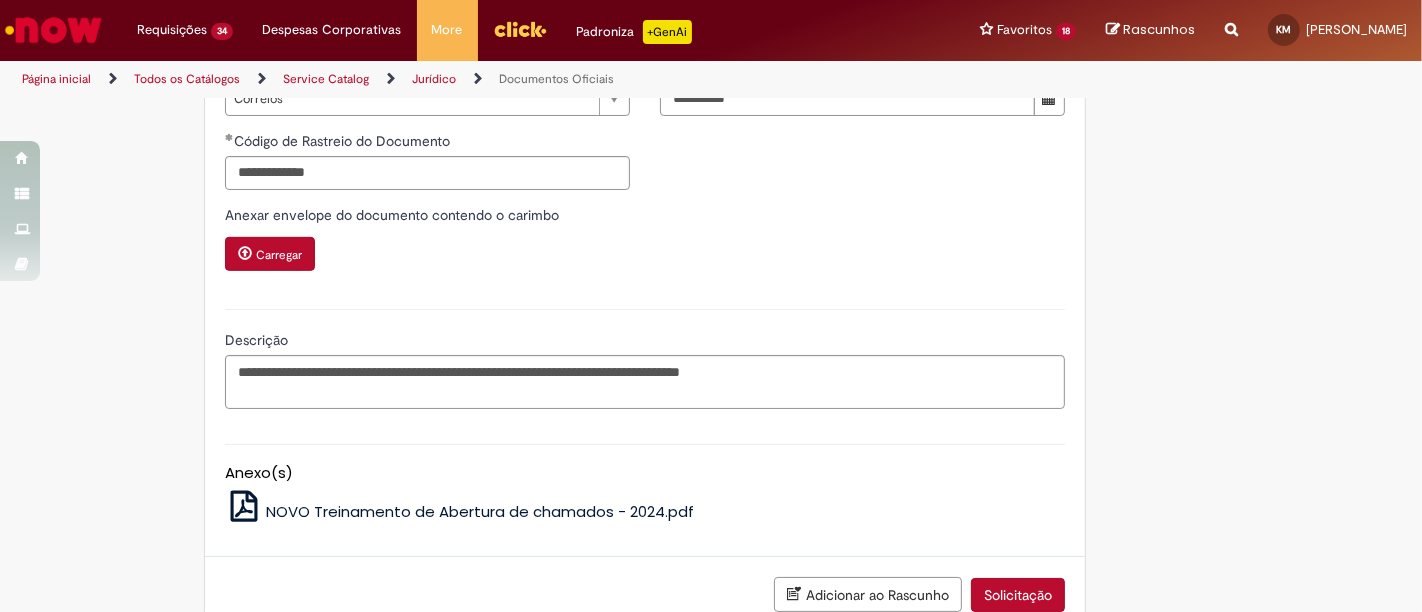 scroll, scrollTop: 1037, scrollLeft: 0, axis: vertical 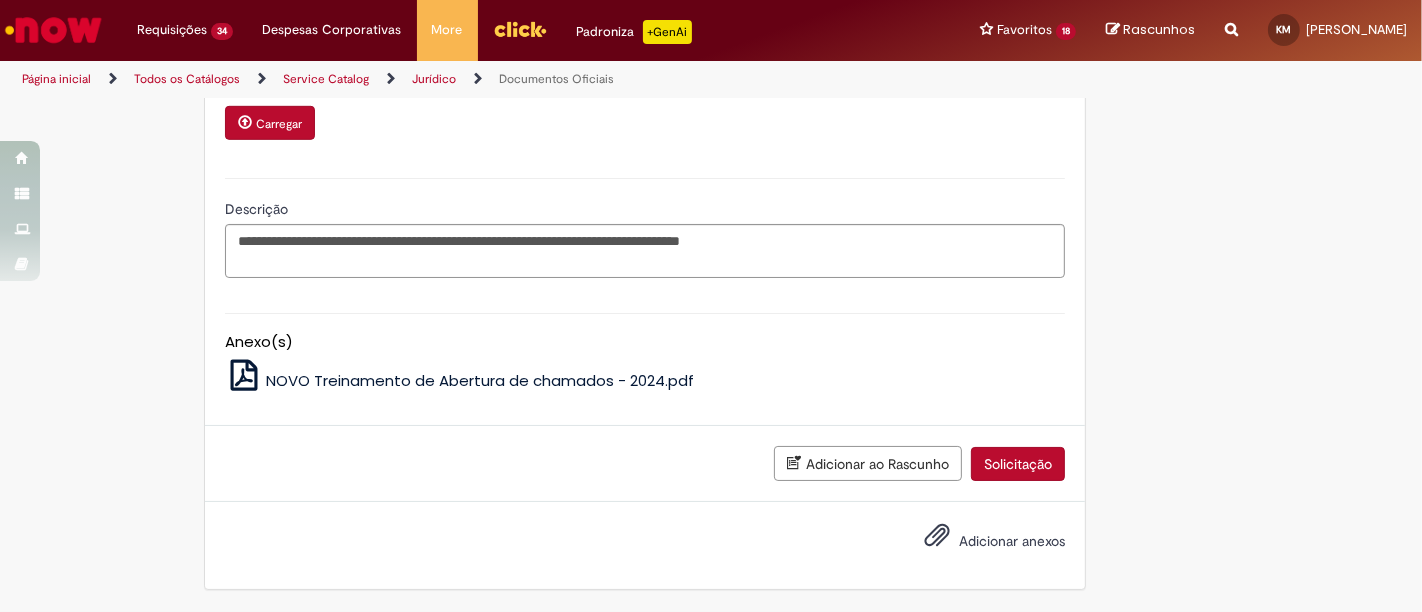 click on "NOVO Treinamento de Abertura de chamados - 2024.pdf" at bounding box center [645, 375] 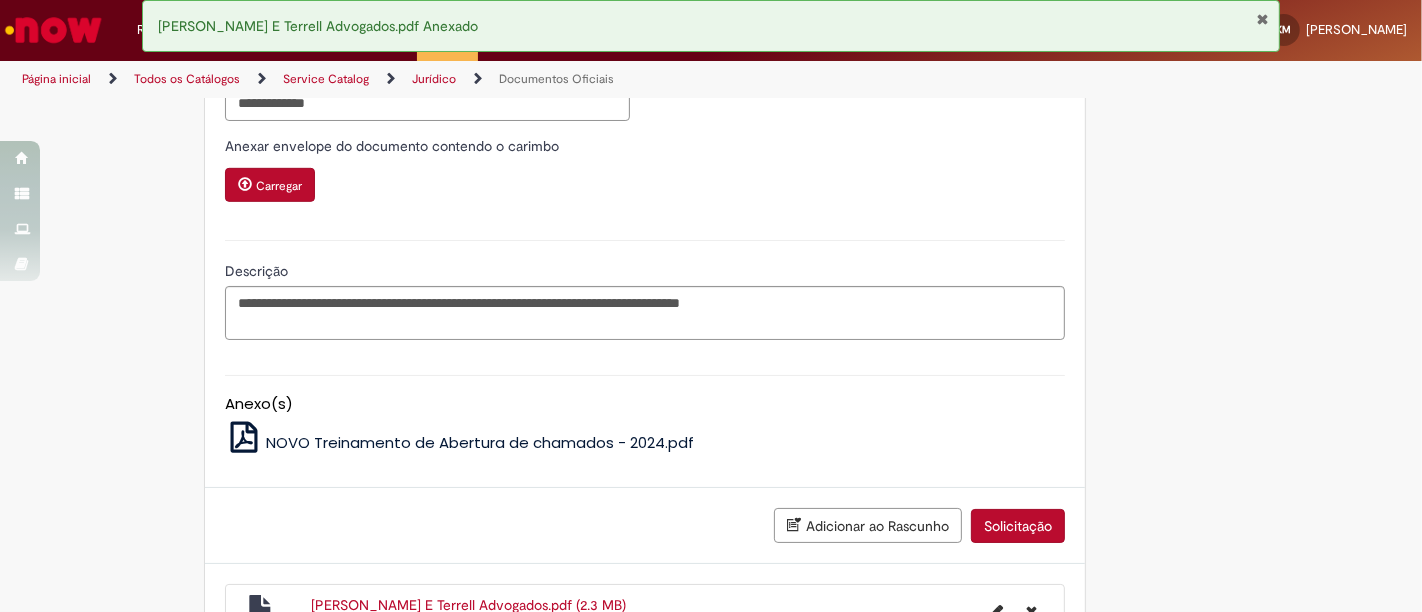 scroll, scrollTop: 1108, scrollLeft: 0, axis: vertical 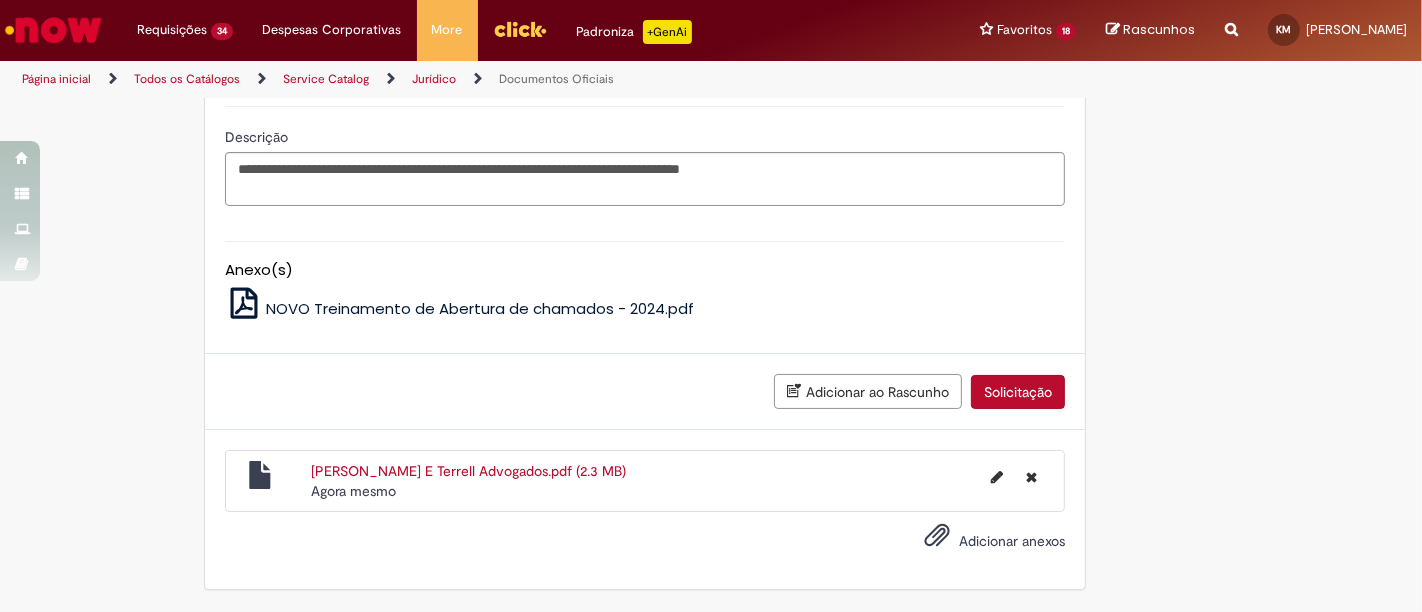 click on "Solicitação" at bounding box center (1018, 392) 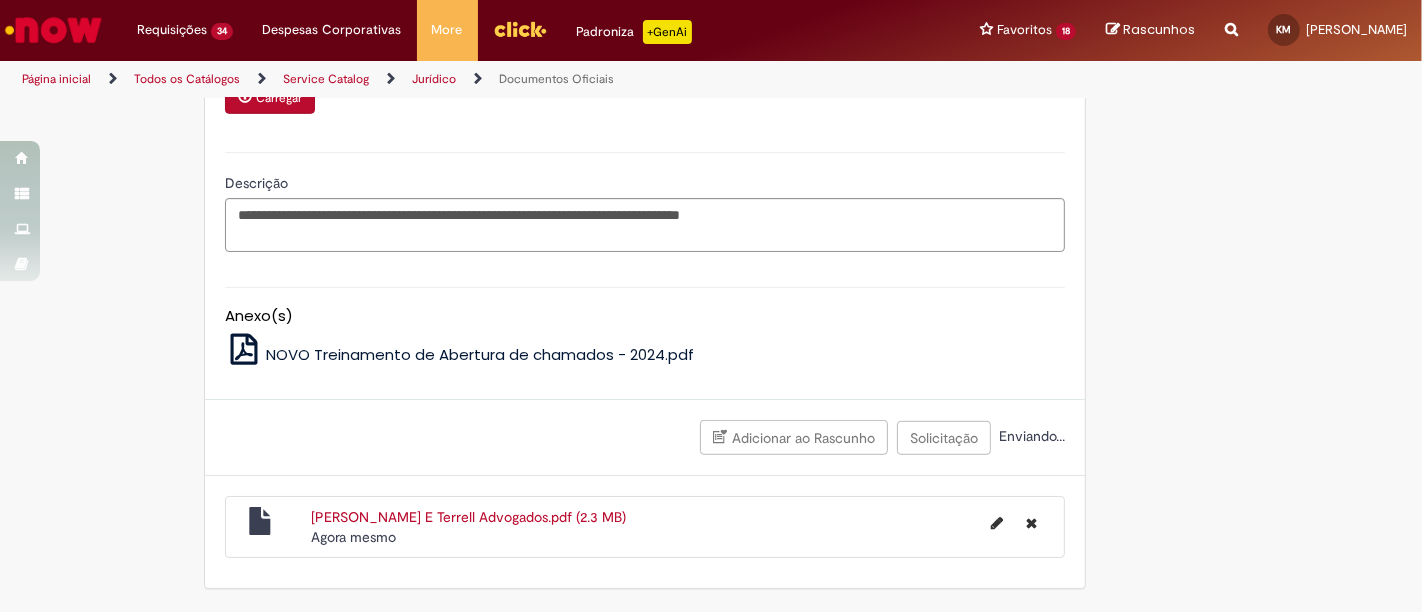scroll, scrollTop: 488, scrollLeft: 0, axis: vertical 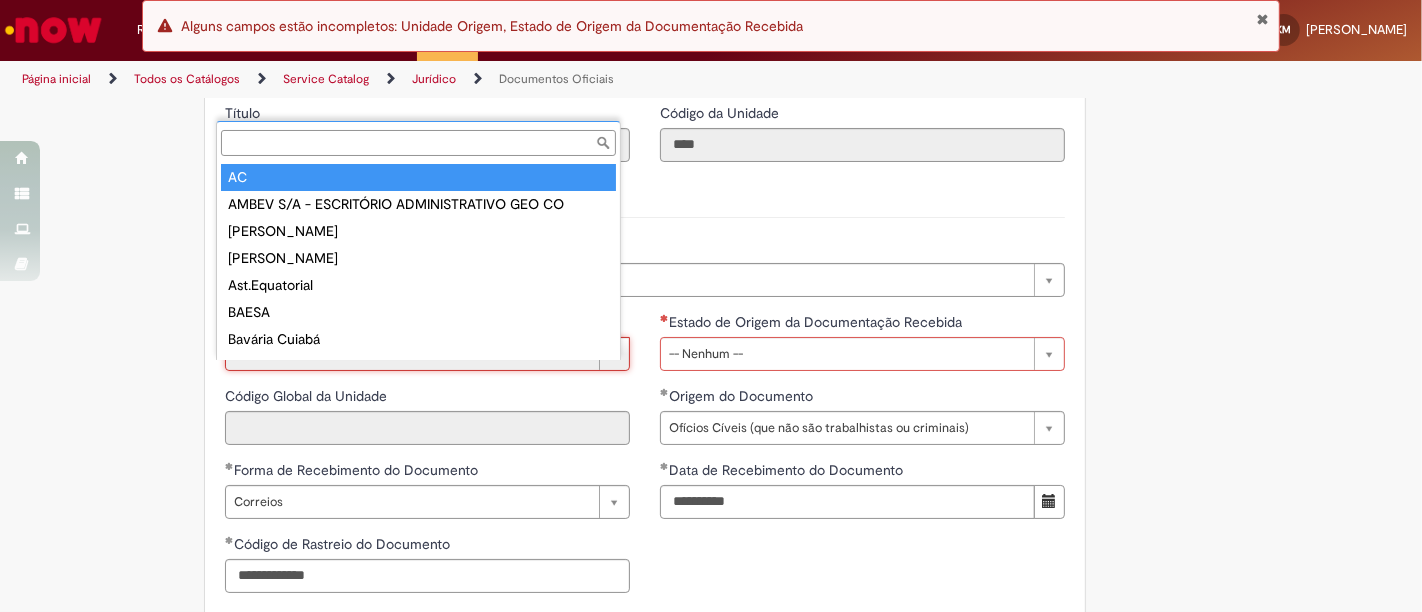 type on "**" 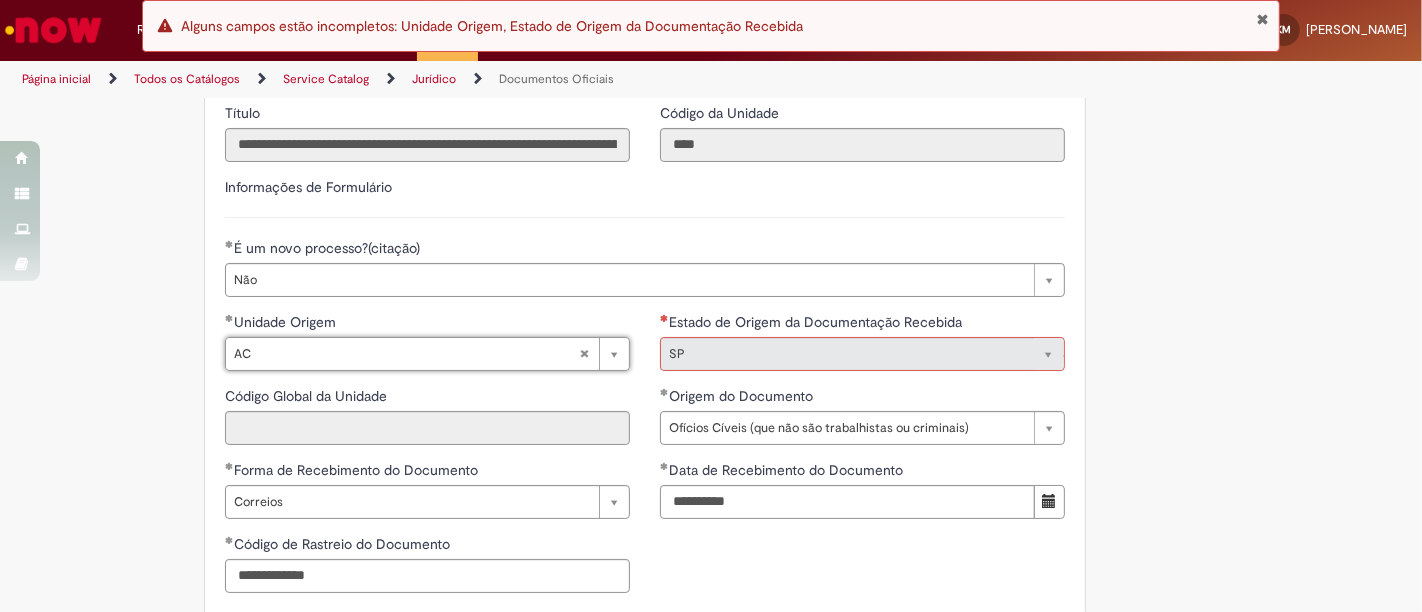 type on "**" 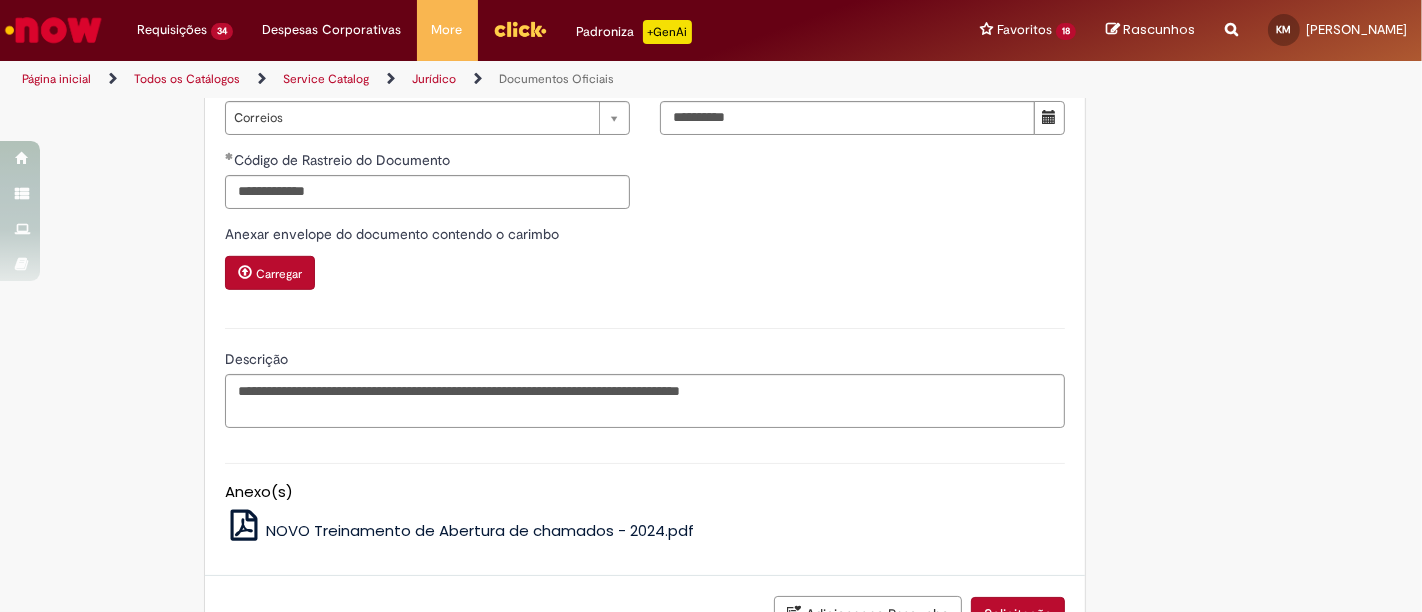 scroll, scrollTop: 1108, scrollLeft: 0, axis: vertical 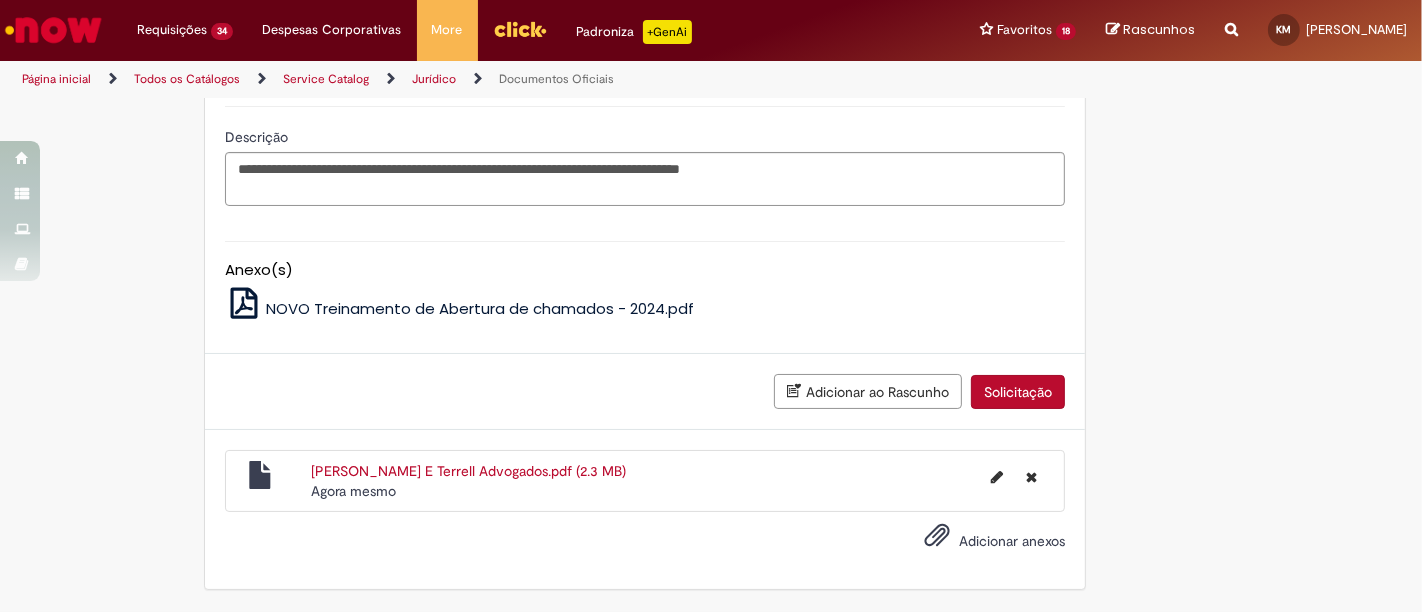 click on "Solicitação" at bounding box center [1018, 392] 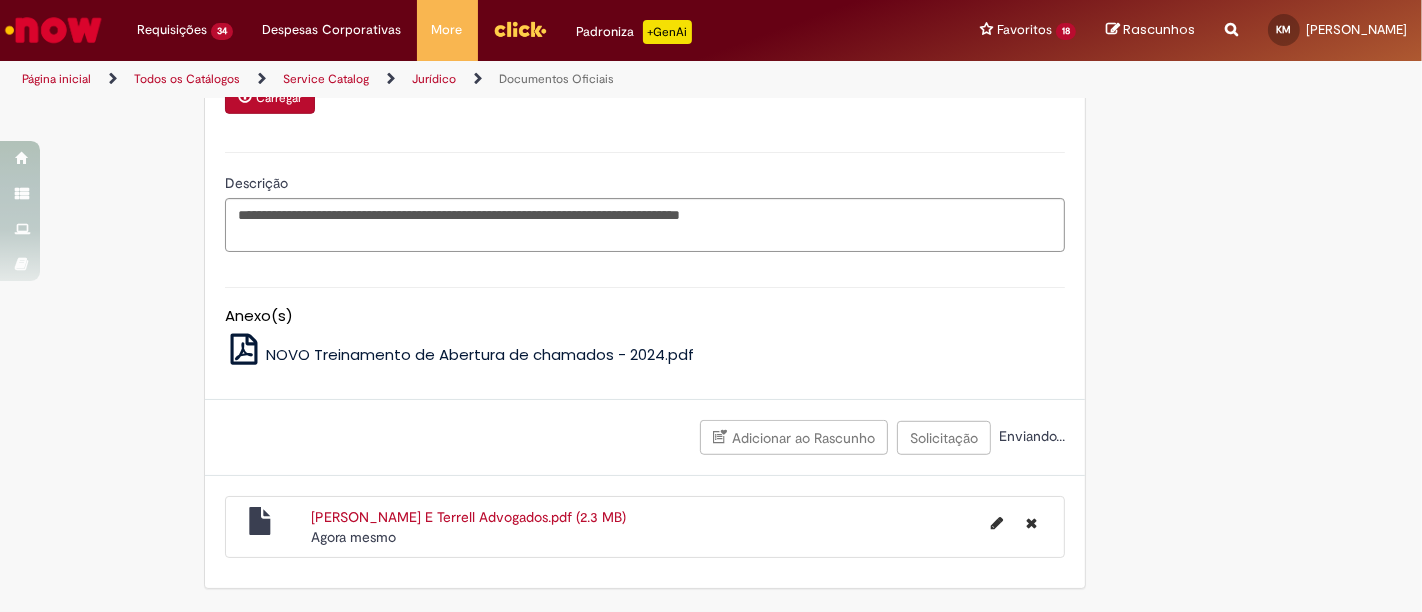 scroll, scrollTop: 1062, scrollLeft: 0, axis: vertical 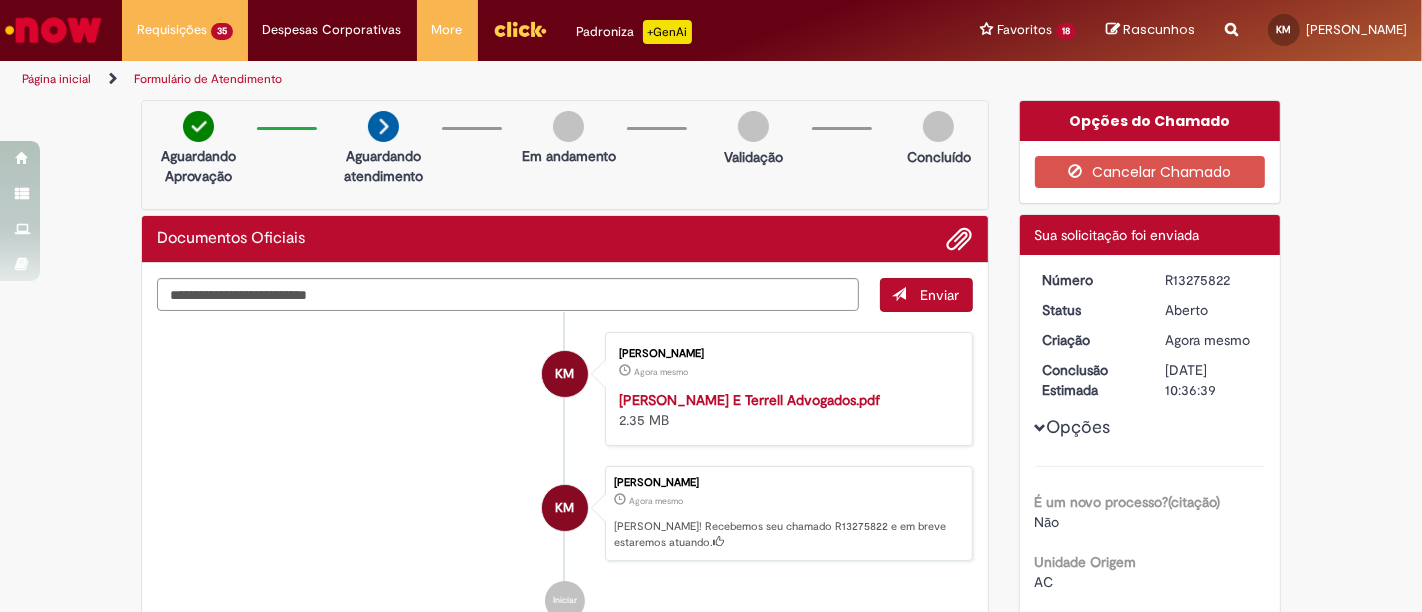 drag, startPoint x: 1220, startPoint y: 271, endPoint x: 1132, endPoint y: 278, distance: 88.27797 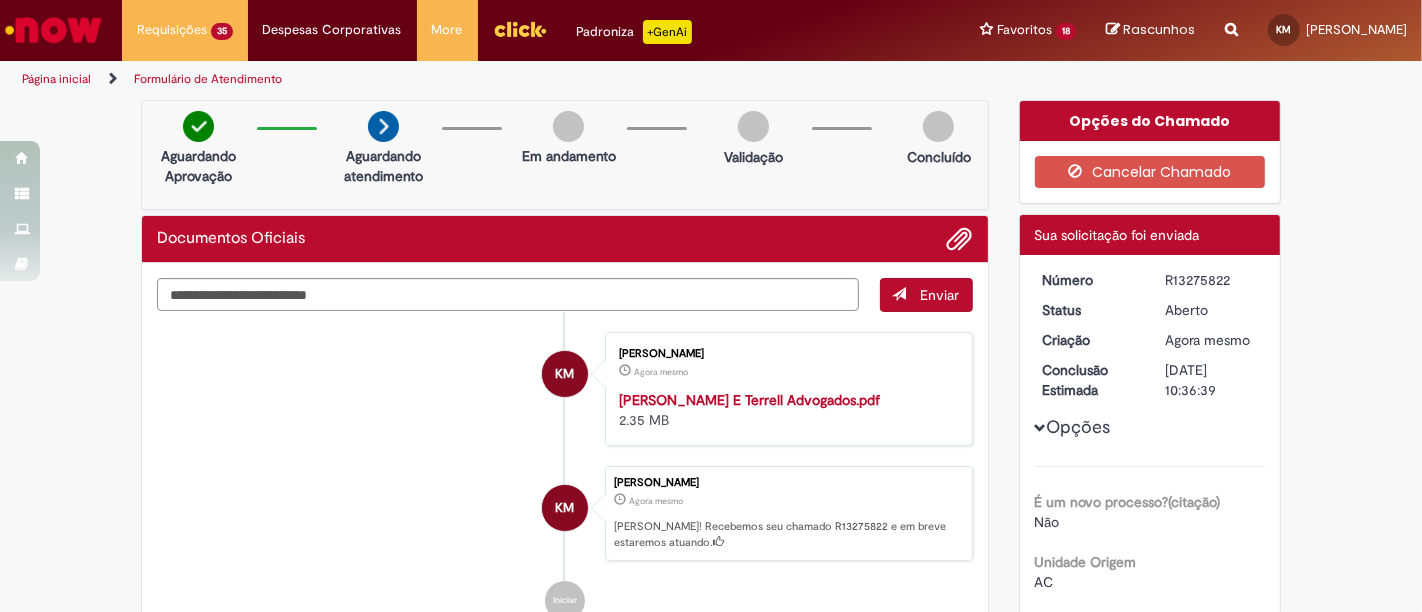 click on "KM
[PERSON_NAME]
Agora mesmo Agora mesmo
Maia E  Terrell Advogados.pdf  2.35 MB" at bounding box center (565, 389) 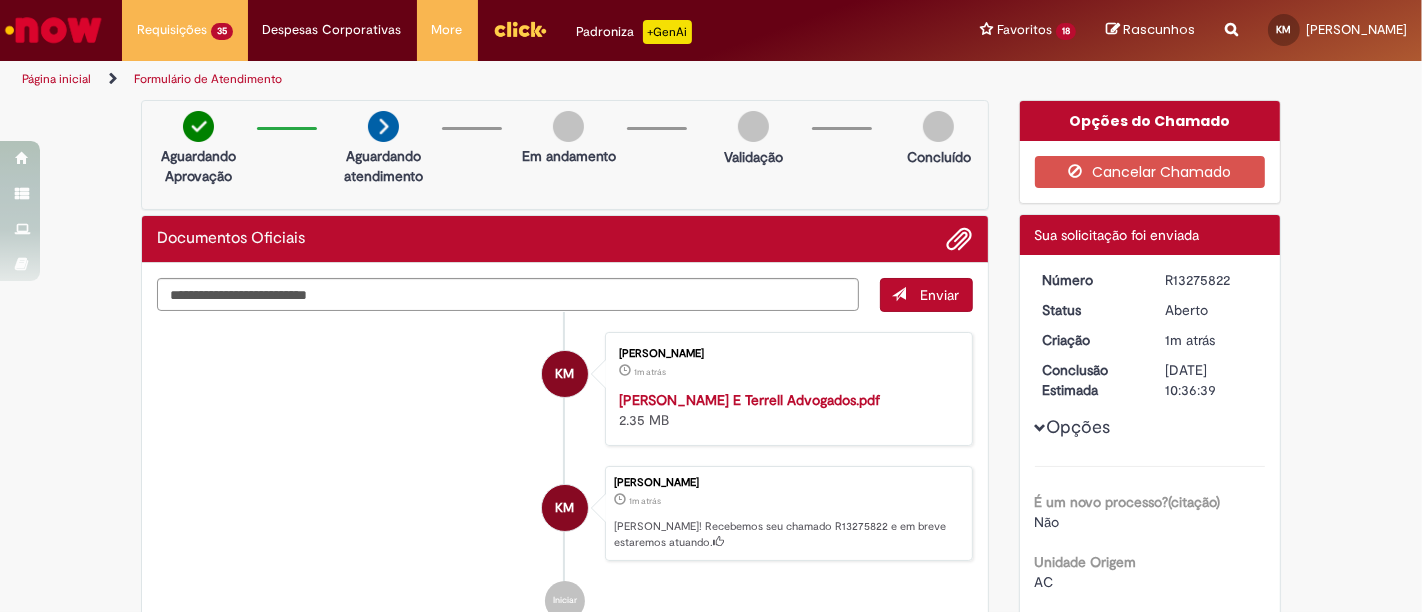 drag, startPoint x: 1228, startPoint y: 275, endPoint x: 1151, endPoint y: 275, distance: 77 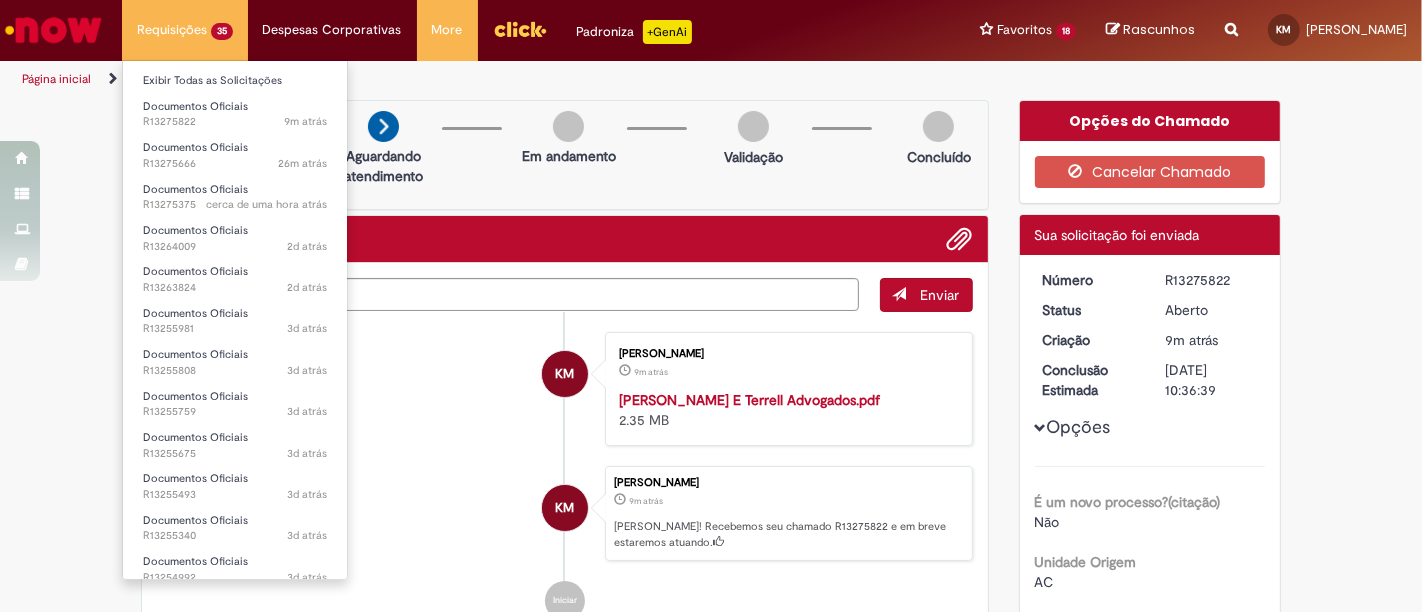 click on "Requisições   35
Exibir Todas as Solicitações
Documentos Oficiais
9m atrás 9 minutos atrás  R13275822
Documentos Oficiais
26m atrás 26 minutos atrás  R13275666
Documentos Oficiais
cerca de uma hora atrás cerca de uma hora atrás  R13275375
Documentos Oficiais
2d atrás 2 dias atrás  R13264009
Documentos Oficiais
2d atrás 2 dias atrás  R13263824
Documentos Oficiais
3d atrás 3 dias atrás  R13255981
Documentos Oficiais
3d atrás 3 dias atrás  R13255808
Documentos Oficiais
3d atrás 3 dias atrás  R13255759
Documentos Oficiais
3d atrás 3 dias atrás  R13255675
Documentos Oficiais
3d atrás 3 dias atrás  R13255493
Documentos Oficiais
3d atrás 3 dias atrás  R13255340" at bounding box center [185, 30] 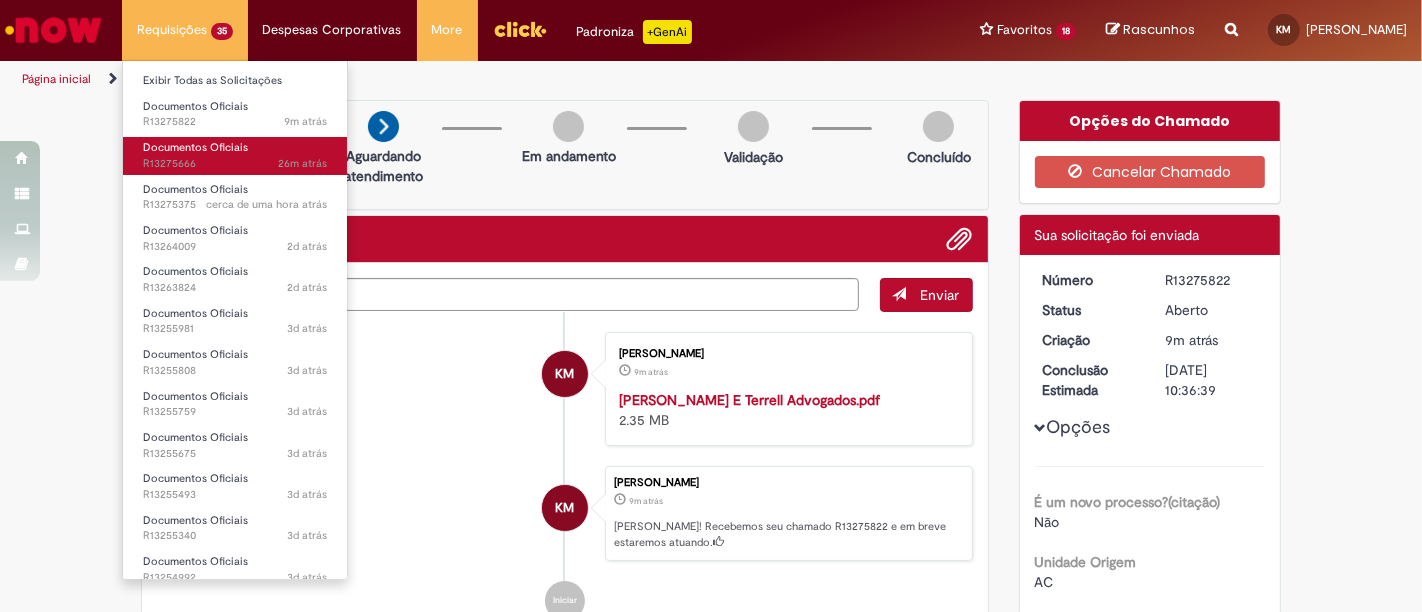 click on "Documentos Oficiais" at bounding box center [195, 147] 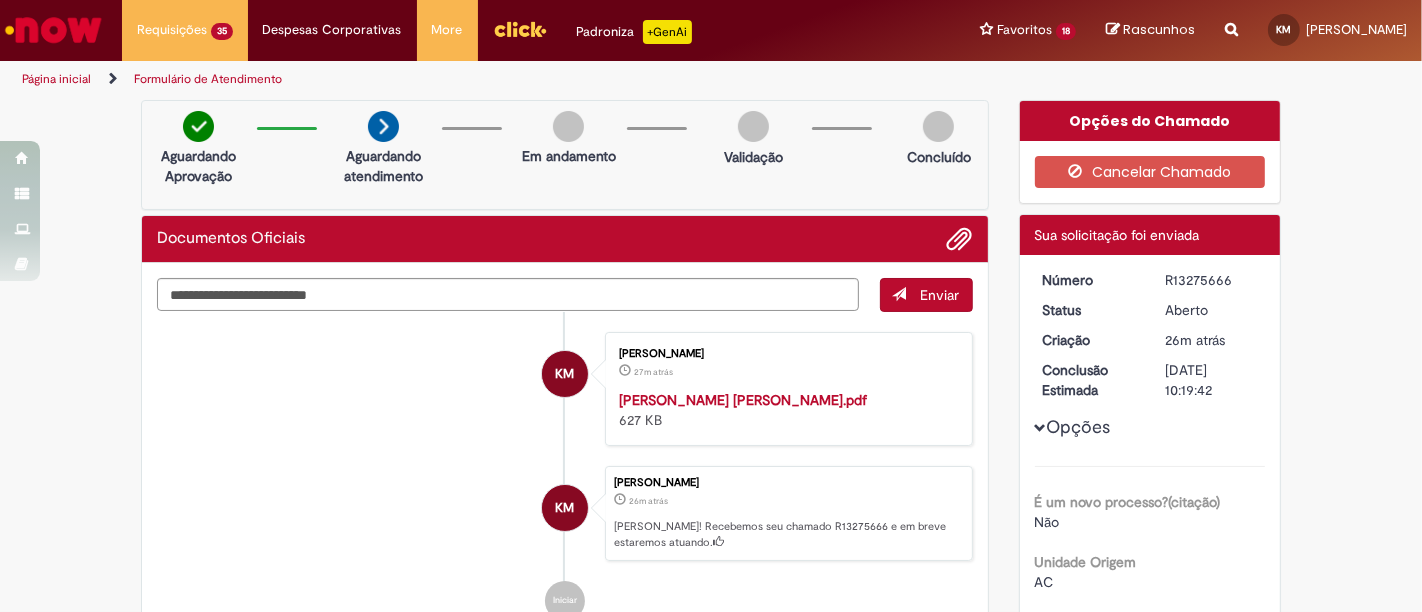 drag, startPoint x: 1223, startPoint y: 276, endPoint x: 1147, endPoint y: 285, distance: 76.53104 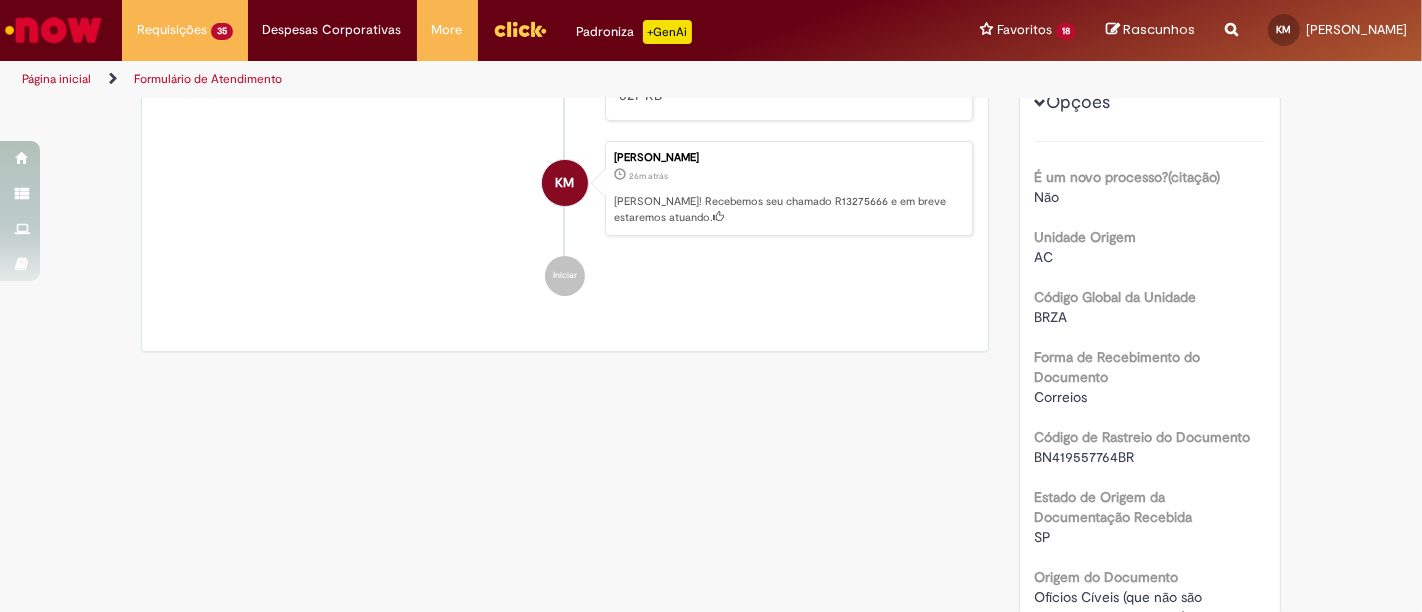 scroll, scrollTop: 111, scrollLeft: 0, axis: vertical 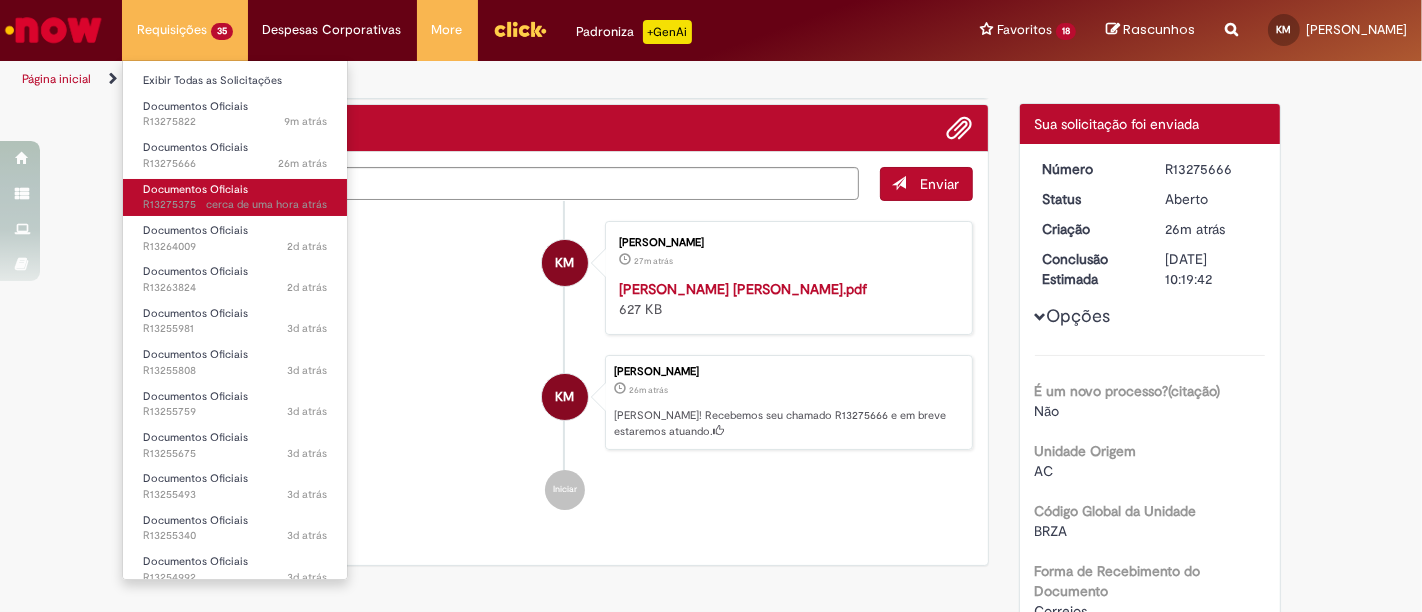 click on "Documentos Oficiais" at bounding box center [195, 189] 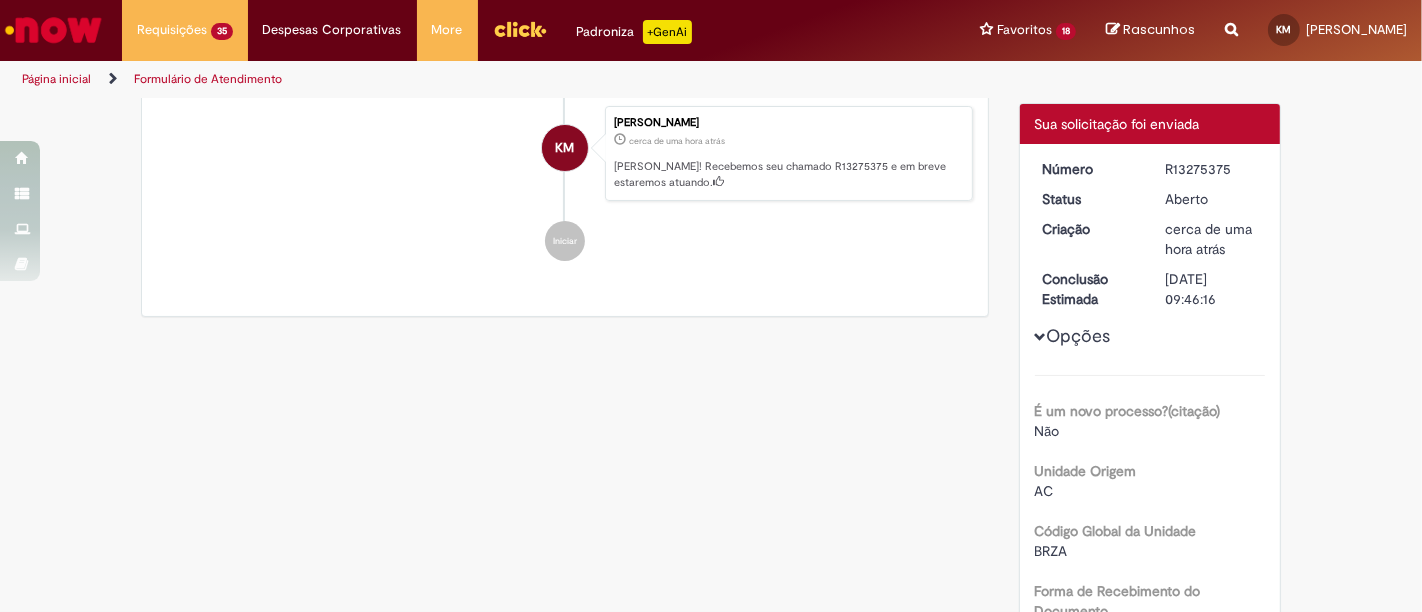 scroll, scrollTop: 0, scrollLeft: 0, axis: both 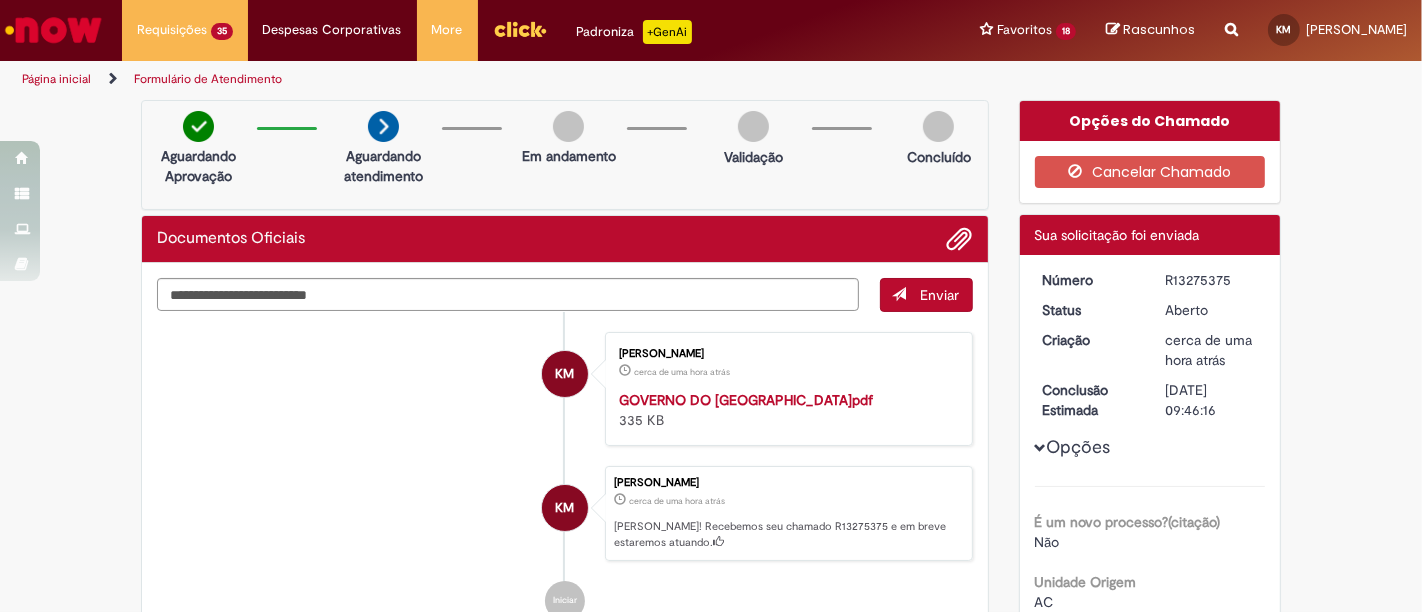 drag, startPoint x: 1220, startPoint y: 280, endPoint x: 1147, endPoint y: 281, distance: 73.00685 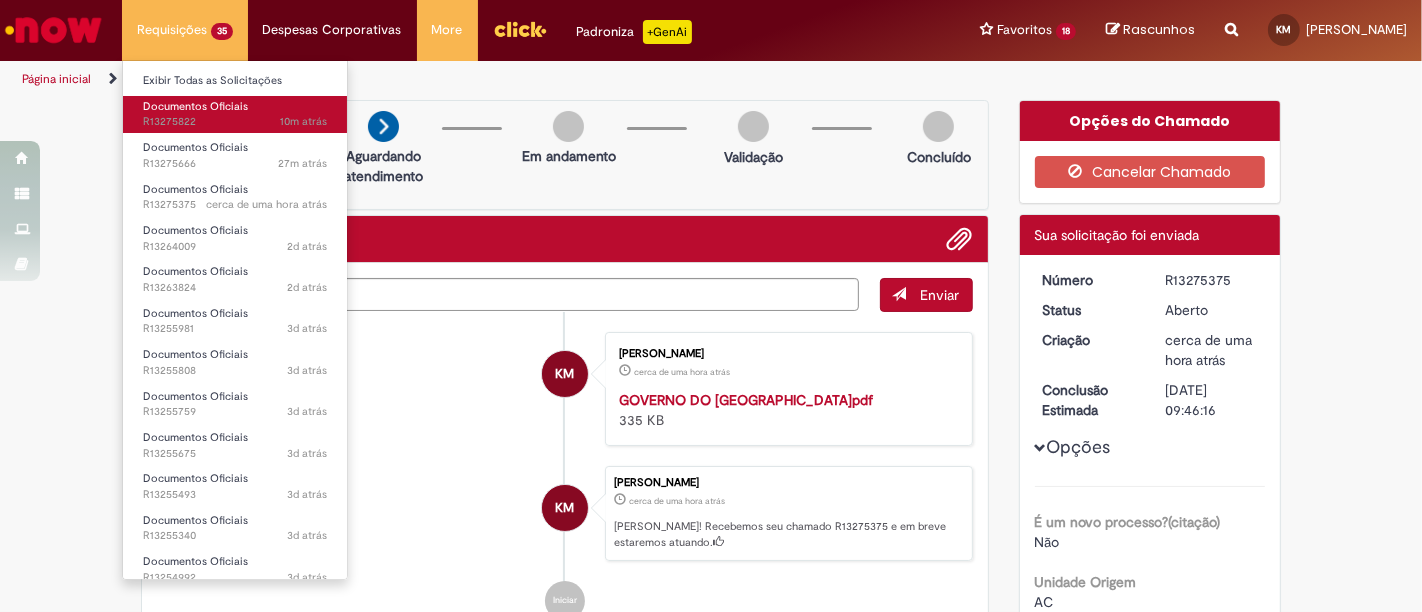 click on "10m atrás 10 minutos atrás  R13275822" at bounding box center [235, 122] 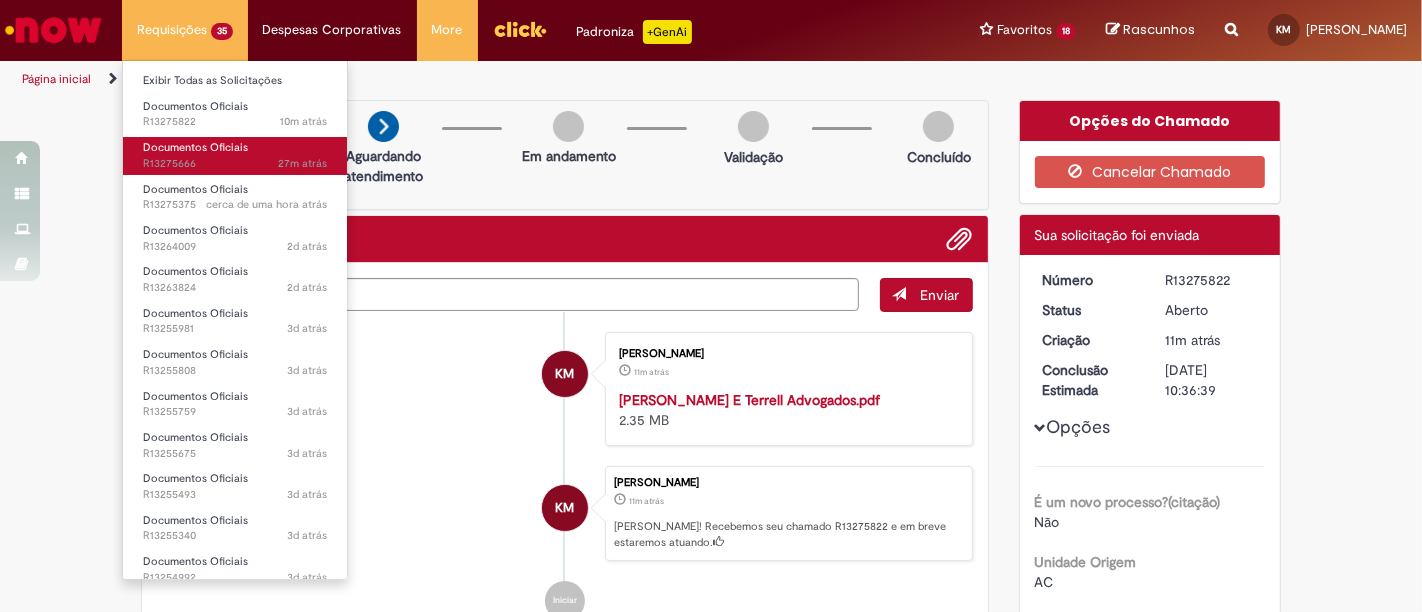 click on "27m atrás 27 minutos atrás  R13275666" at bounding box center [235, 164] 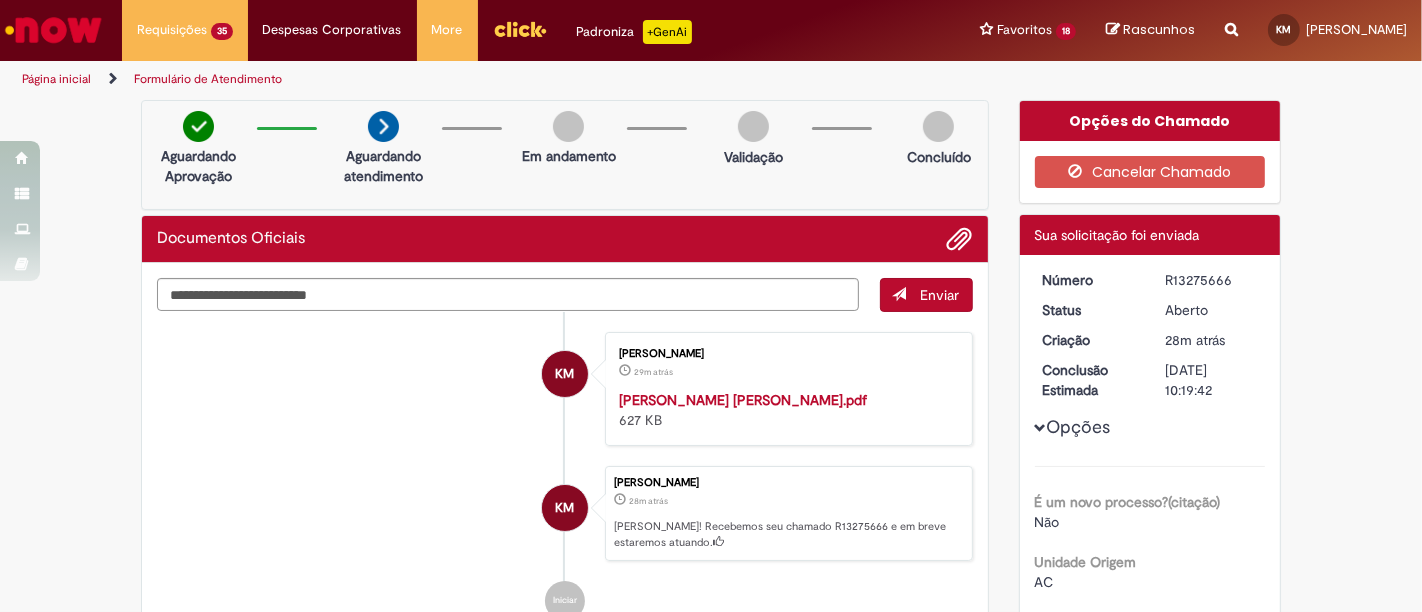 drag, startPoint x: 1205, startPoint y: 280, endPoint x: 1142, endPoint y: 286, distance: 63.28507 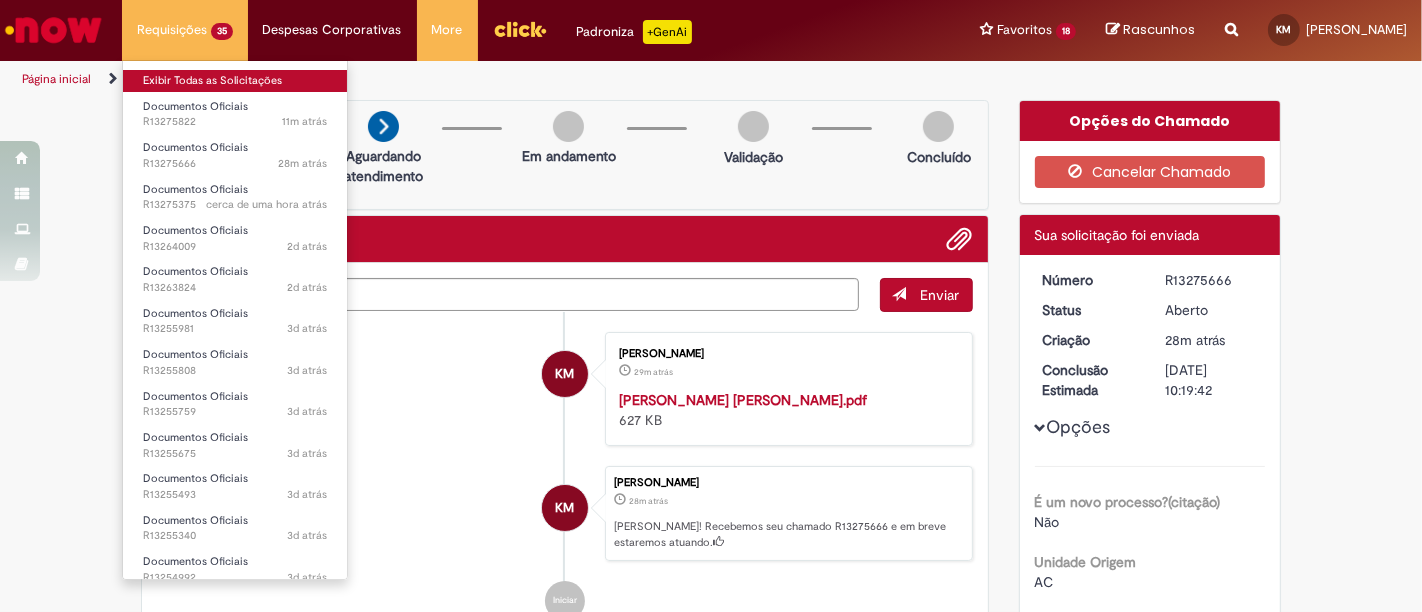 click on "Exibir Todas as Solicitações" at bounding box center (235, 81) 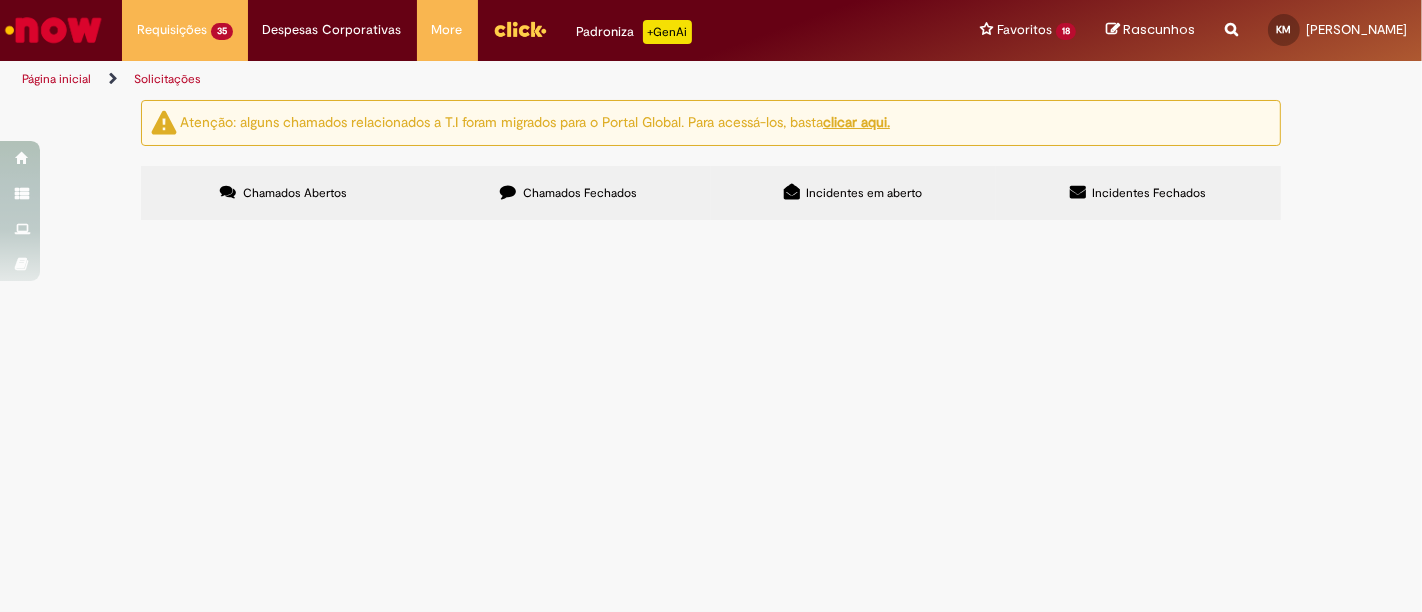 click on "Recebemos na AC uma solicitação de PPP  que remeto anexo para sua analise e conhecimento" at bounding box center [0, 0] 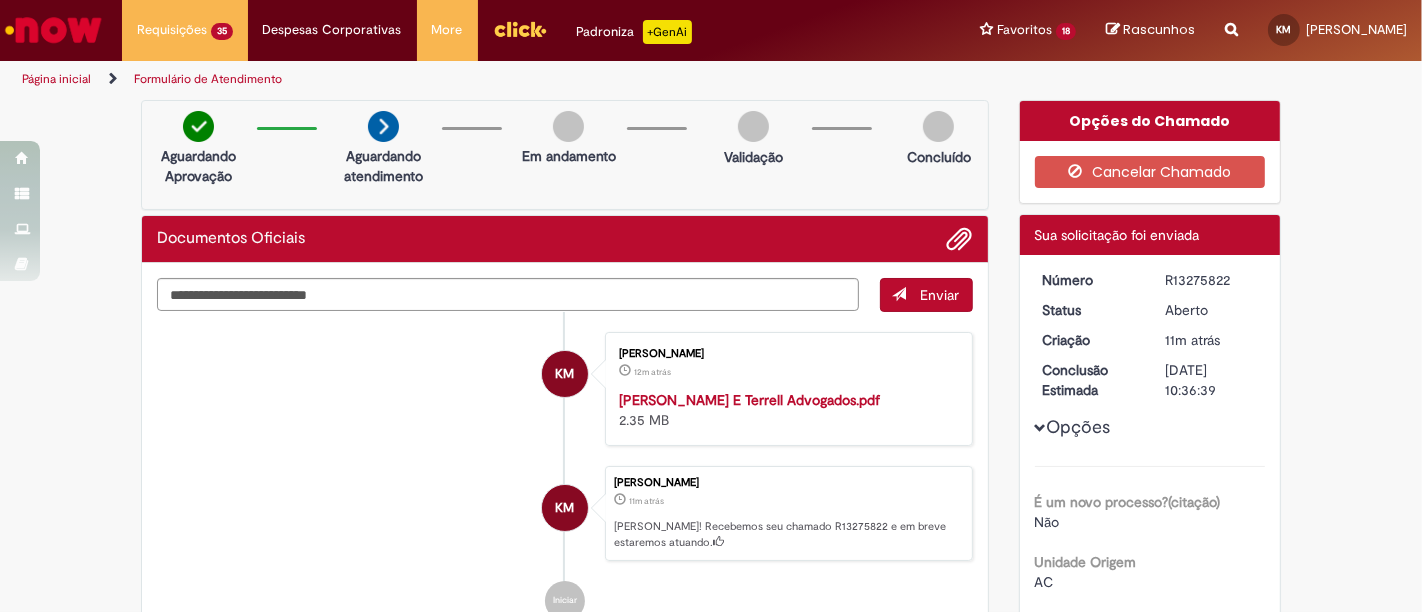 drag, startPoint x: 1237, startPoint y: 279, endPoint x: 1141, endPoint y: 299, distance: 98.0612 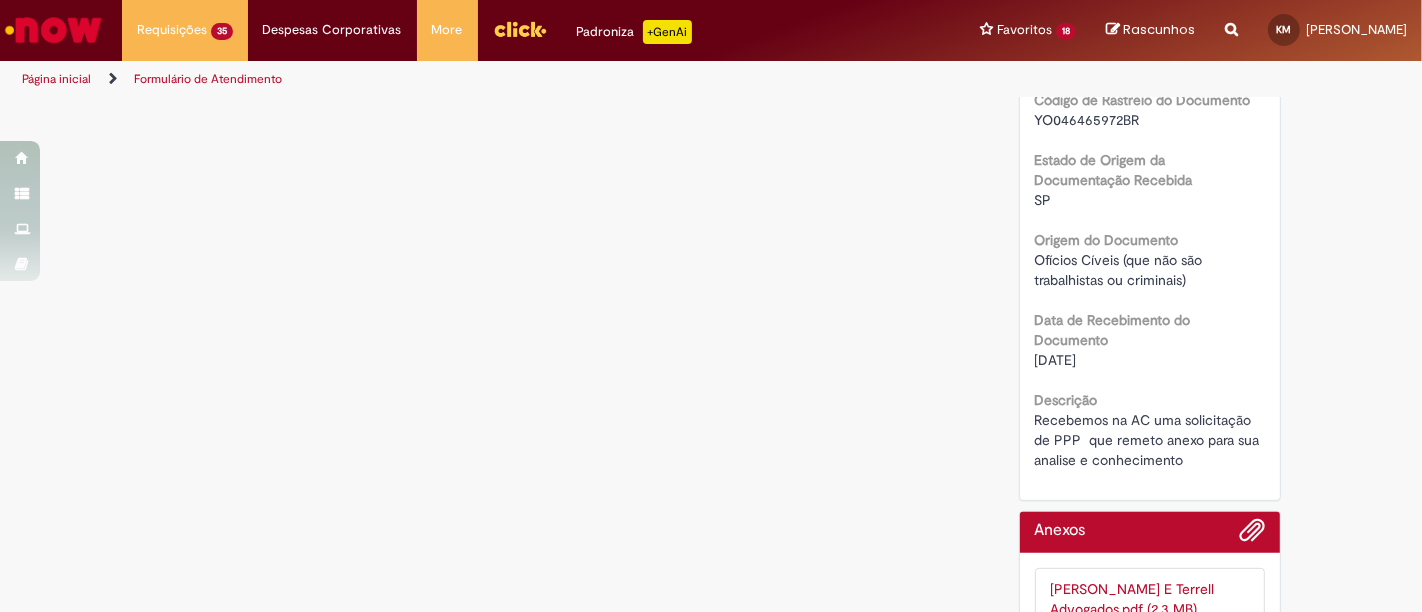 scroll, scrollTop: 734, scrollLeft: 0, axis: vertical 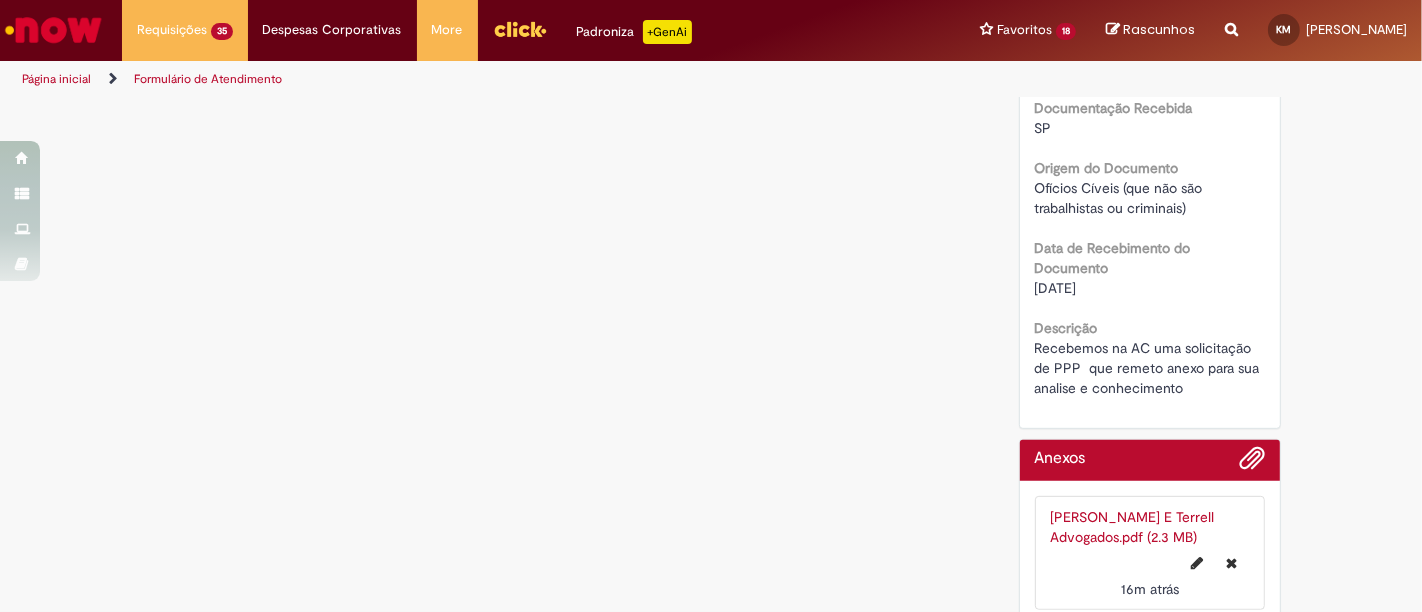 click on "Origem do Documento" at bounding box center [1107, 168] 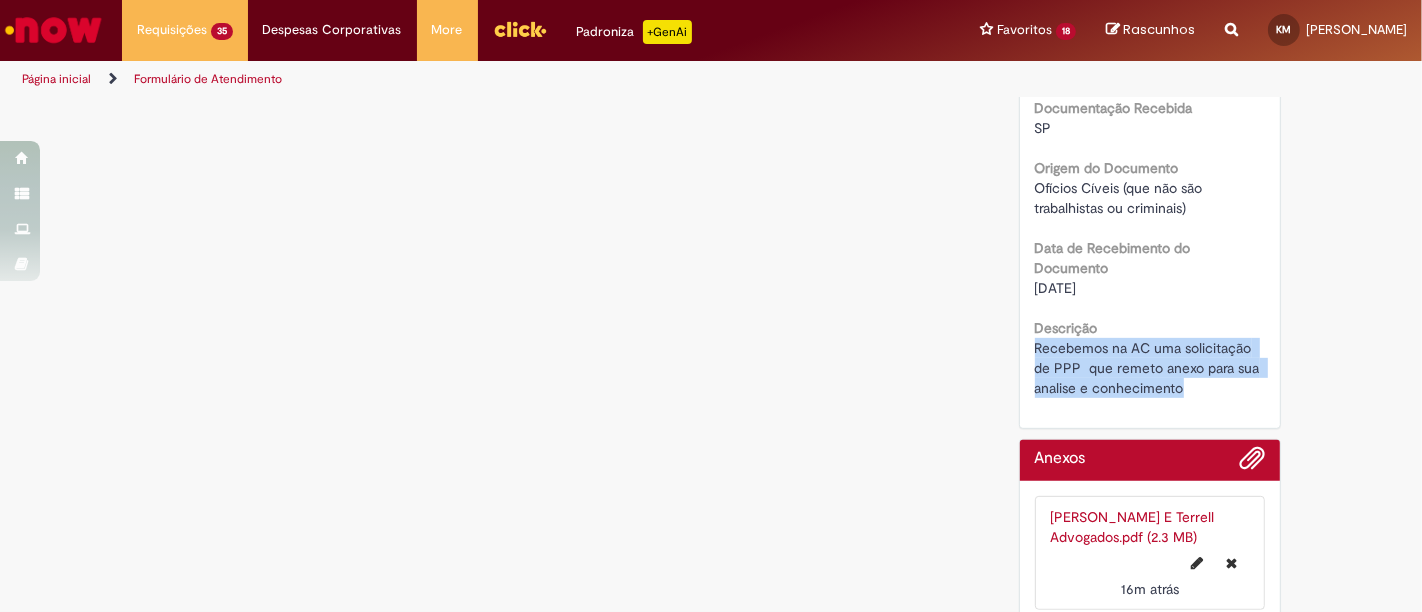drag, startPoint x: 1023, startPoint y: 326, endPoint x: 1208, endPoint y: 370, distance: 190.16046 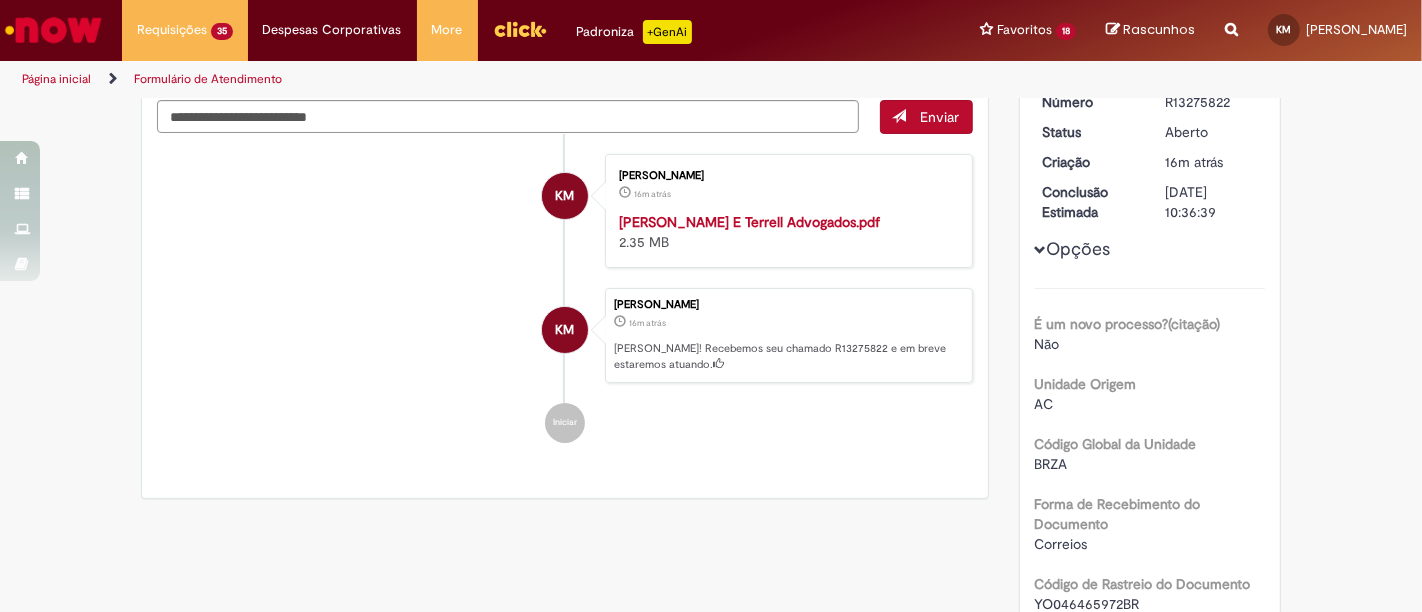 scroll, scrollTop: 0, scrollLeft: 0, axis: both 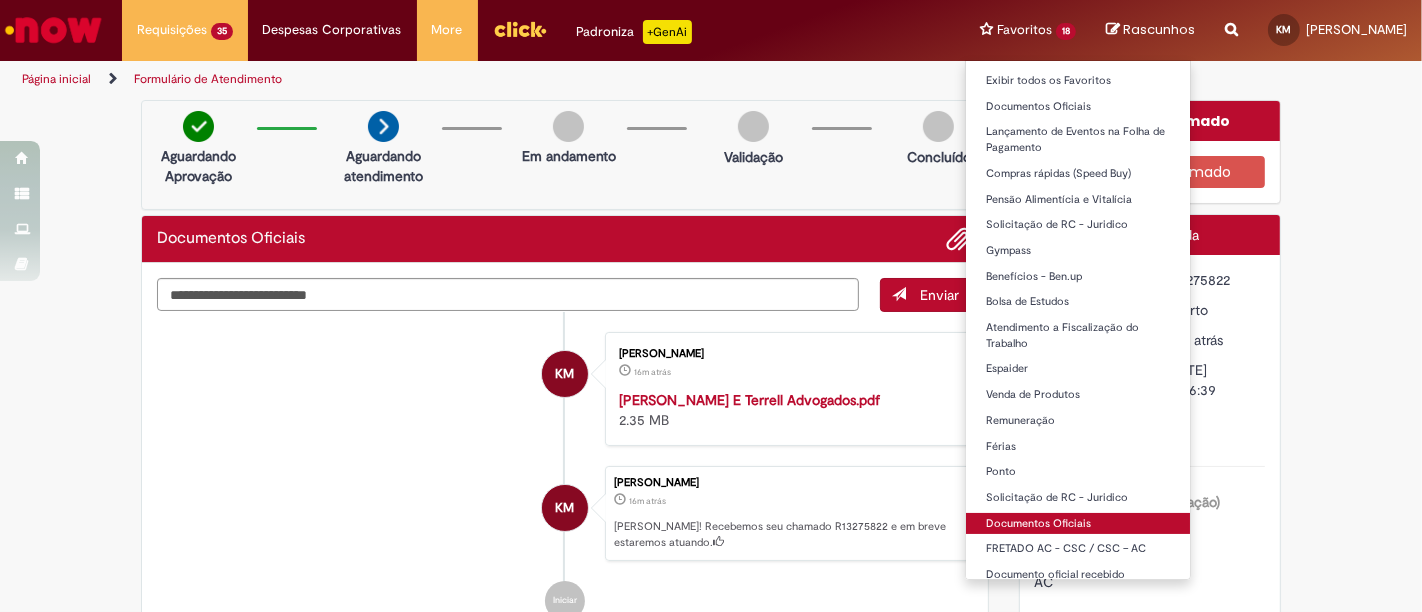 click on "Documentos Oficiais" at bounding box center [1078, 524] 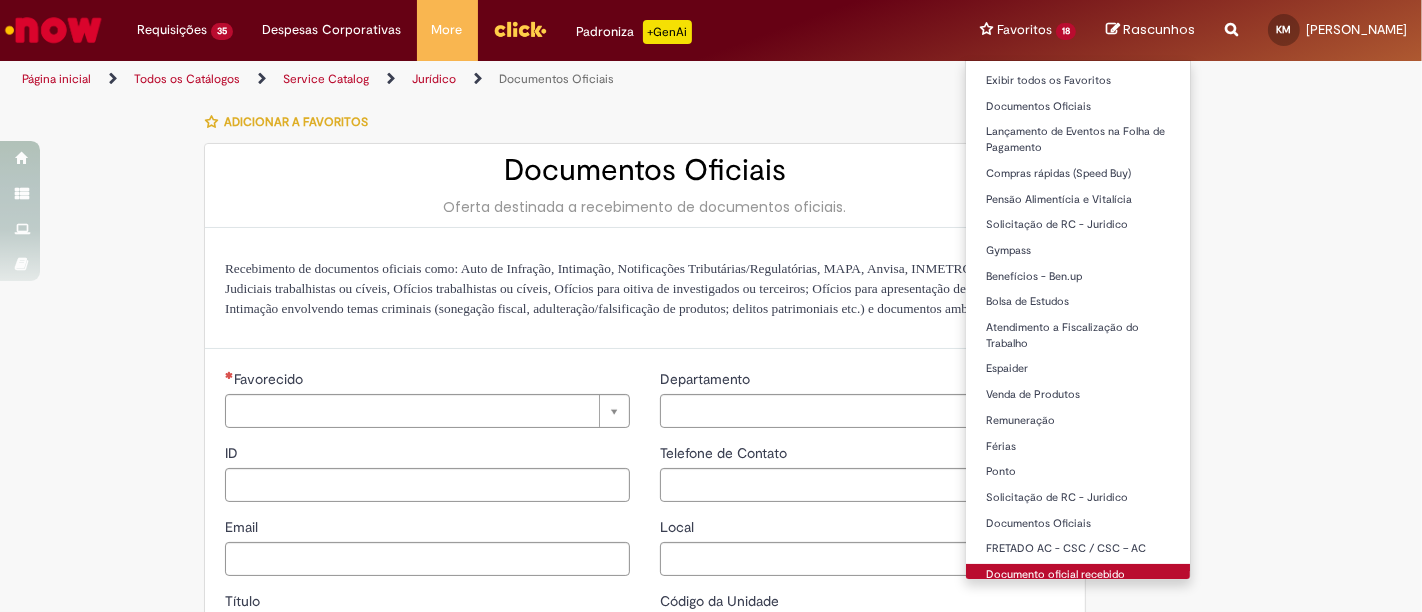 type on "********" 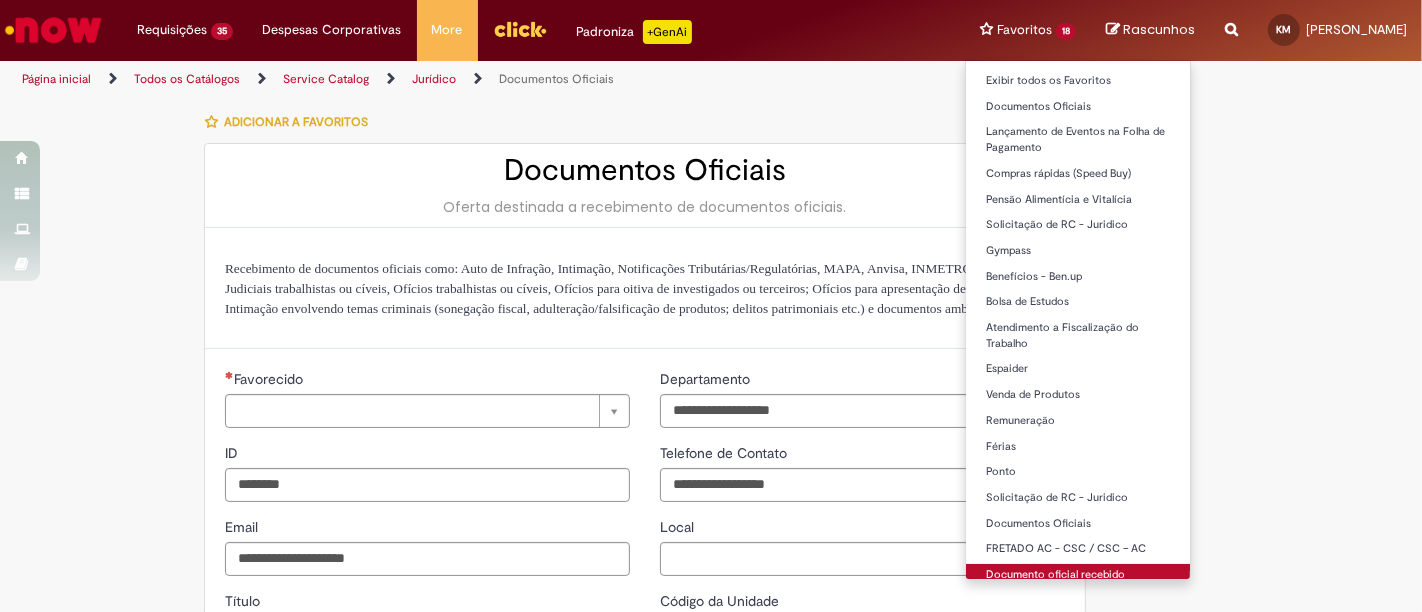 type on "**********" 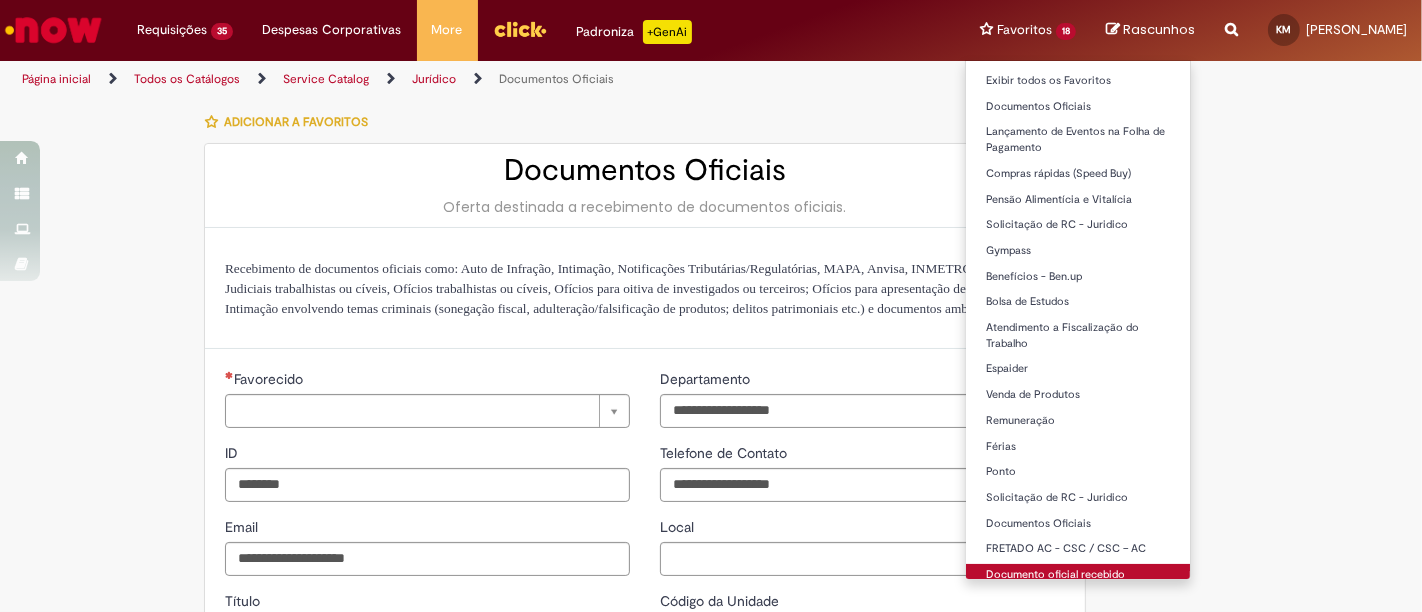 type on "**********" 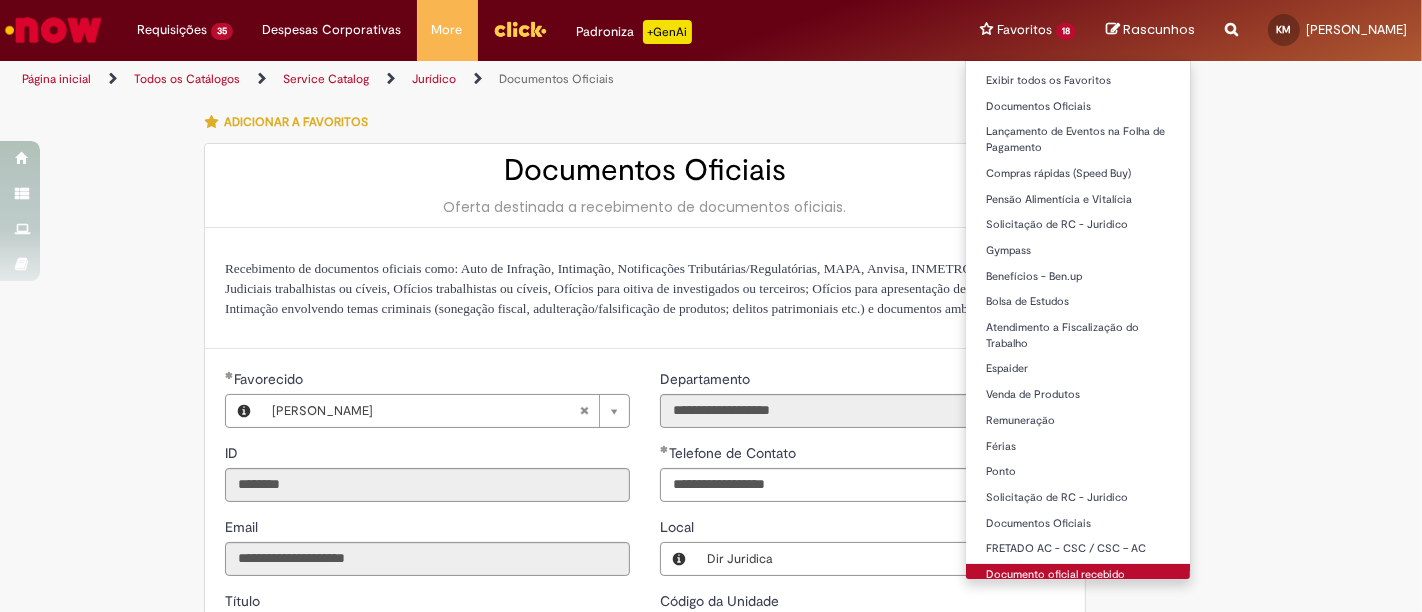 type on "**********" 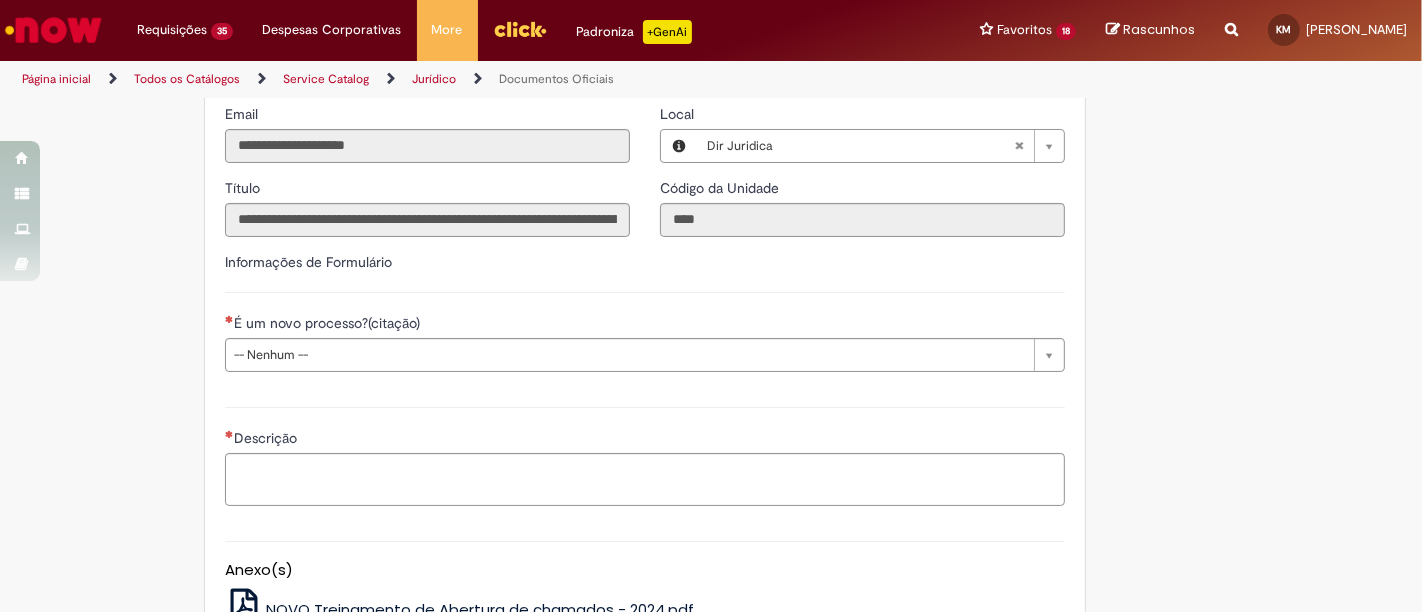 scroll, scrollTop: 555, scrollLeft: 0, axis: vertical 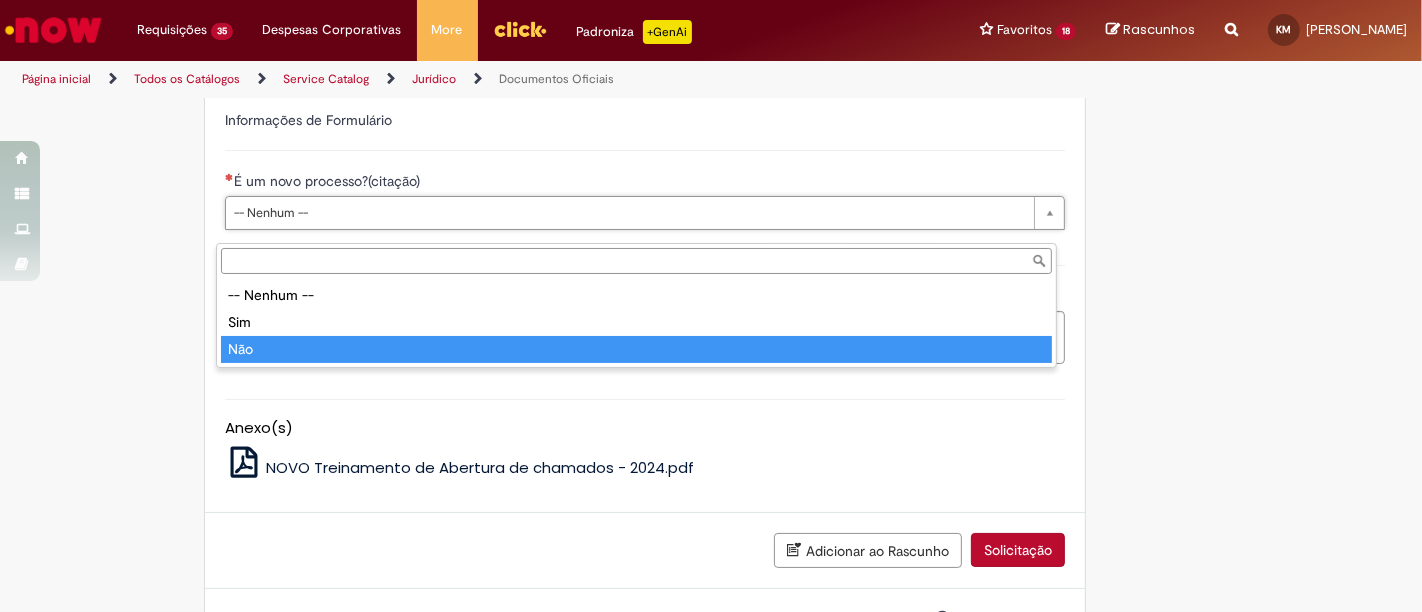 type on "***" 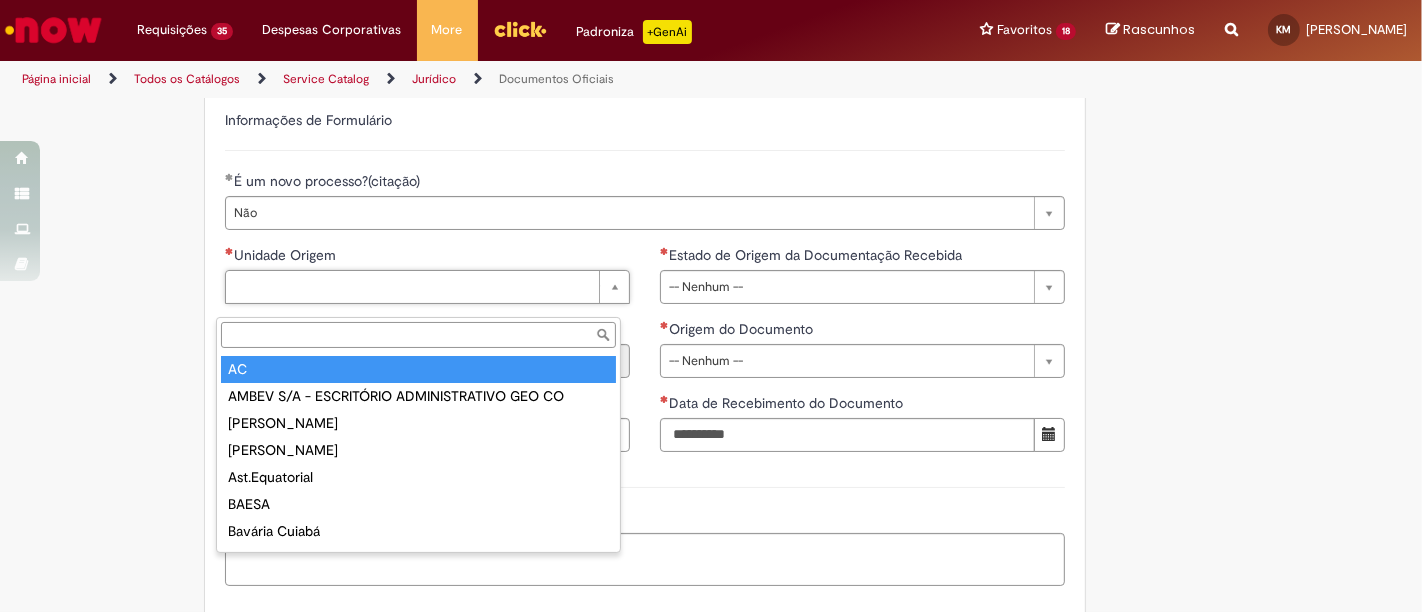 type on "**" 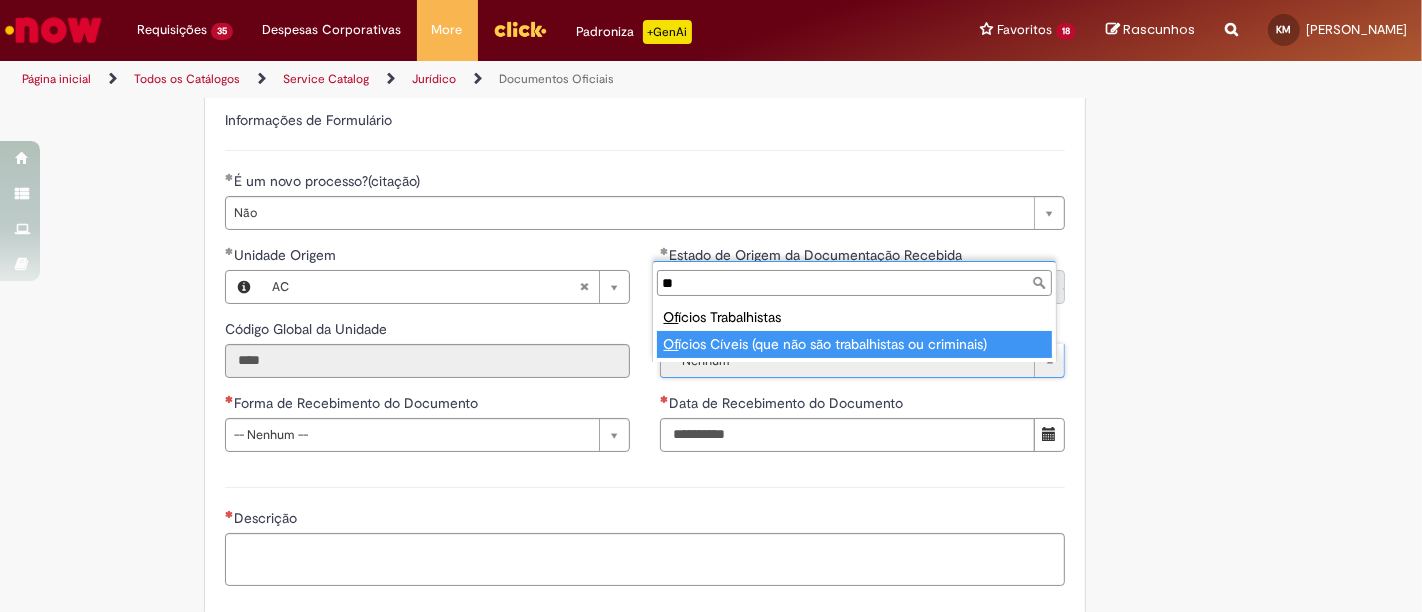 type on "**" 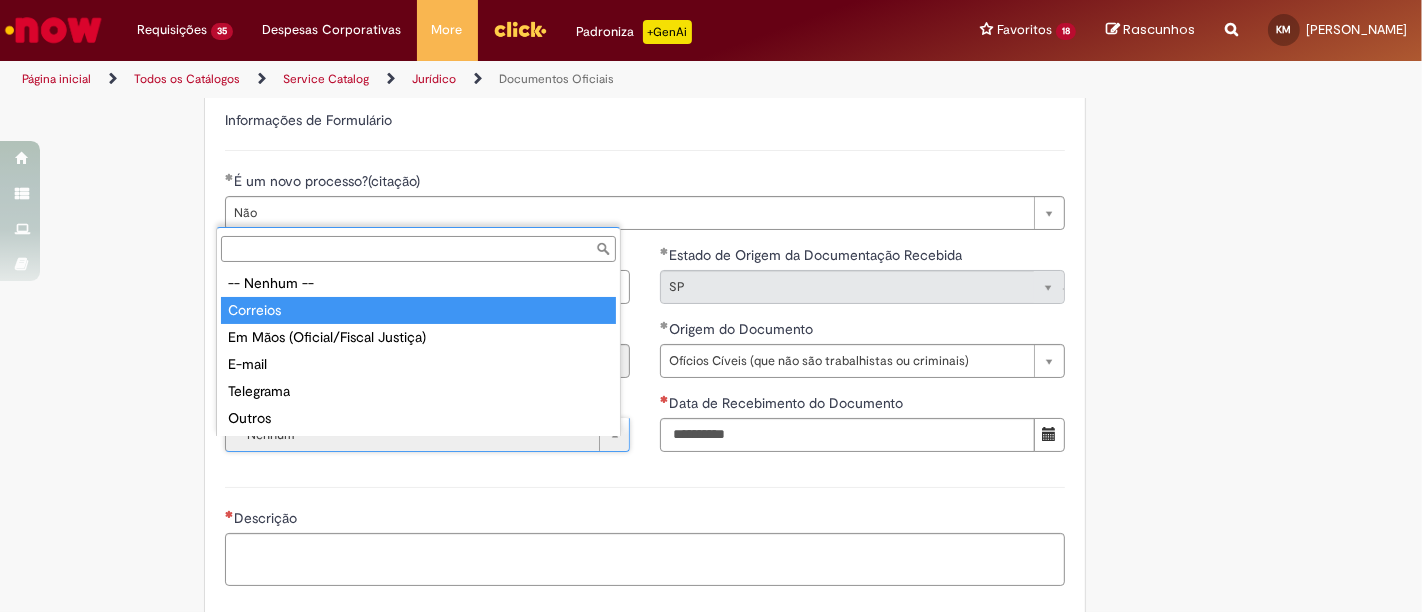 drag, startPoint x: 291, startPoint y: 310, endPoint x: 301, endPoint y: 324, distance: 17.20465 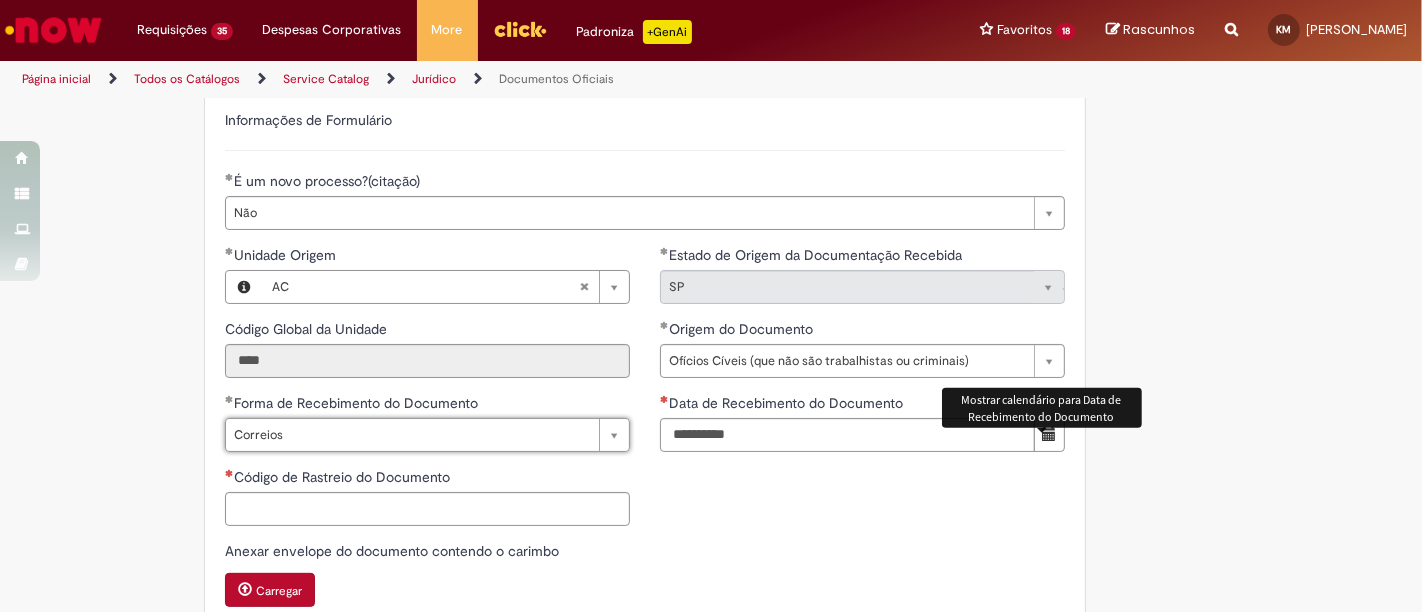 click at bounding box center (1049, 434) 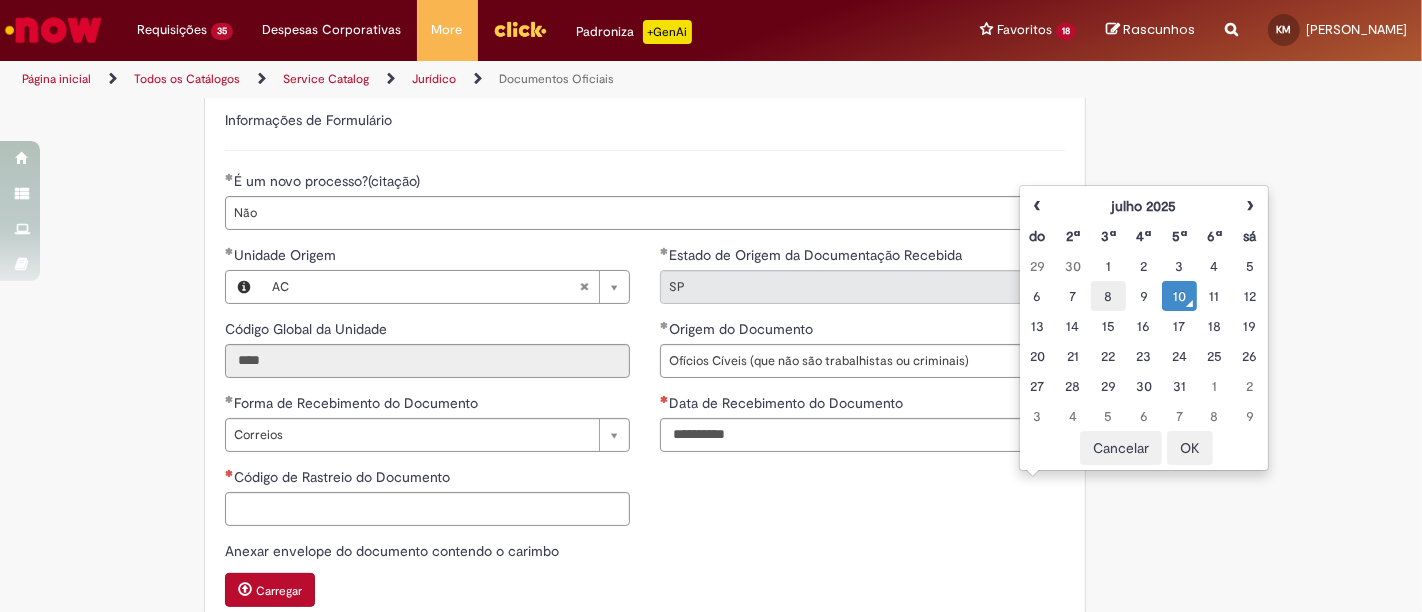 click on "8" at bounding box center (1108, 296) 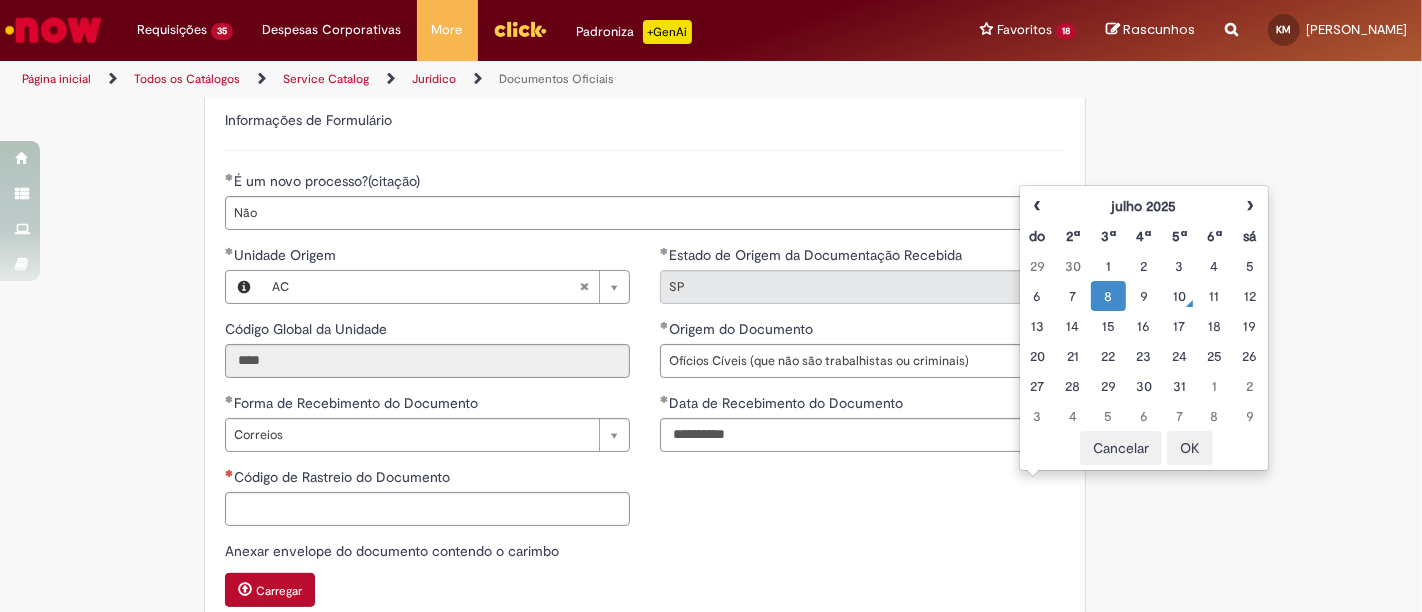 click on "OK" at bounding box center [1190, 448] 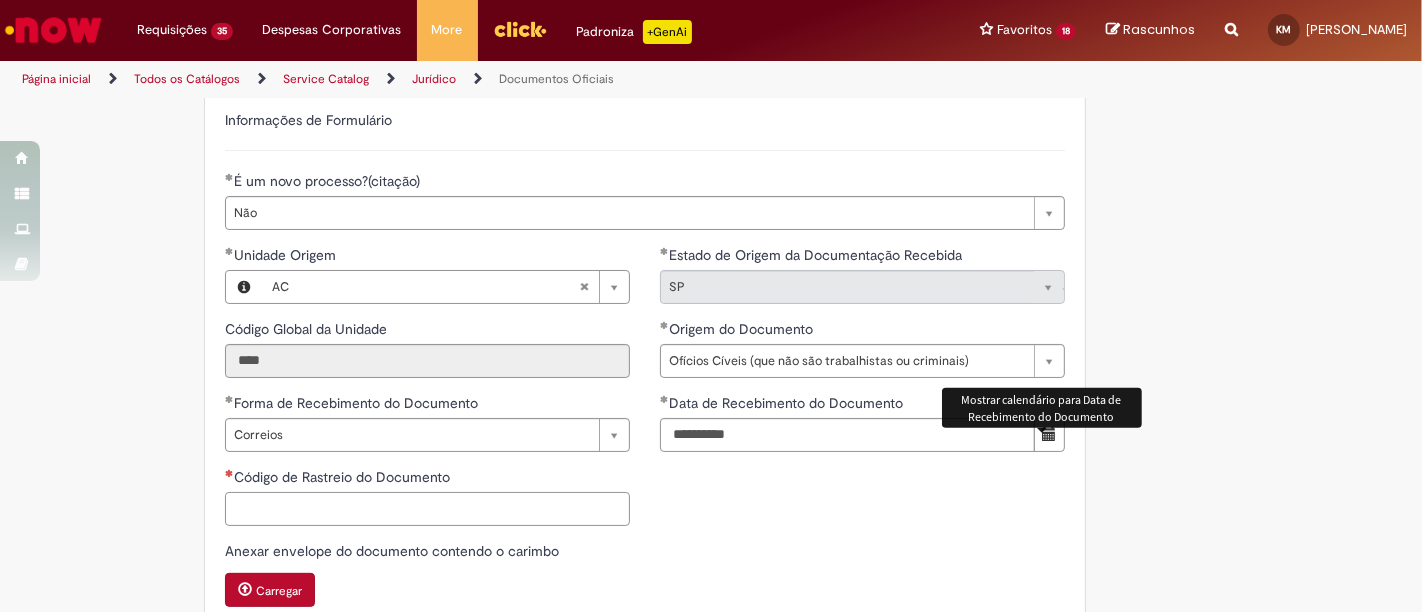 click on "Código de Rastreio do Documento" at bounding box center (427, 509) 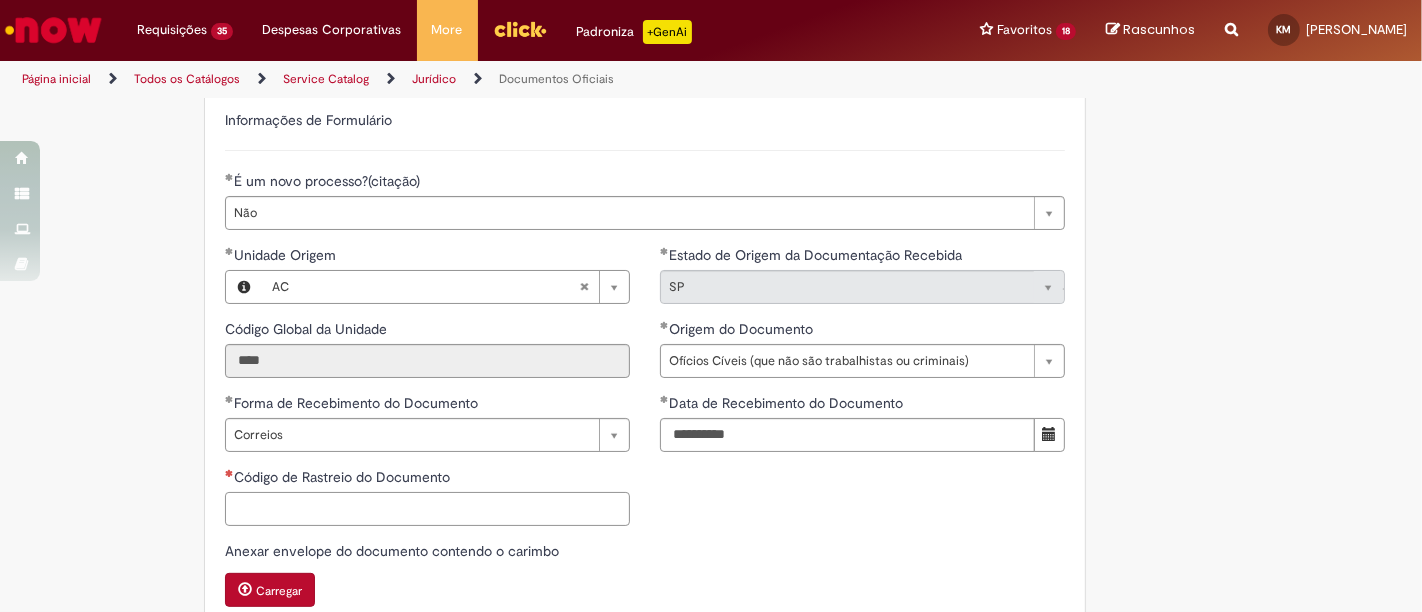 paste on "**********" 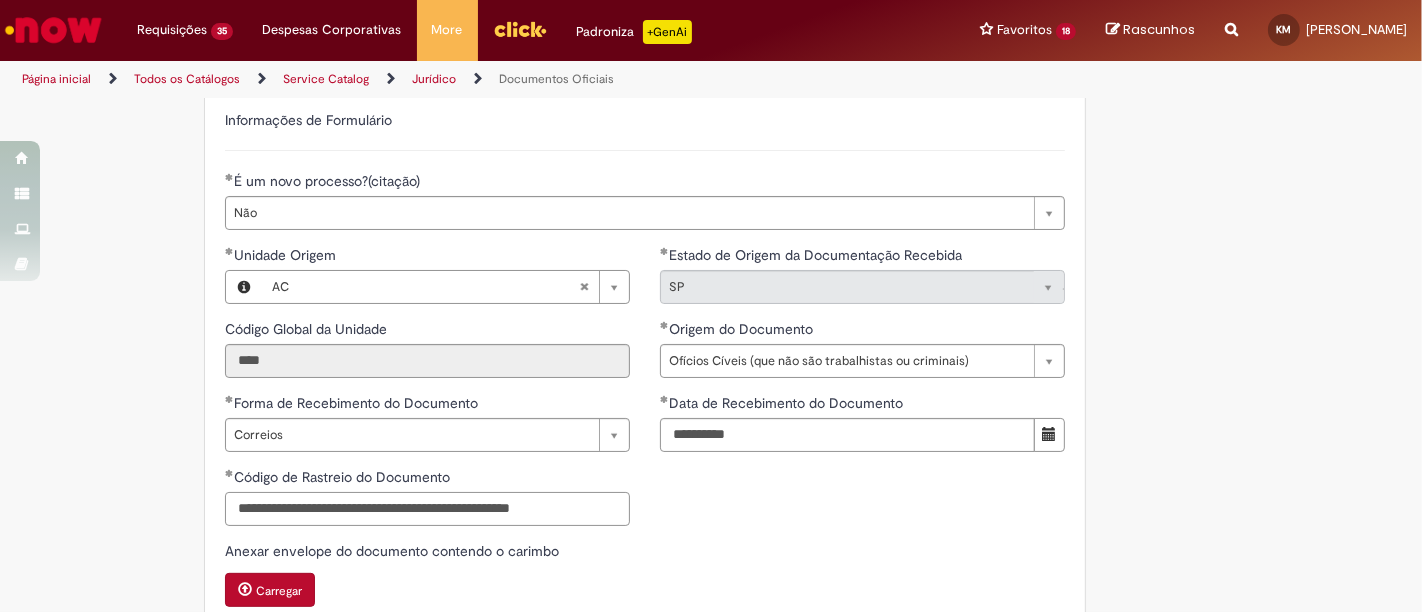 scroll, scrollTop: 0, scrollLeft: 0, axis: both 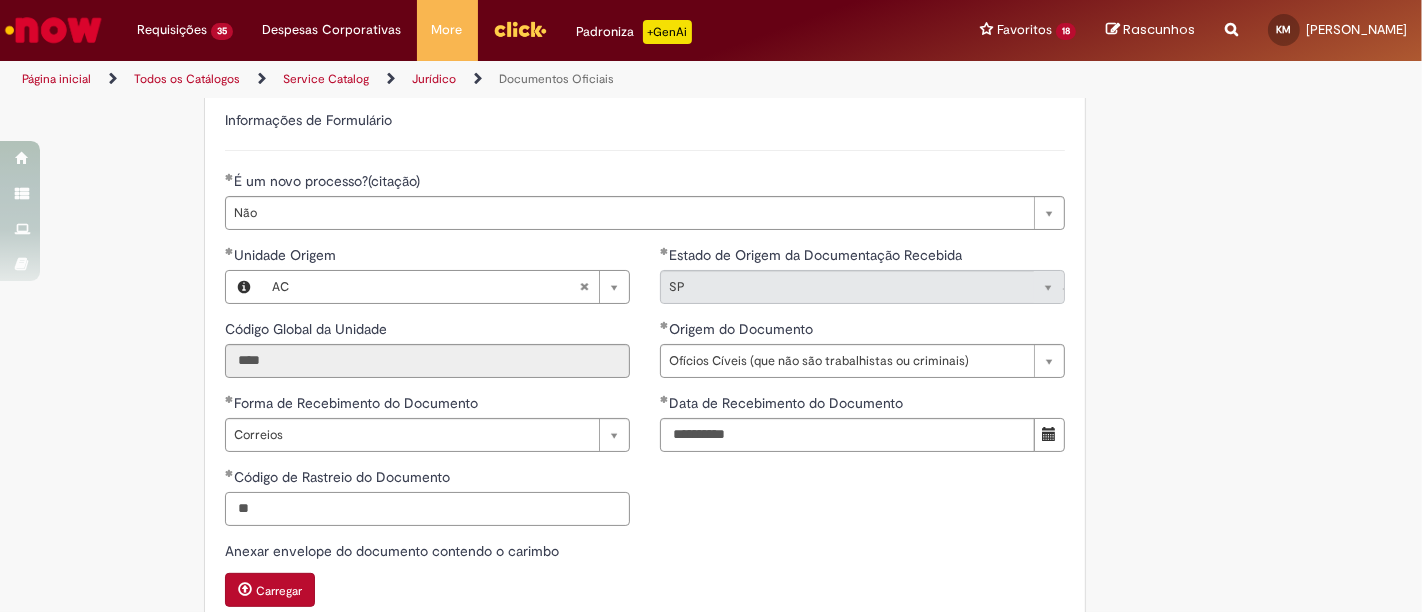 type on "*" 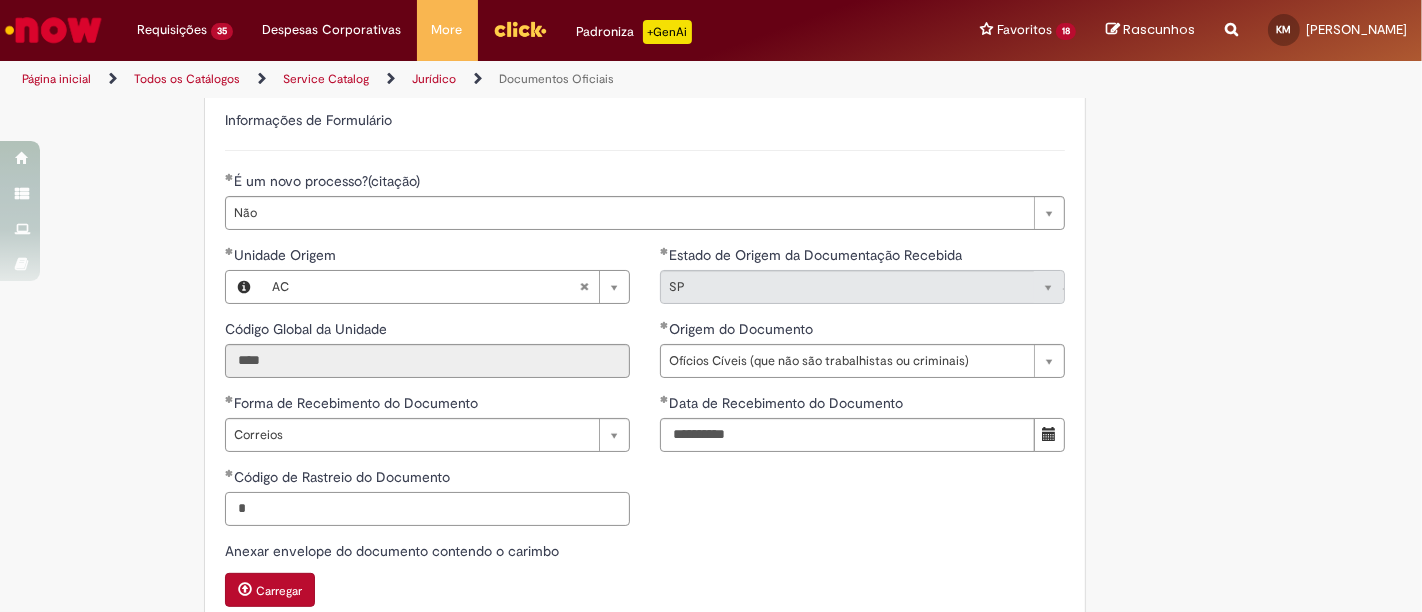 type 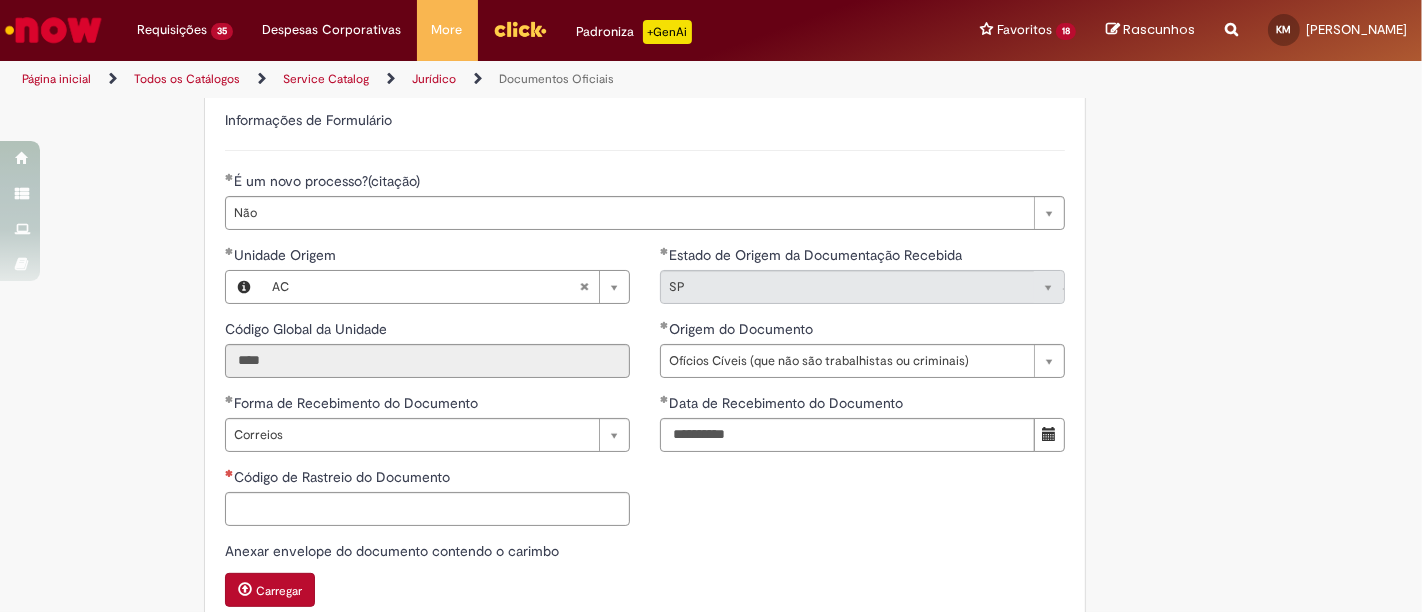 type 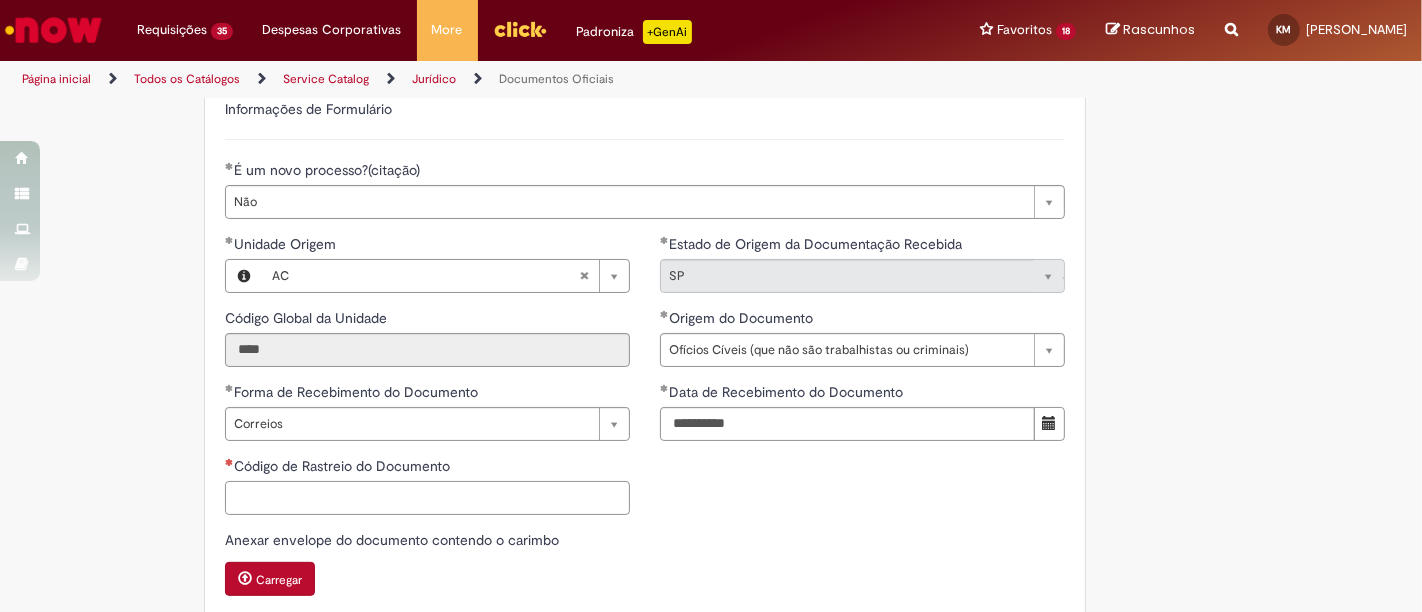 click on "Código de Rastreio do Documento" at bounding box center [427, 498] 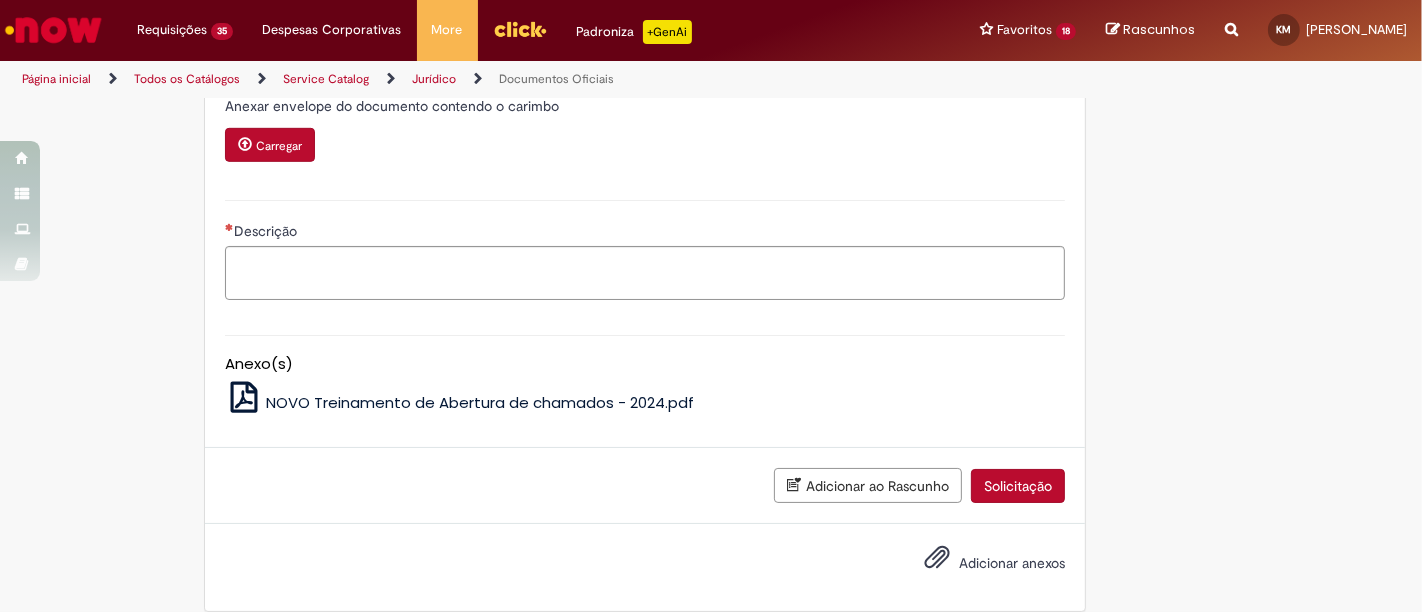 scroll, scrollTop: 1011, scrollLeft: 0, axis: vertical 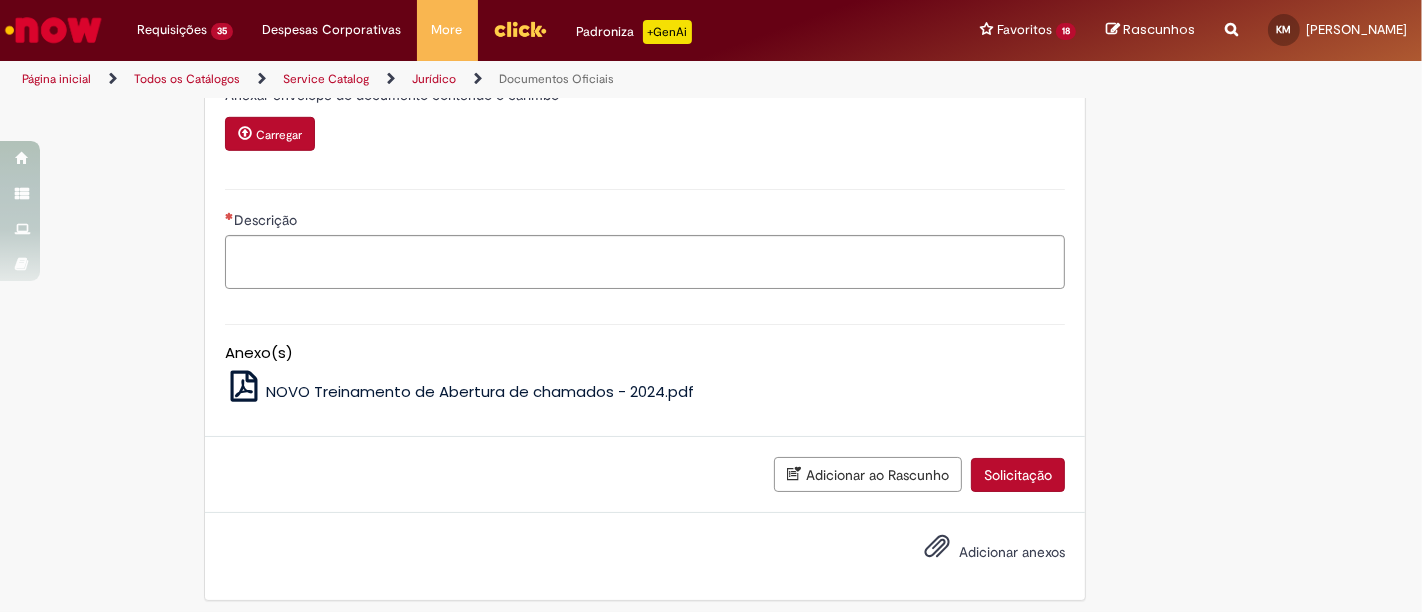 type on "**********" 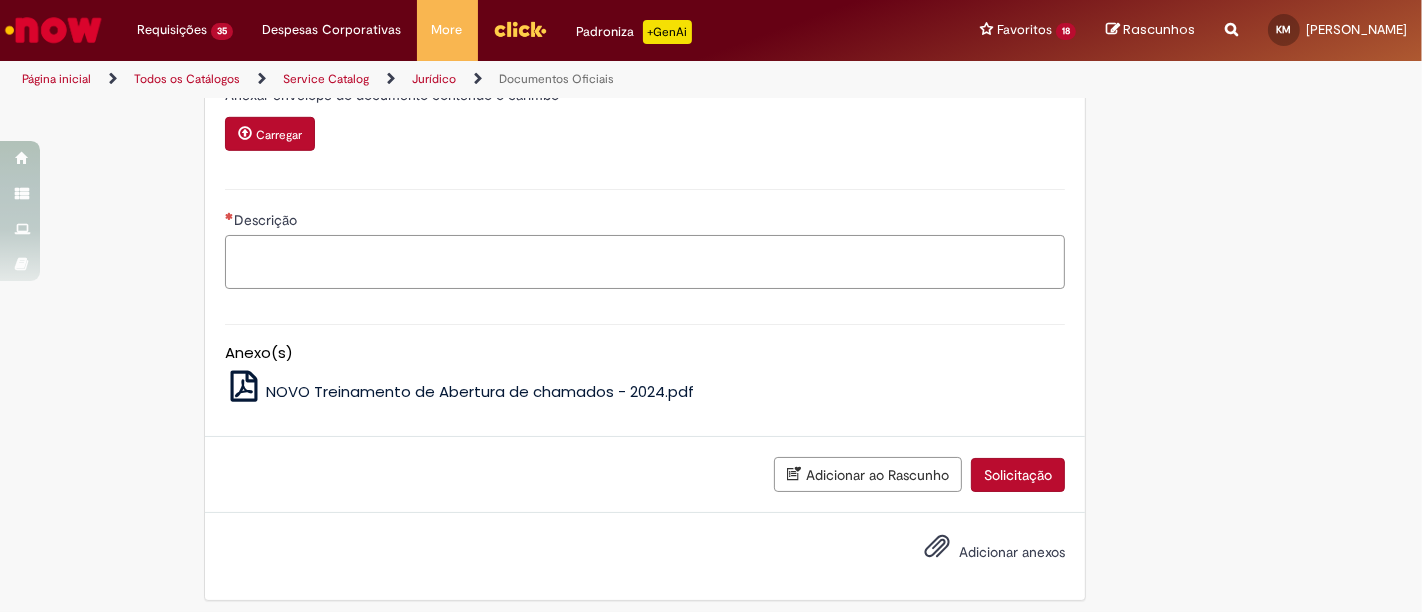 click on "Descrição" at bounding box center [645, 261] 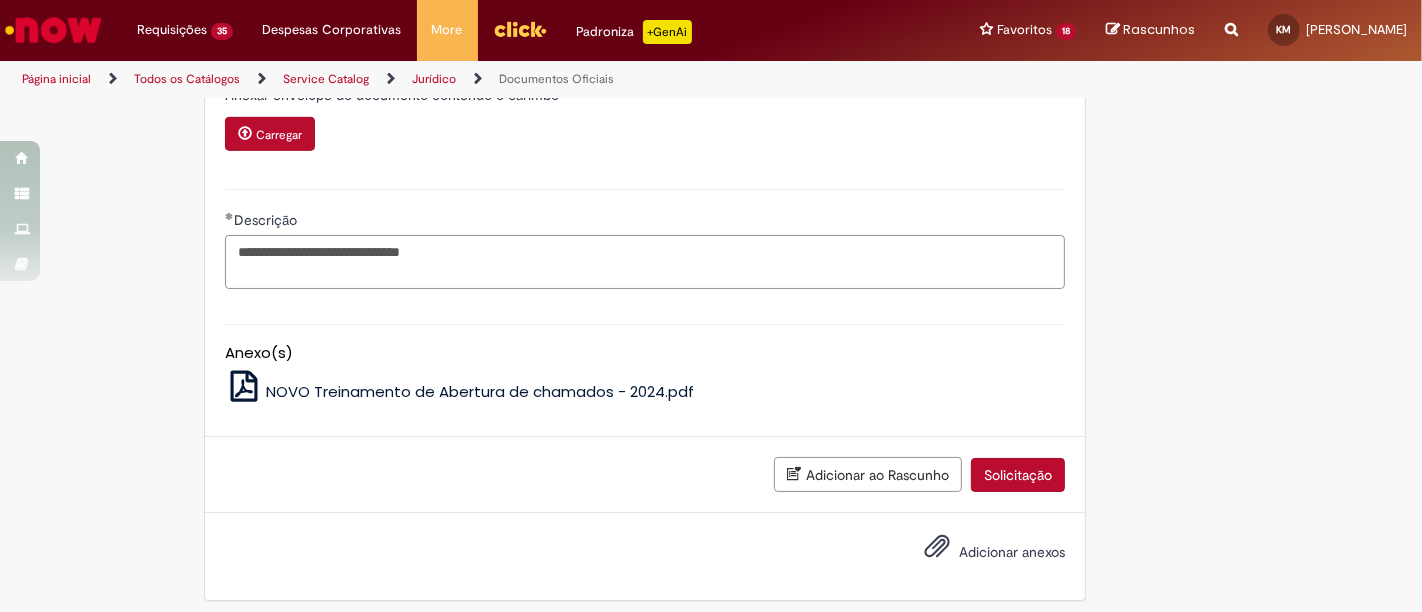 click on "**********" at bounding box center (645, 261) 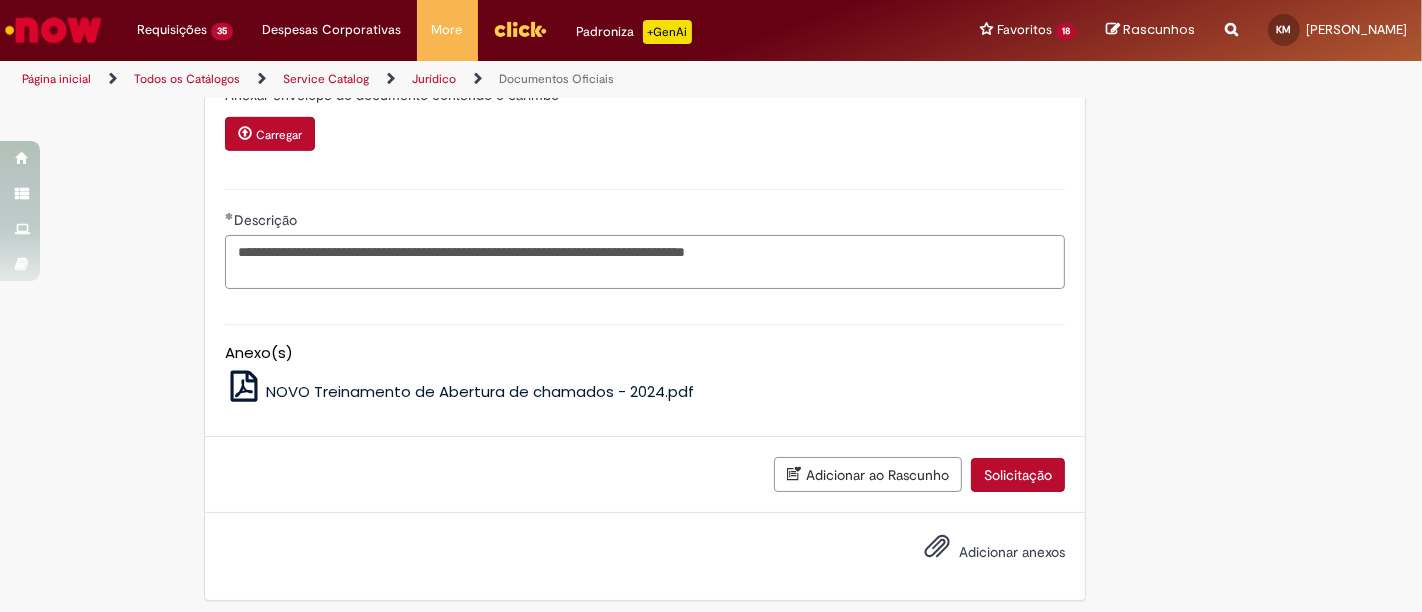 type on "**********" 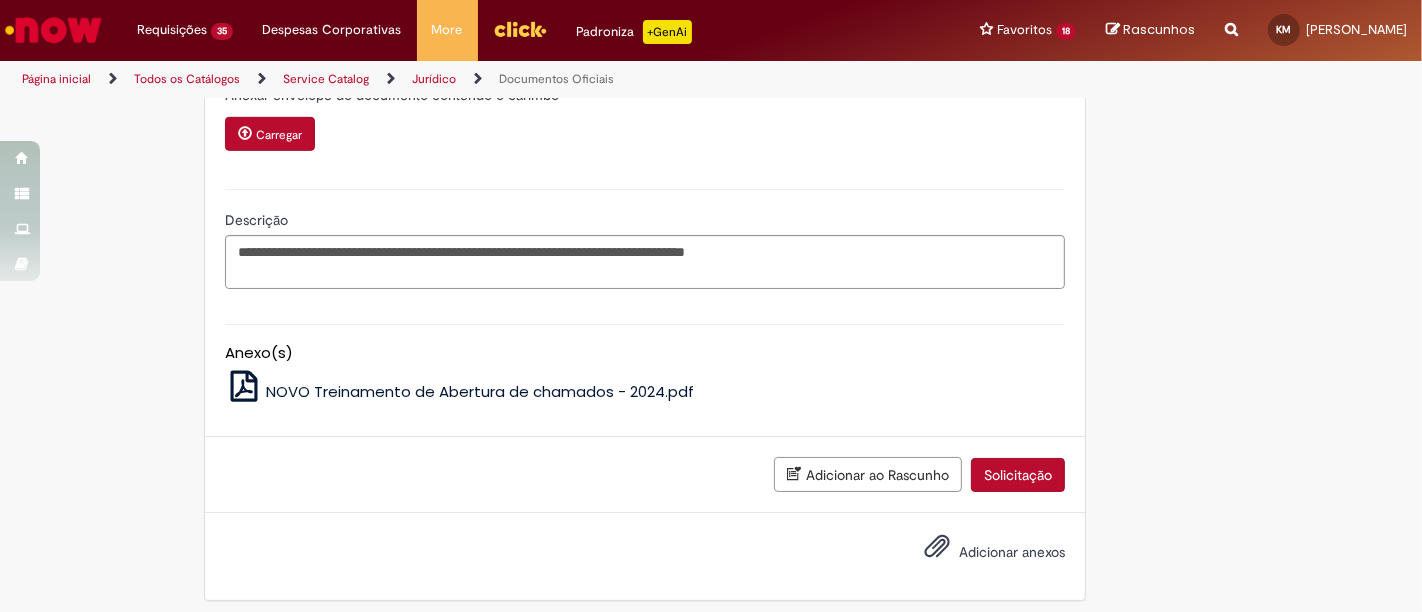 click on "Adicionar anexos" at bounding box center [1012, 552] 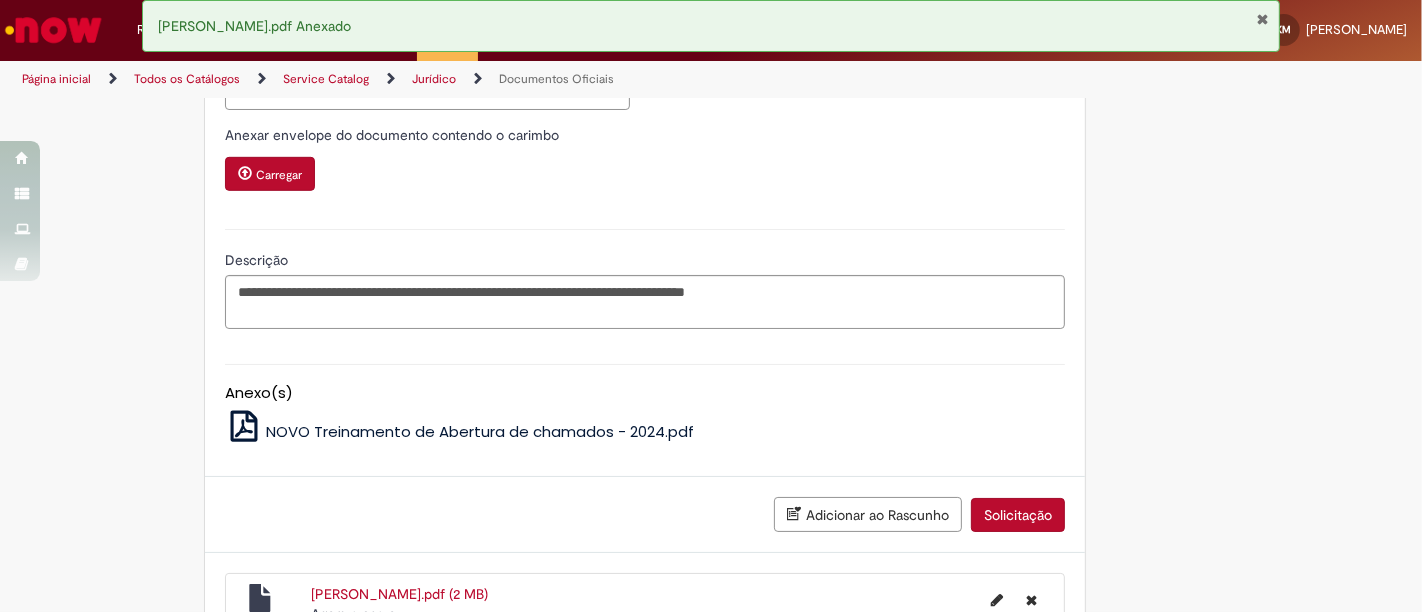 scroll, scrollTop: 1108, scrollLeft: 0, axis: vertical 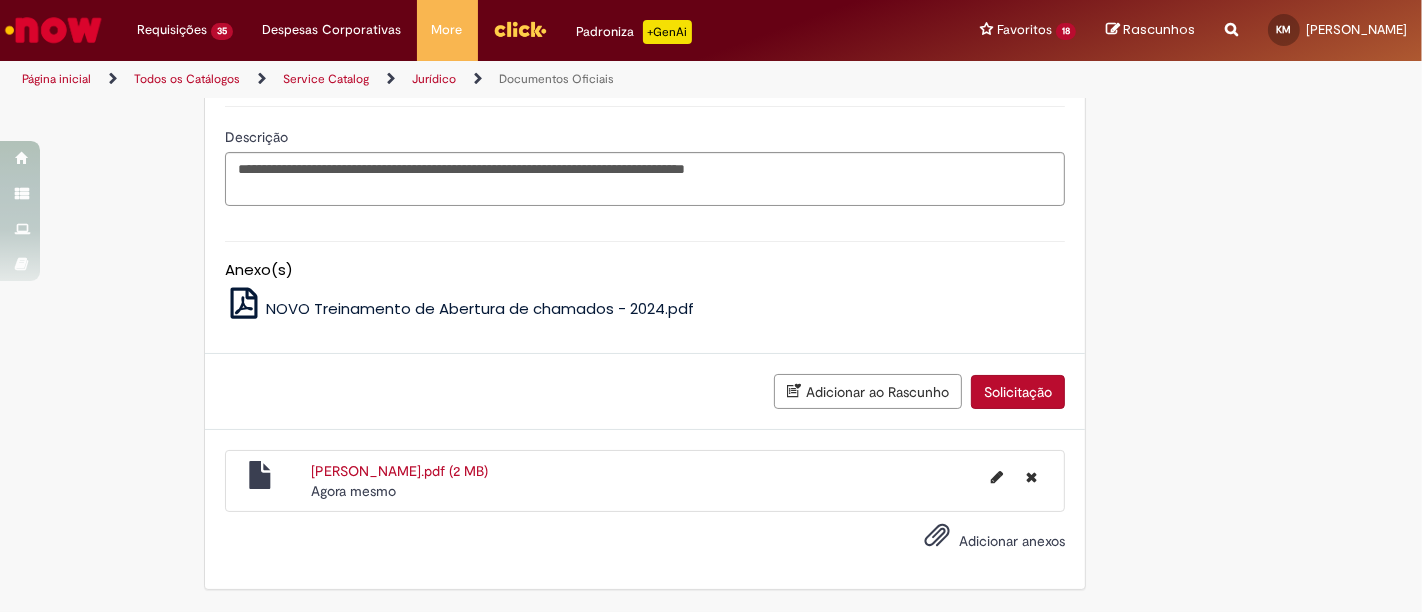 click on "Solicitação" at bounding box center [1018, 392] 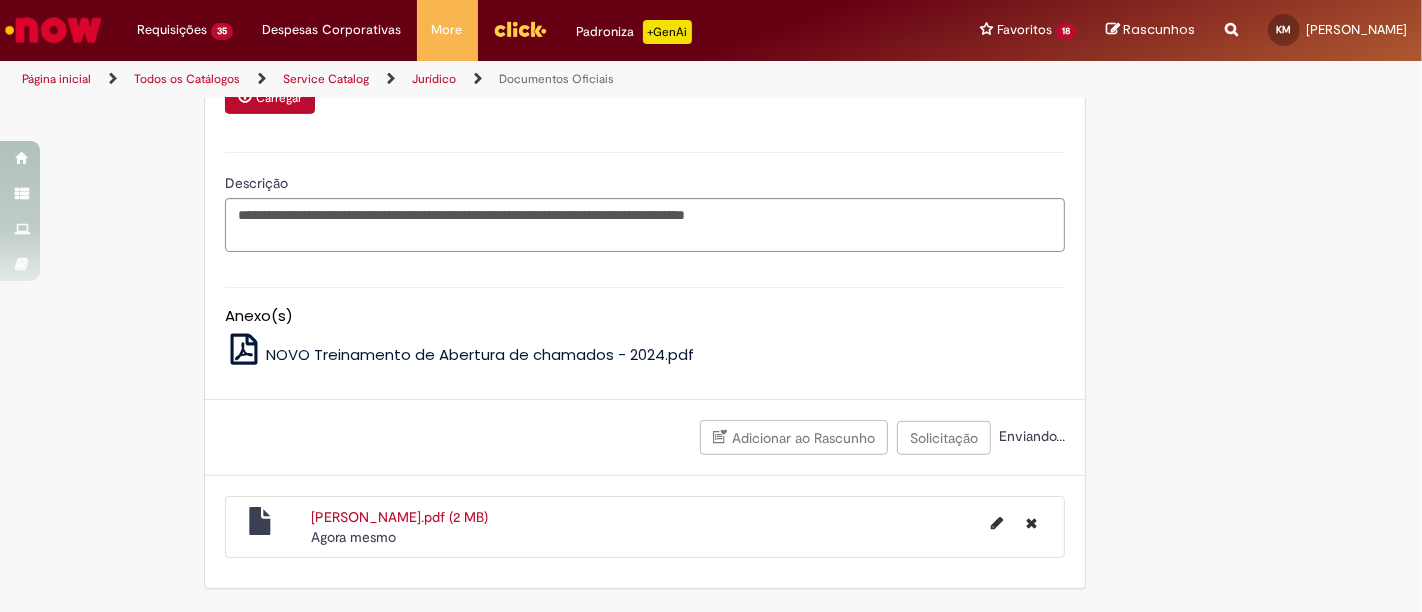 scroll, scrollTop: 1062, scrollLeft: 0, axis: vertical 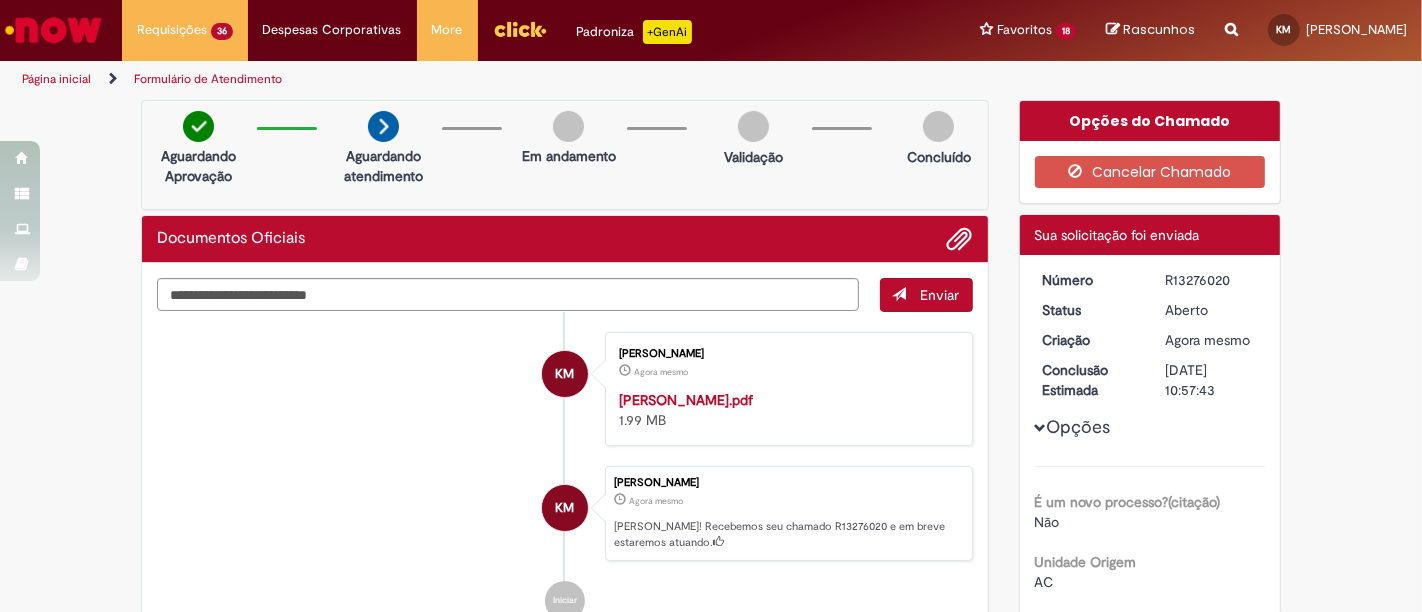 drag, startPoint x: 1231, startPoint y: 284, endPoint x: 1160, endPoint y: 281, distance: 71.063354 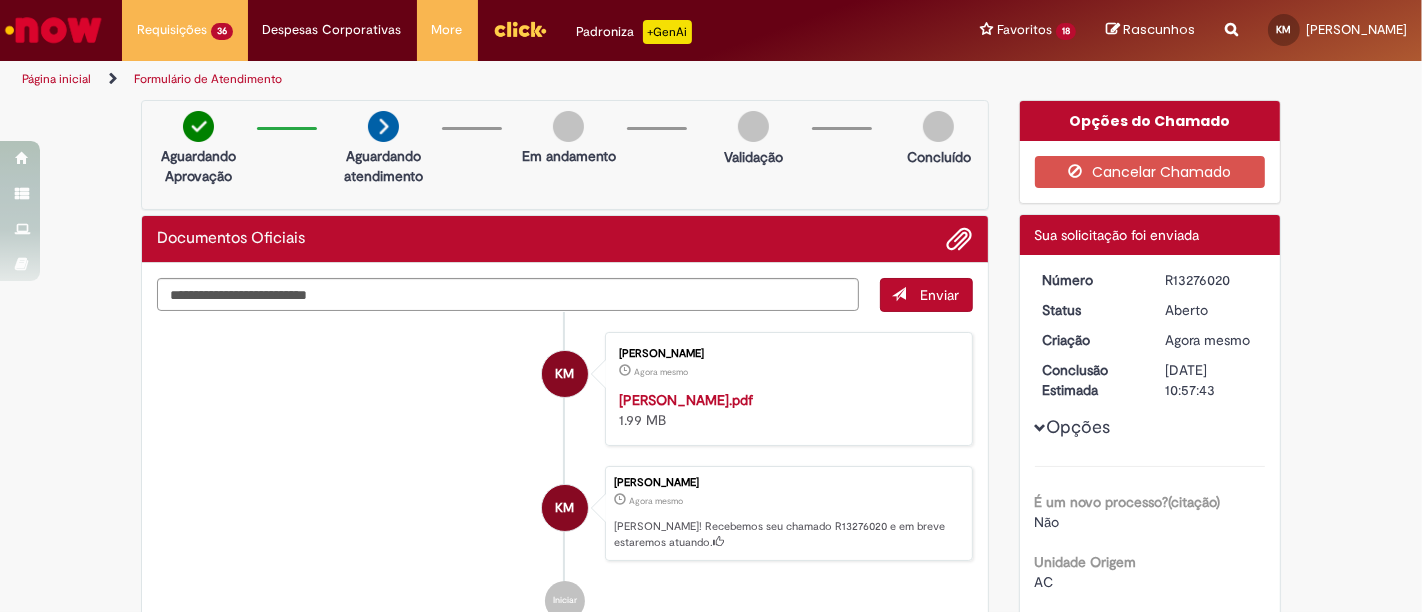 click on "KM
[PERSON_NAME]
Agora mesmo Agora mesmo
[PERSON_NAME].pdf  1.99 MB
KM
[PERSON_NAME]
Agora mesmo Agora mesmo
[PERSON_NAME]! Recebemos seu chamado R13276020 e em breve estaremos atuando.
Iniciar" at bounding box center [565, 477] 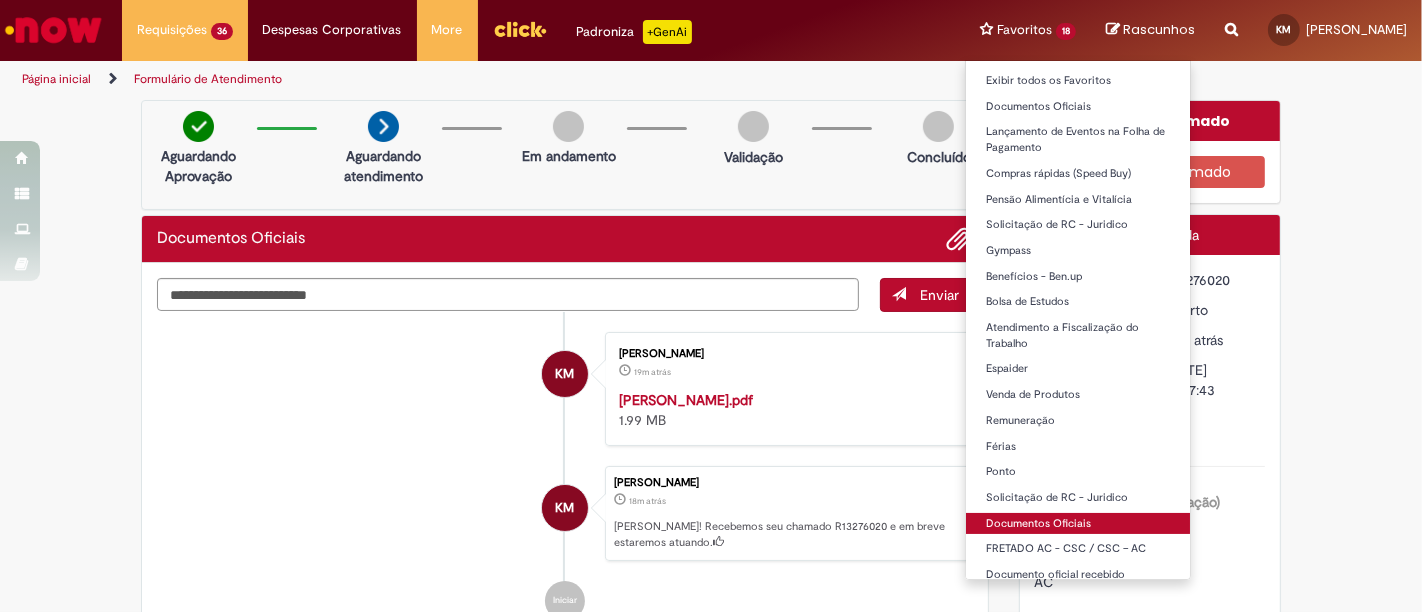 click on "Documentos Oficiais" at bounding box center (1078, 524) 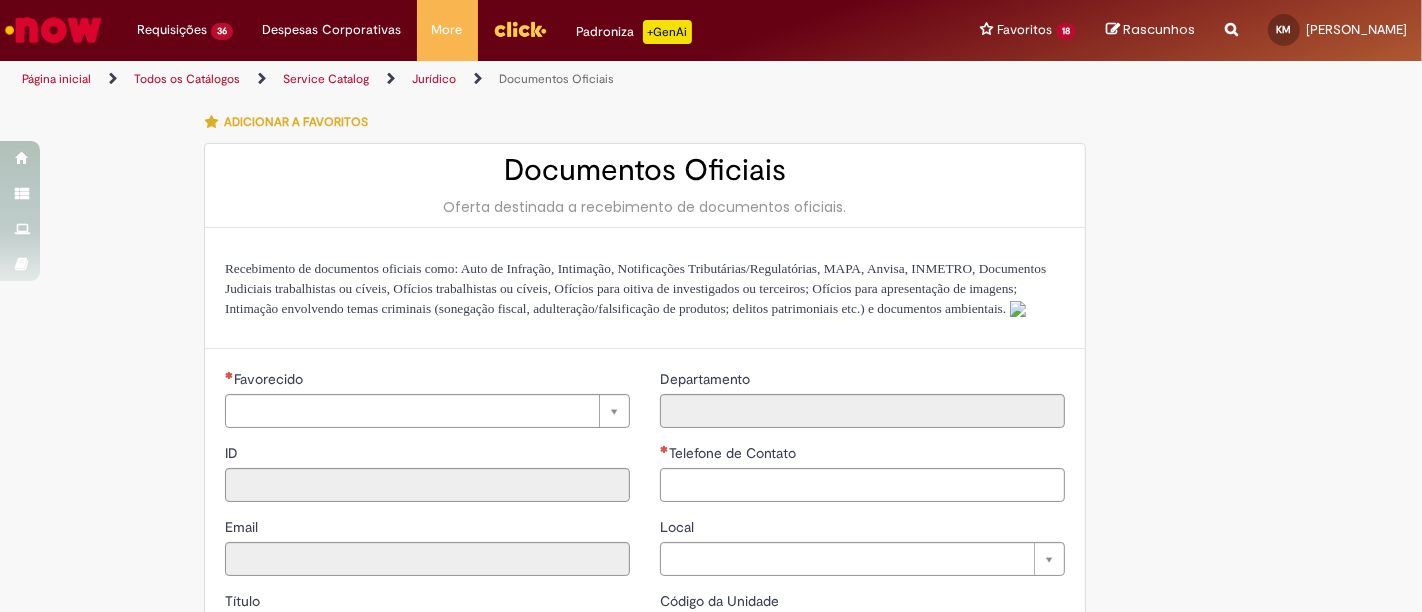 type on "********" 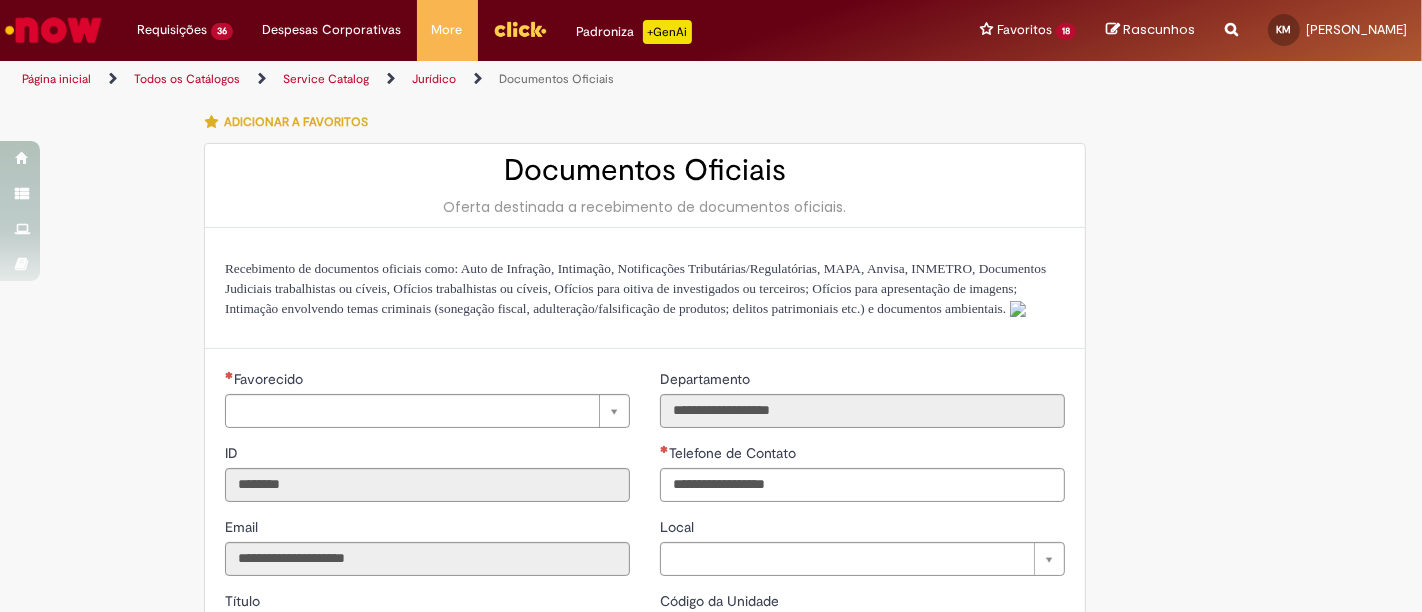 type on "**********" 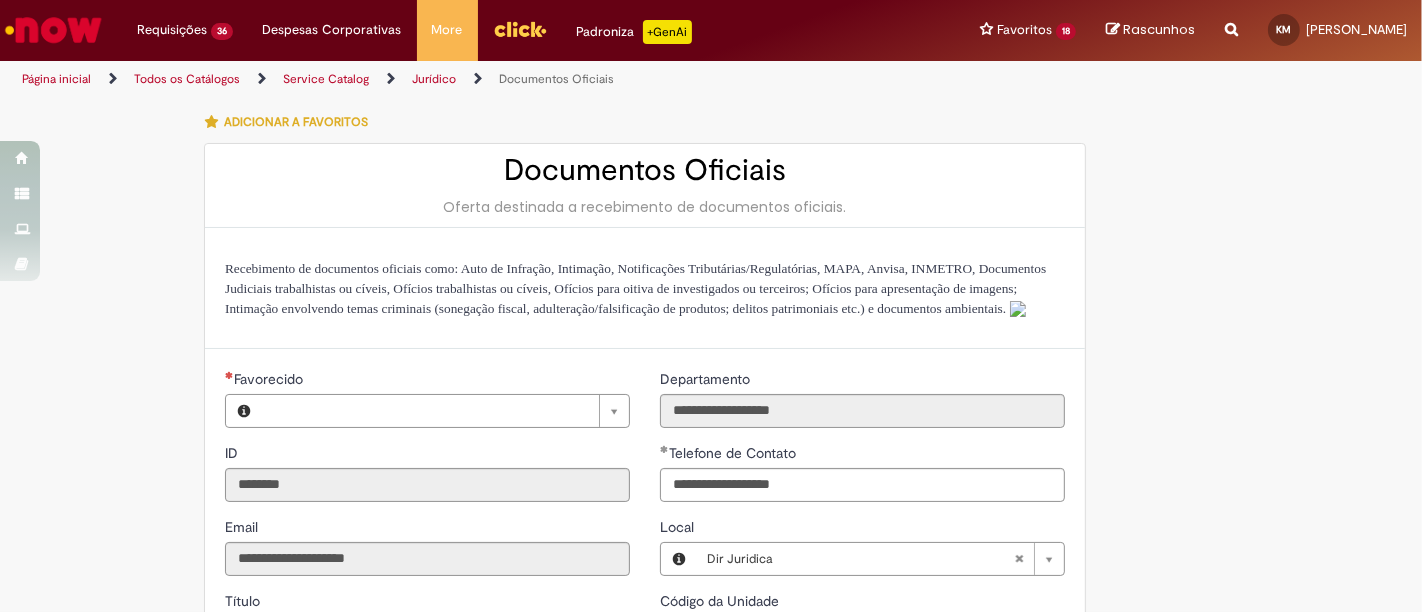 type on "**********" 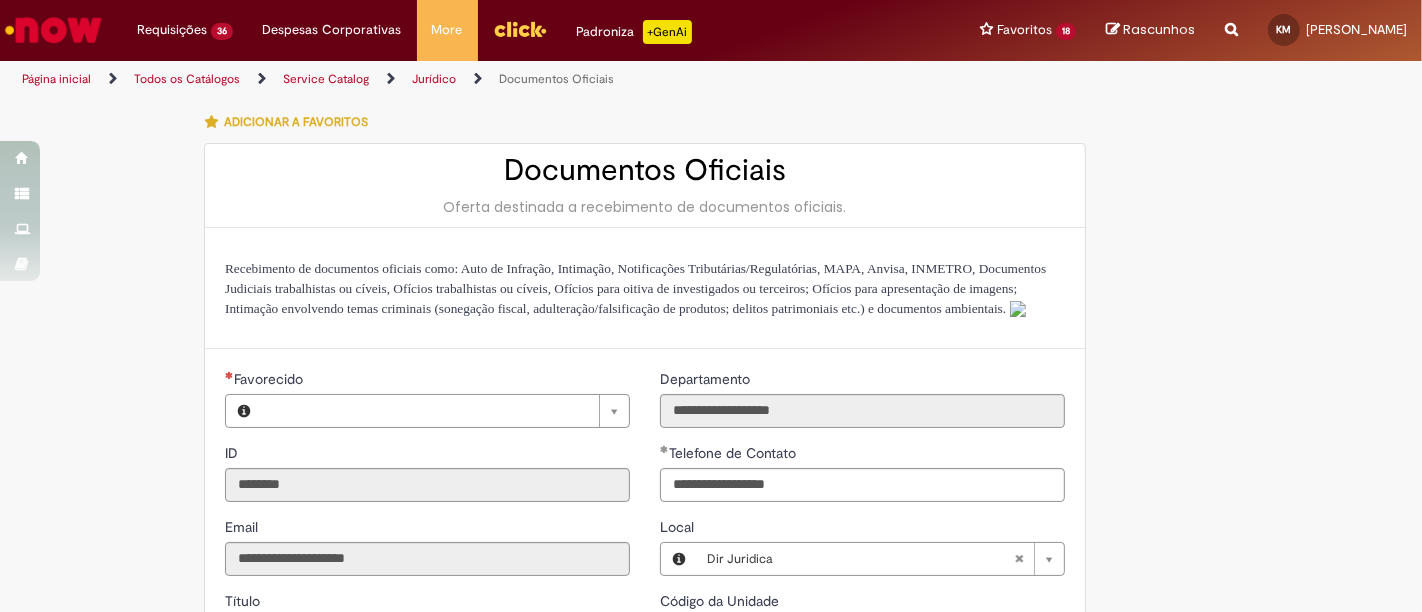 type on "**********" 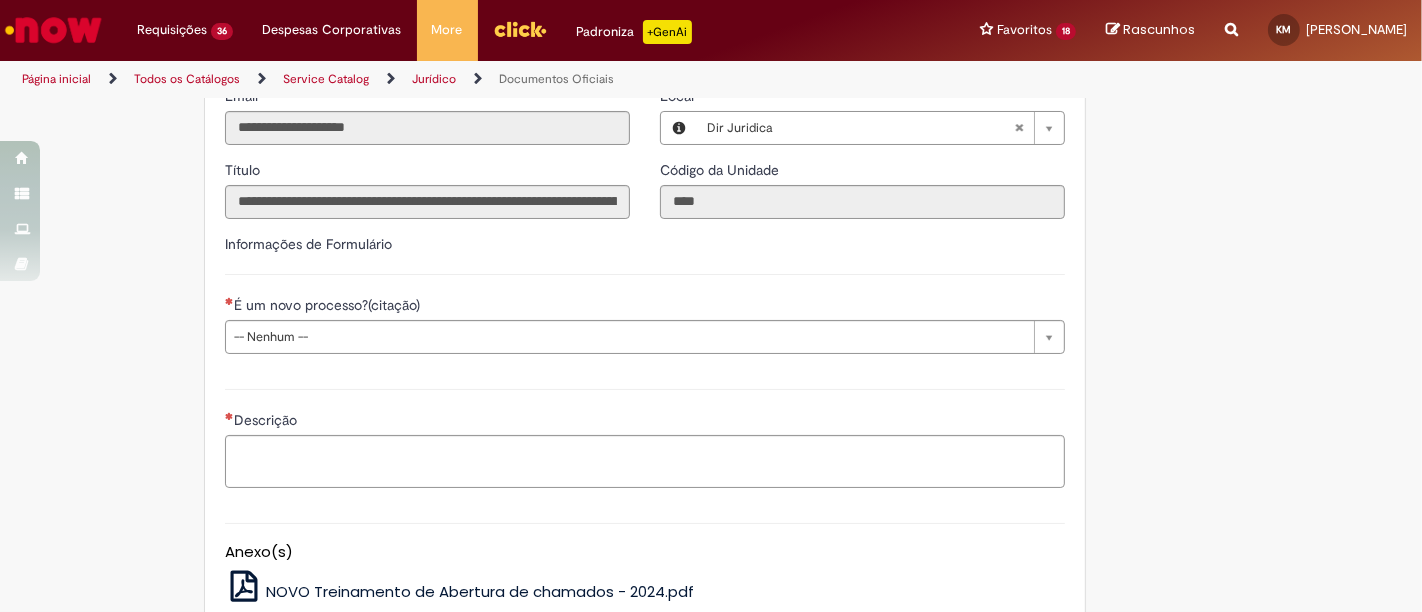 scroll, scrollTop: 555, scrollLeft: 0, axis: vertical 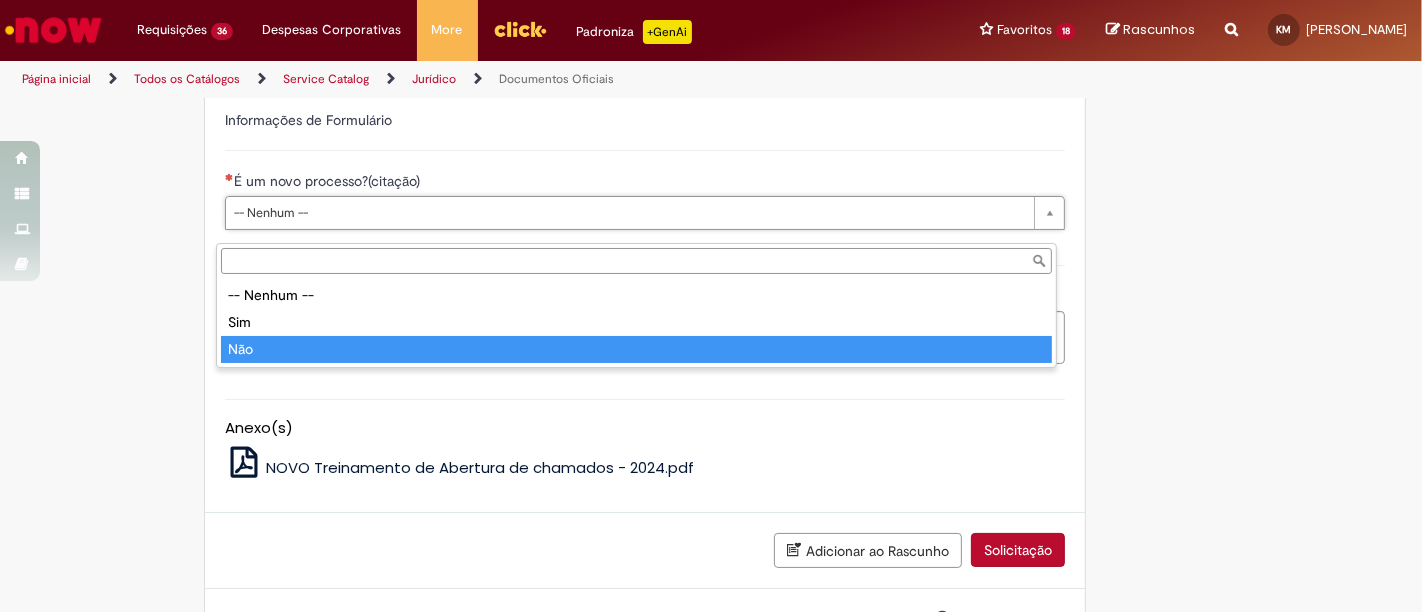 type on "***" 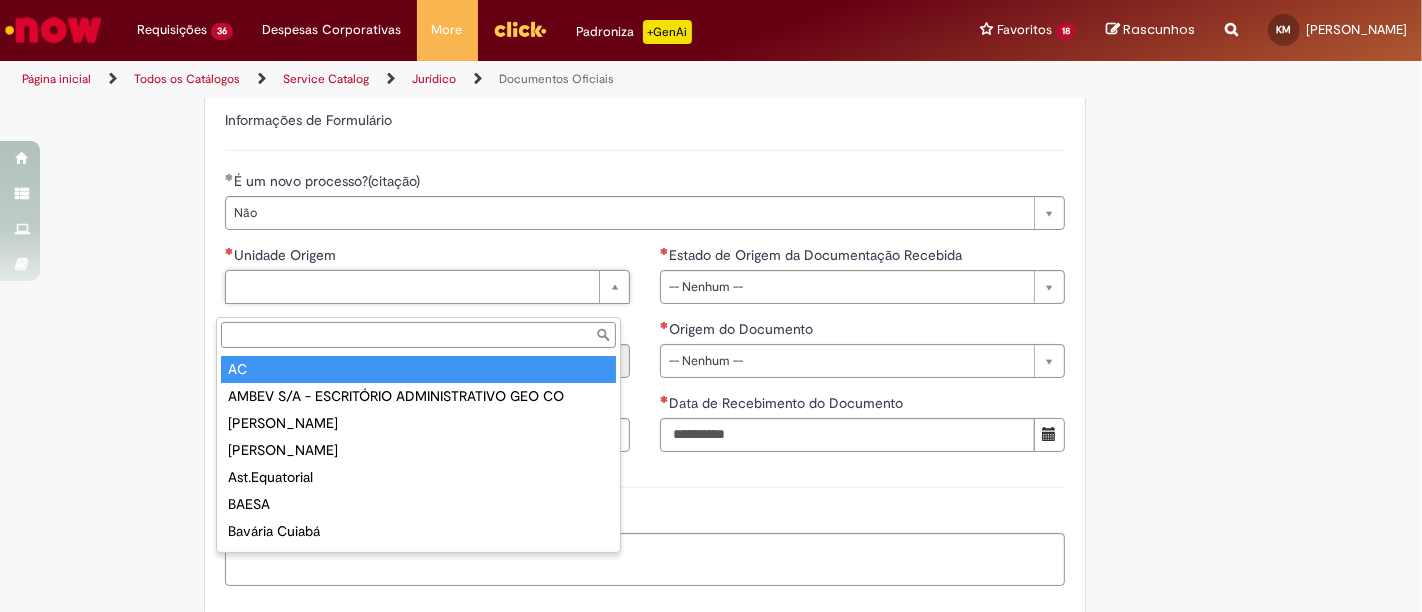 type on "**" 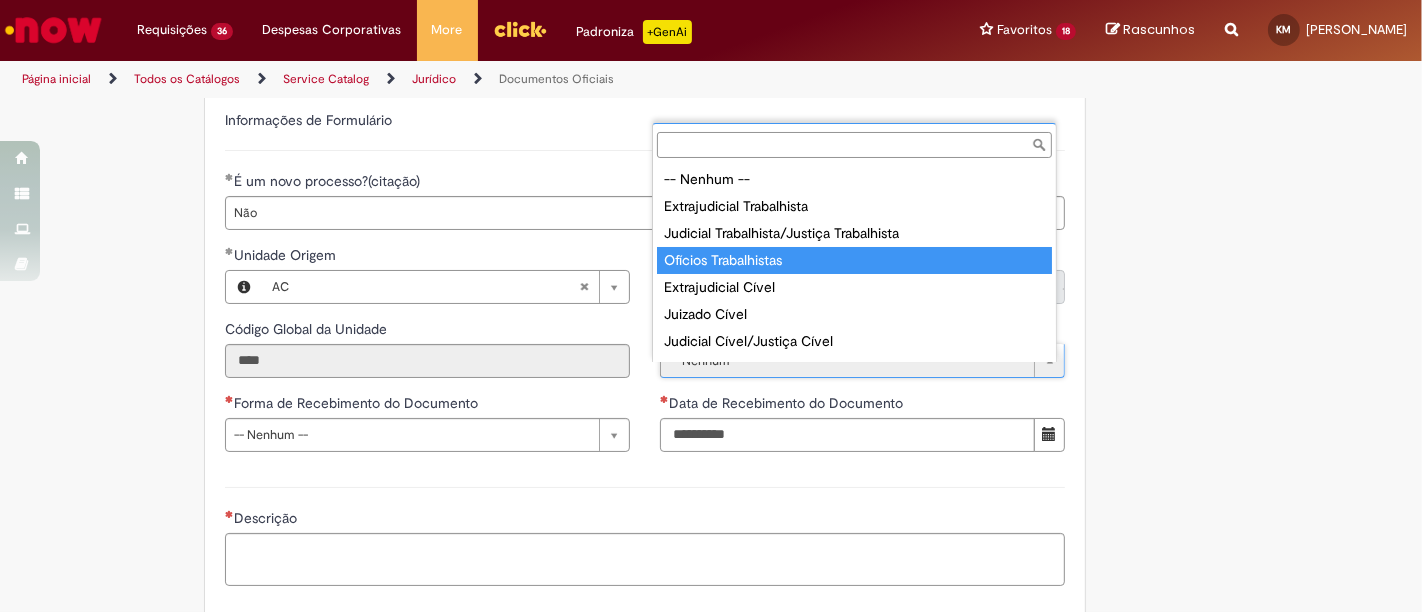 type on "**********" 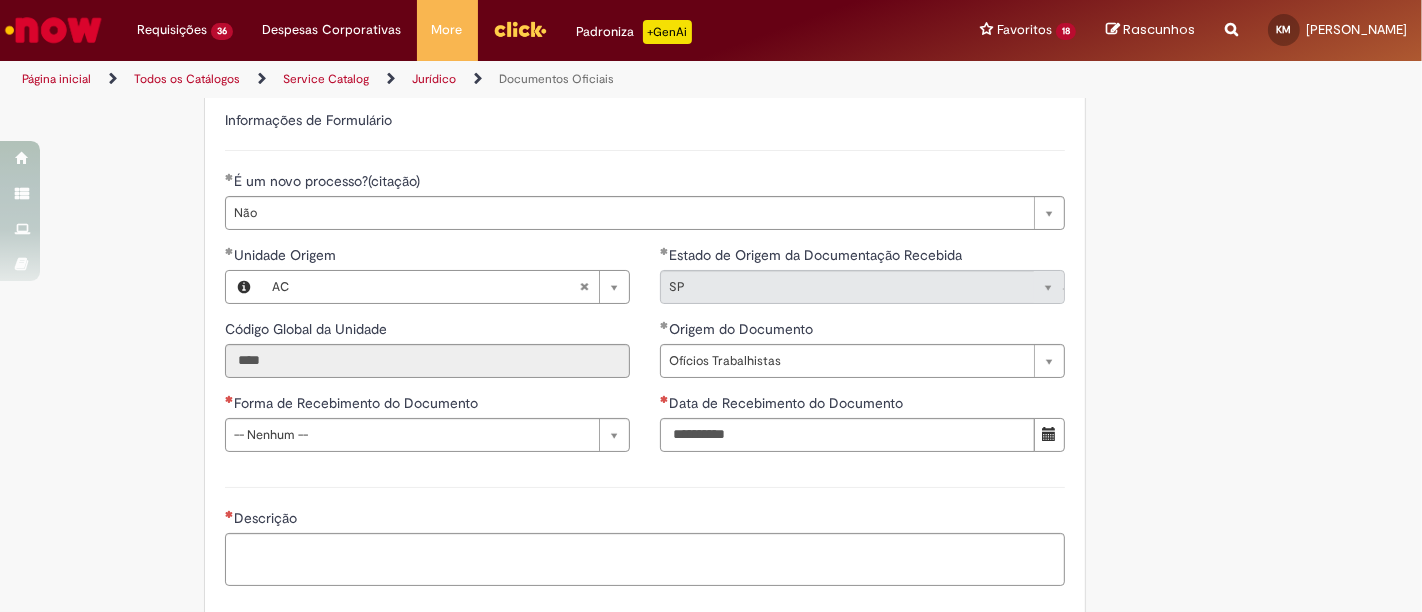 click on "**********" at bounding box center [645, 177] 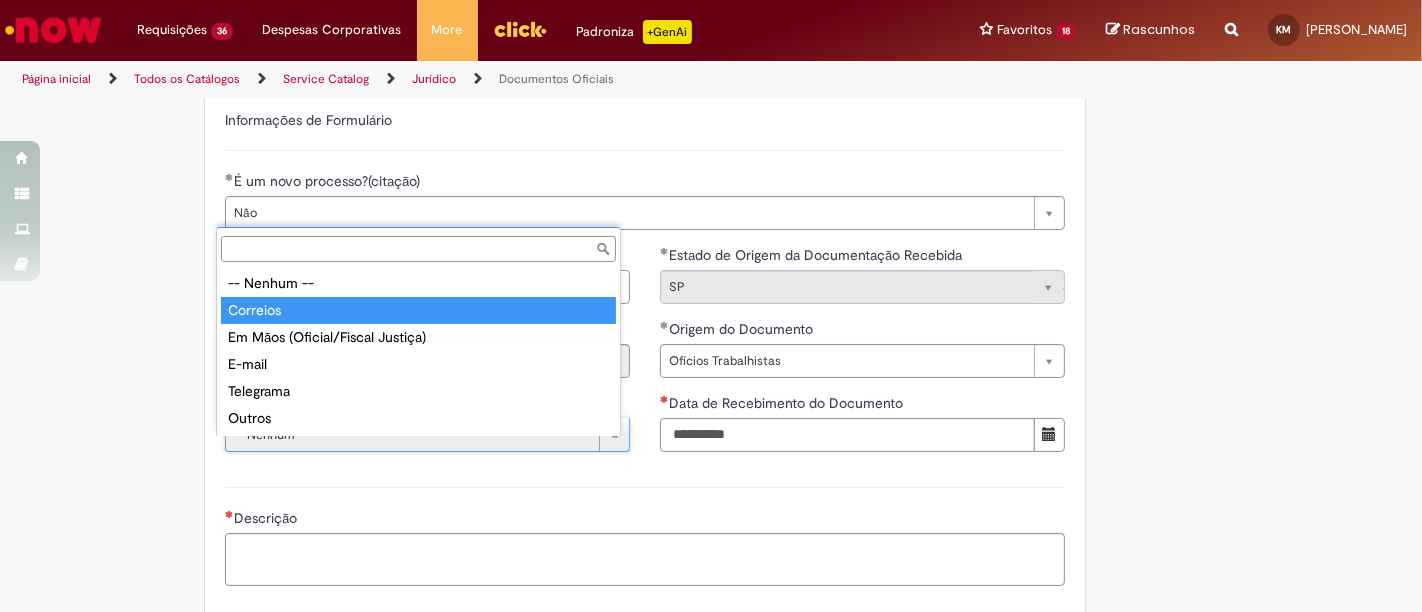 type on "********" 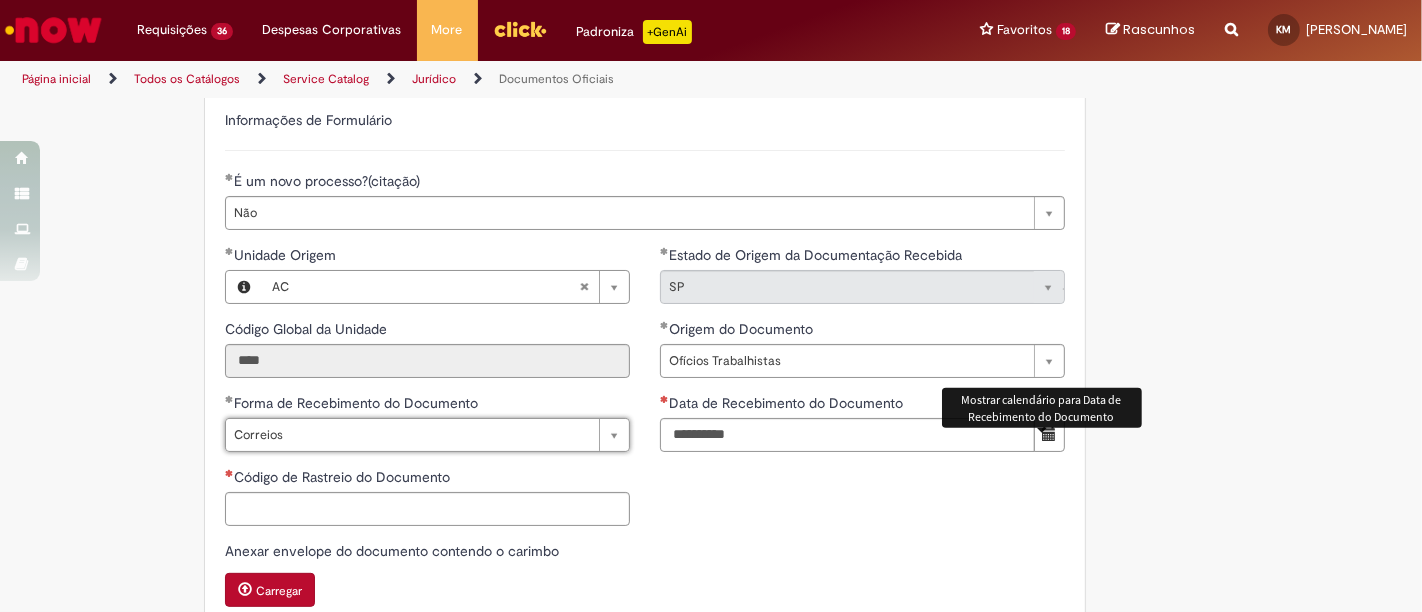 click at bounding box center [1049, 434] 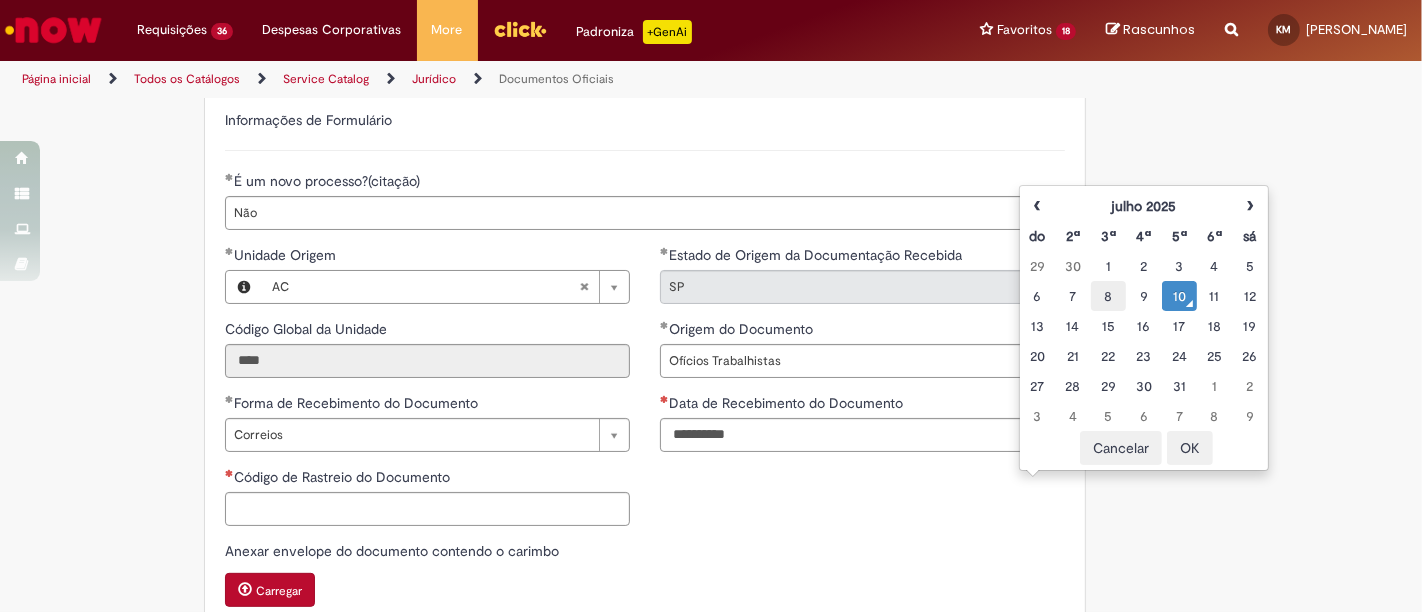 click on "8" at bounding box center [1108, 296] 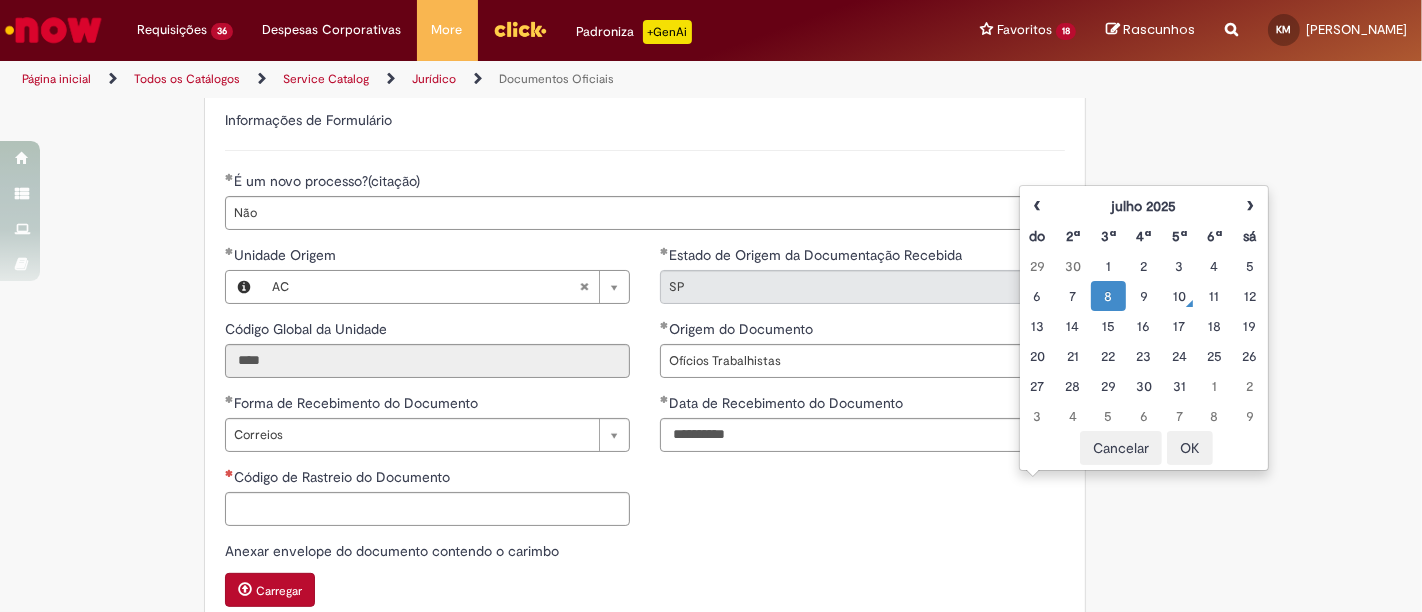 click on "‹ [DATE] › do 2ª 3ª 4ª 5ª 6ª sá 29 30 1 2 3 4 5 6 7 8 9 10 11 12 13 14 15 16 17 18 19 20 21 22 23 24 25 26 27 28 29 30 31 1 2 3 4 5 6 7 8 9 ‹ 2025 › [PERSON_NAME] mar abr mai jun [DATE] ago set out nov dez ‹ [DATE]-[DATE] › 2019 2020 2021 2022 2023 2024 2025 2026 2027 2028 2029 2030 Cancelar OK" at bounding box center [1144, 328] 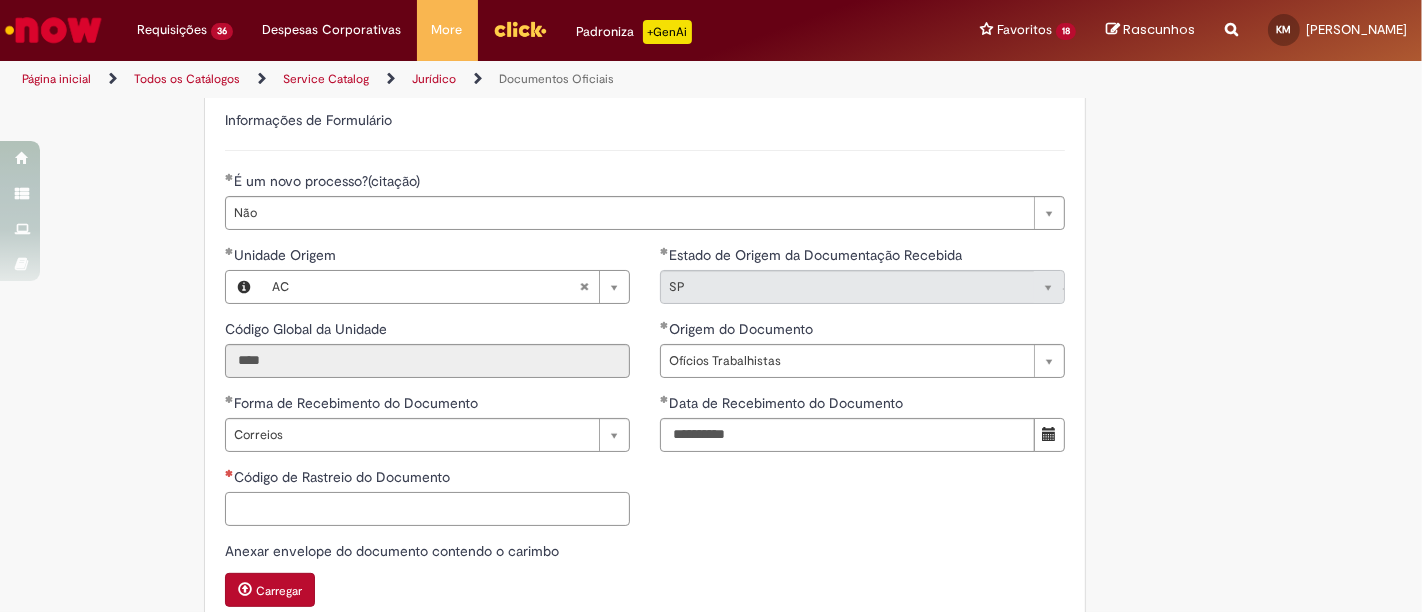 click on "Código de Rastreio do Documento" at bounding box center [427, 509] 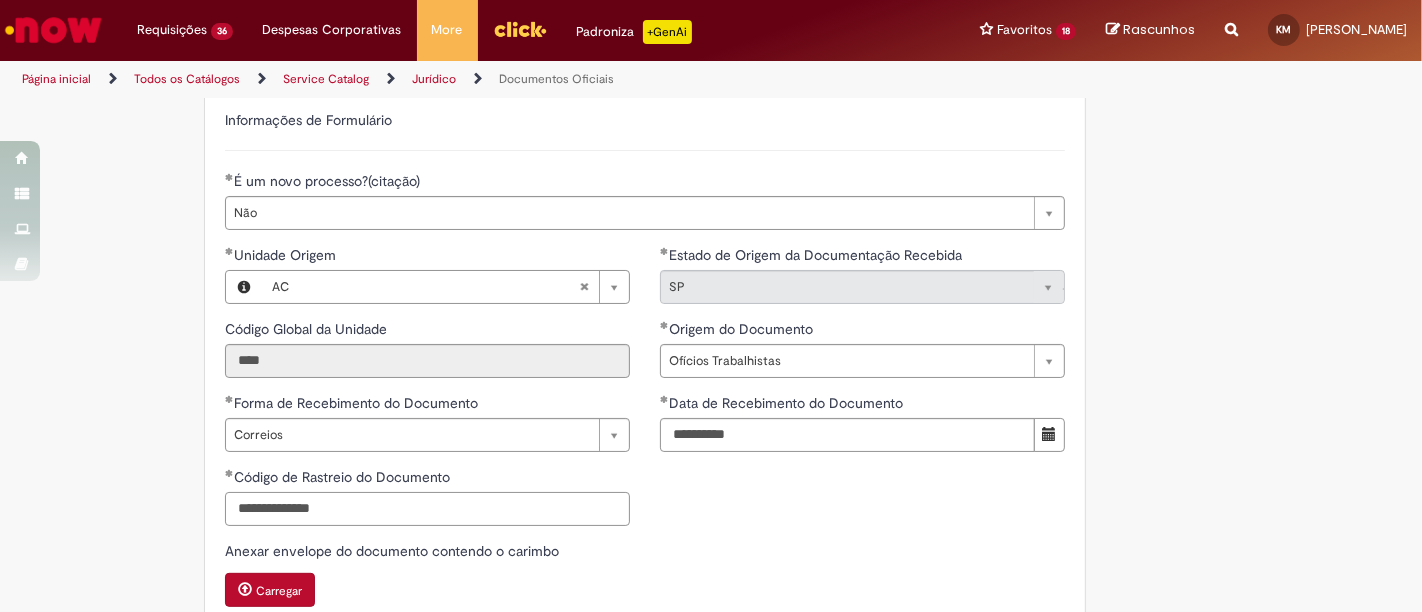 type on "**********" 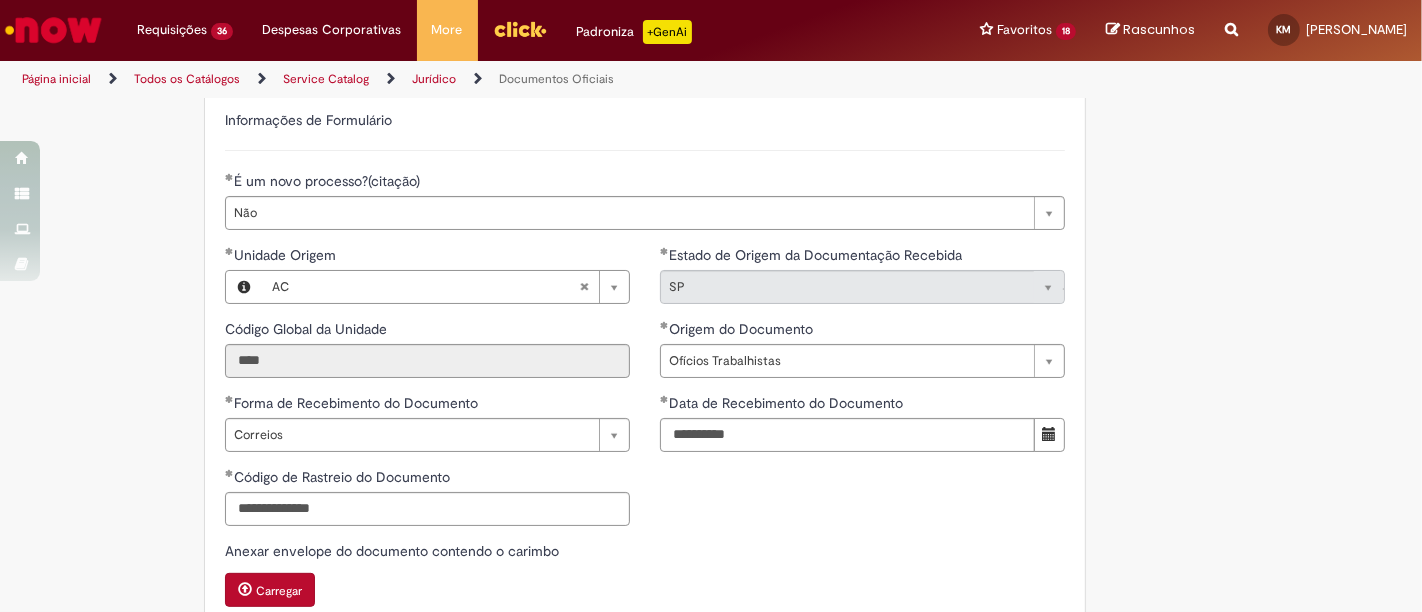 click on "**********" at bounding box center (645, 435) 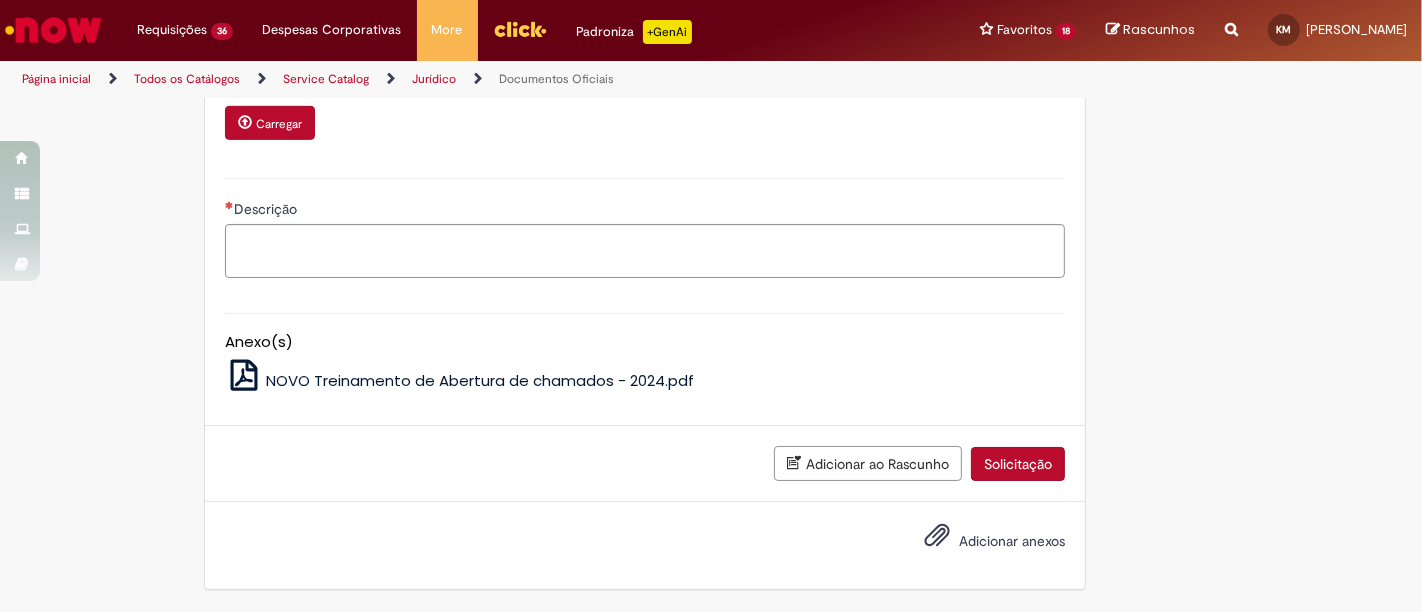 scroll, scrollTop: 814, scrollLeft: 0, axis: vertical 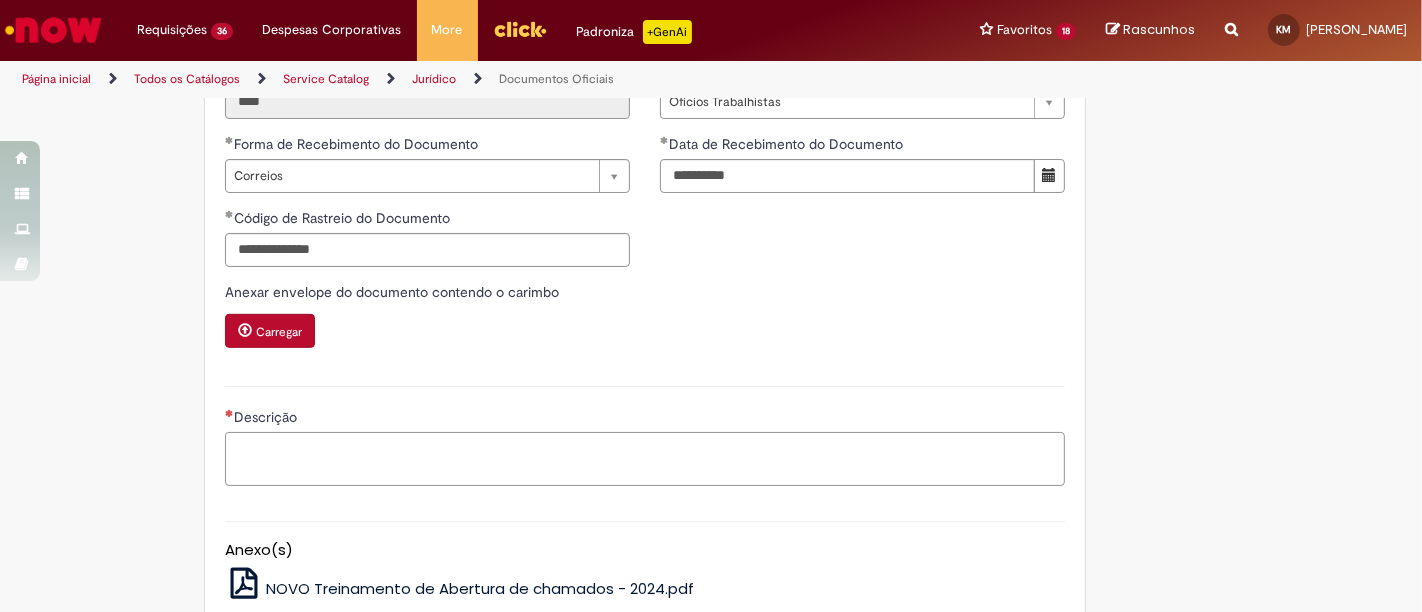 click on "Descrição" at bounding box center (645, 458) 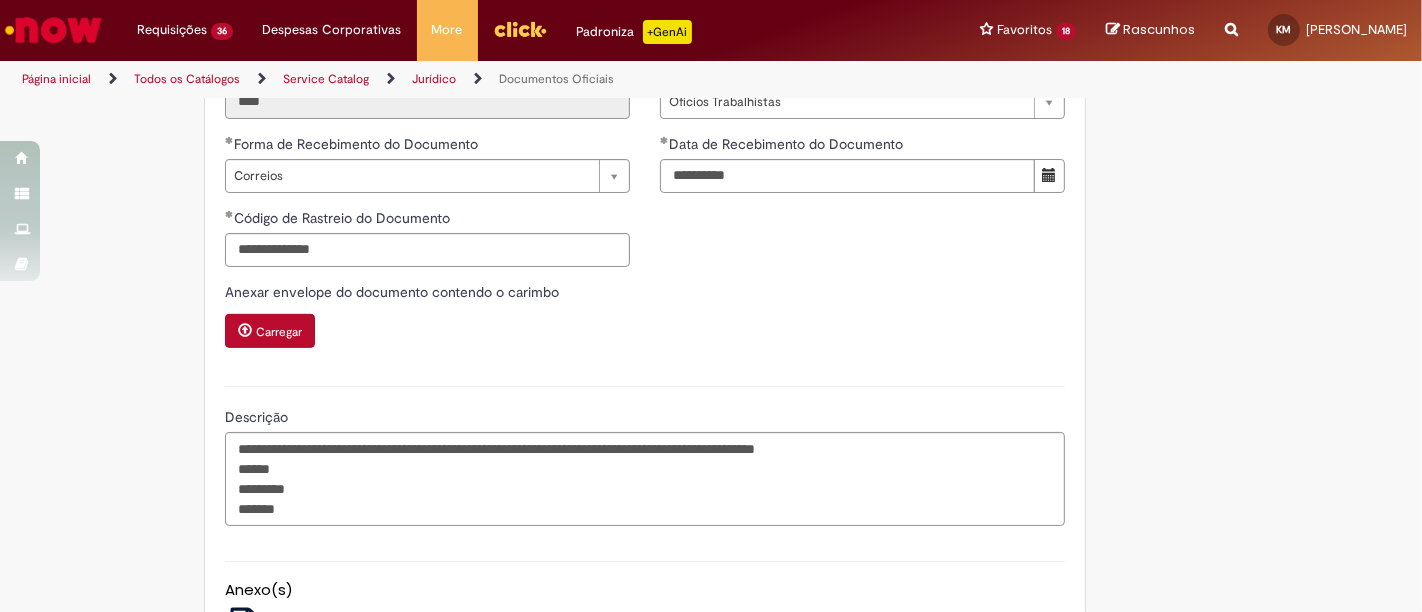 scroll, scrollTop: 1077, scrollLeft: 0, axis: vertical 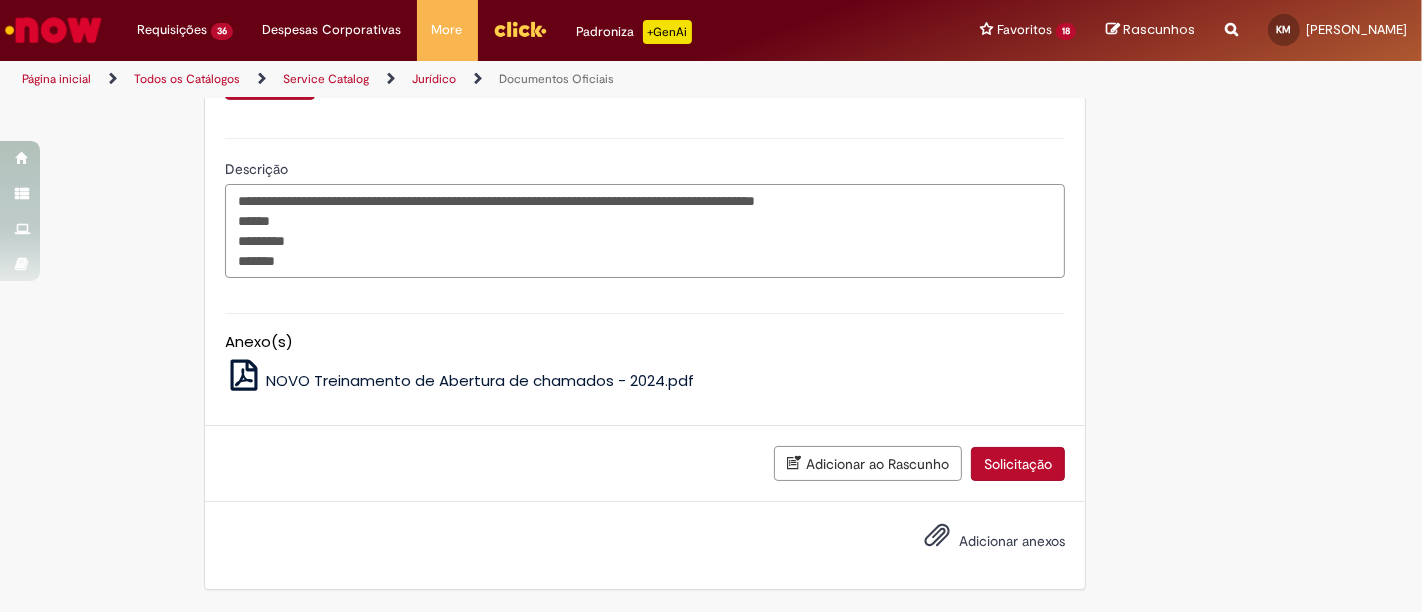 click on "**********" at bounding box center (645, 230) 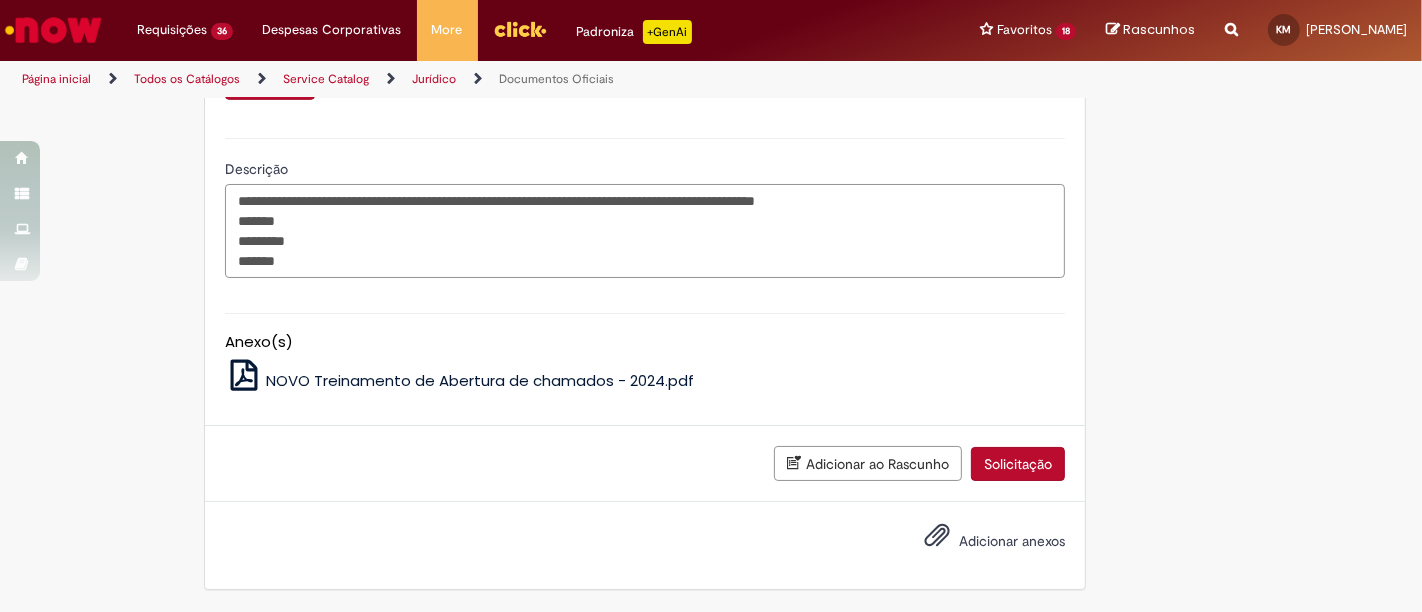 paste on "**********" 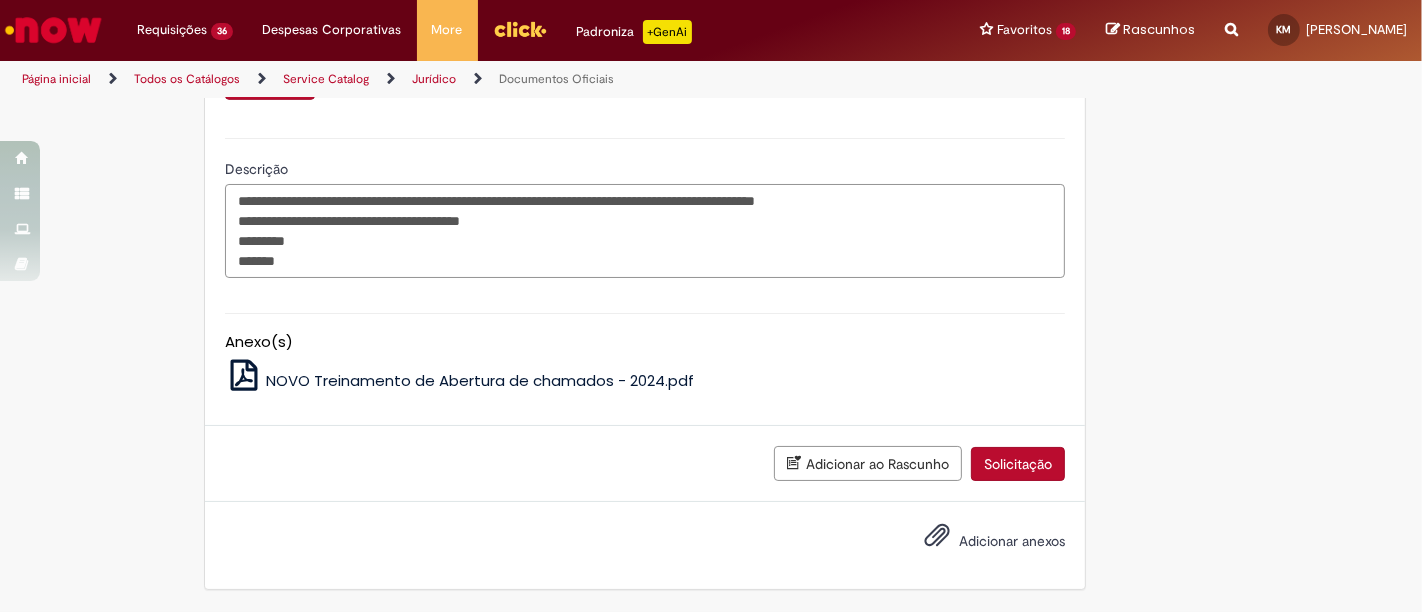 click on "**********" at bounding box center [645, 230] 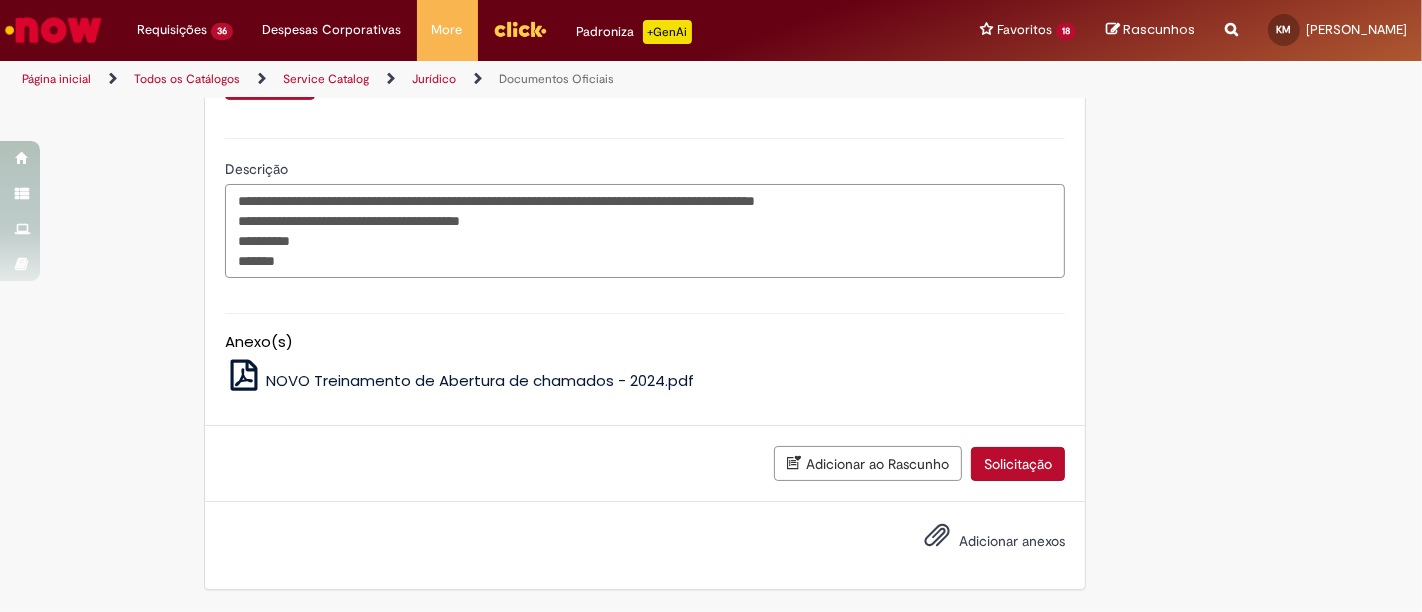 paste on "**********" 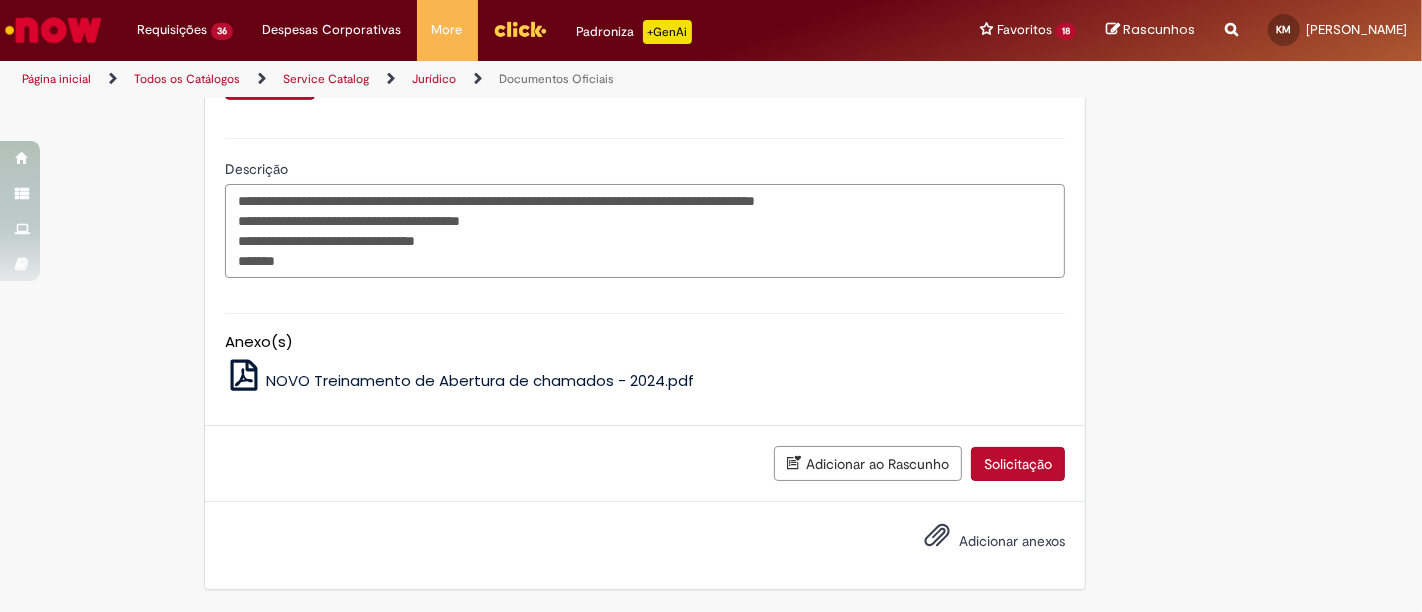type on "**********" 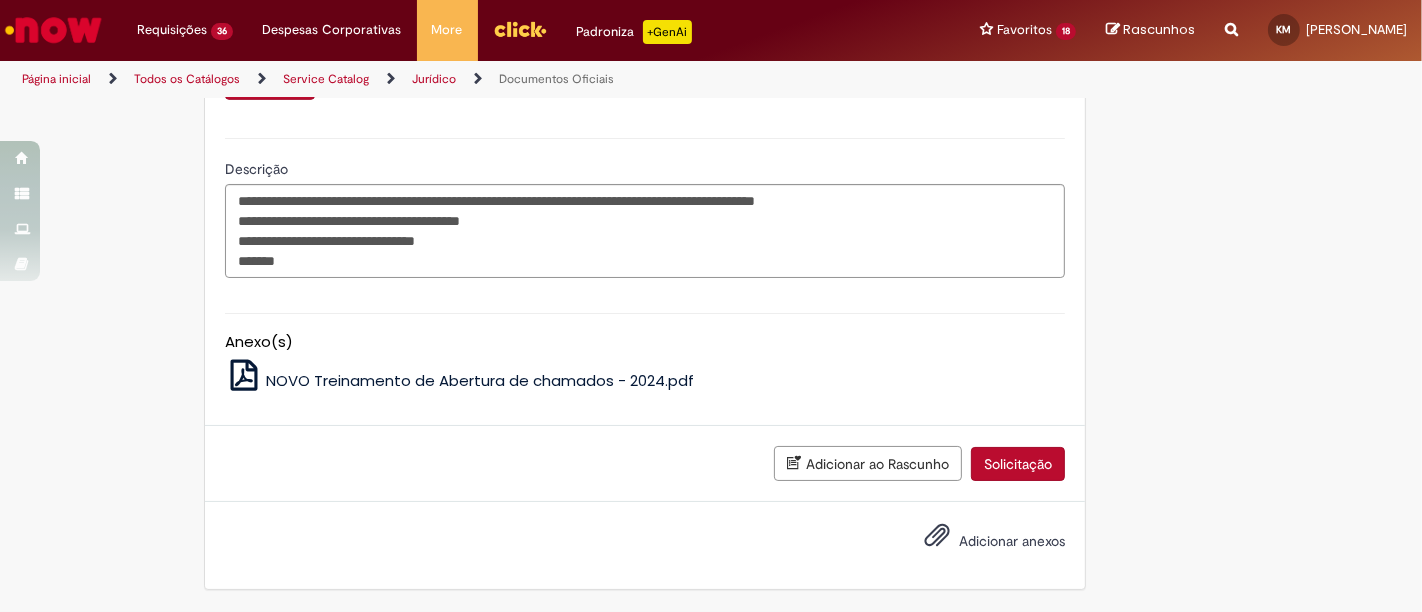 type 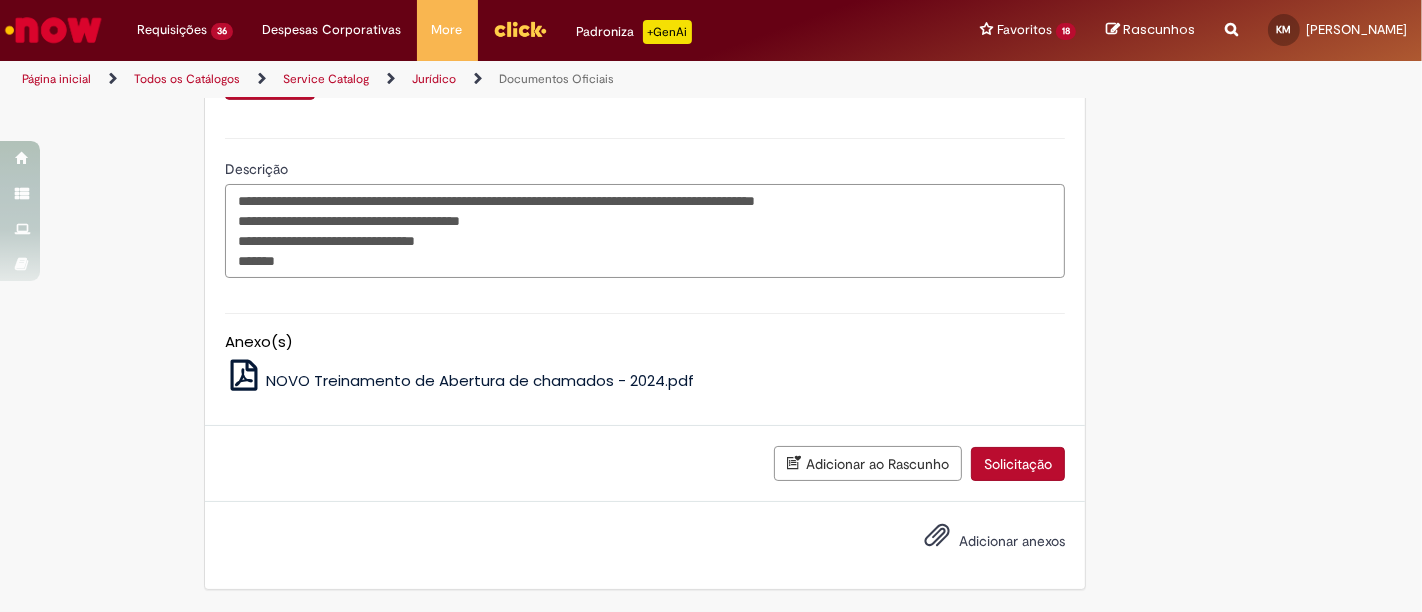 click on "**********" at bounding box center [645, 230] 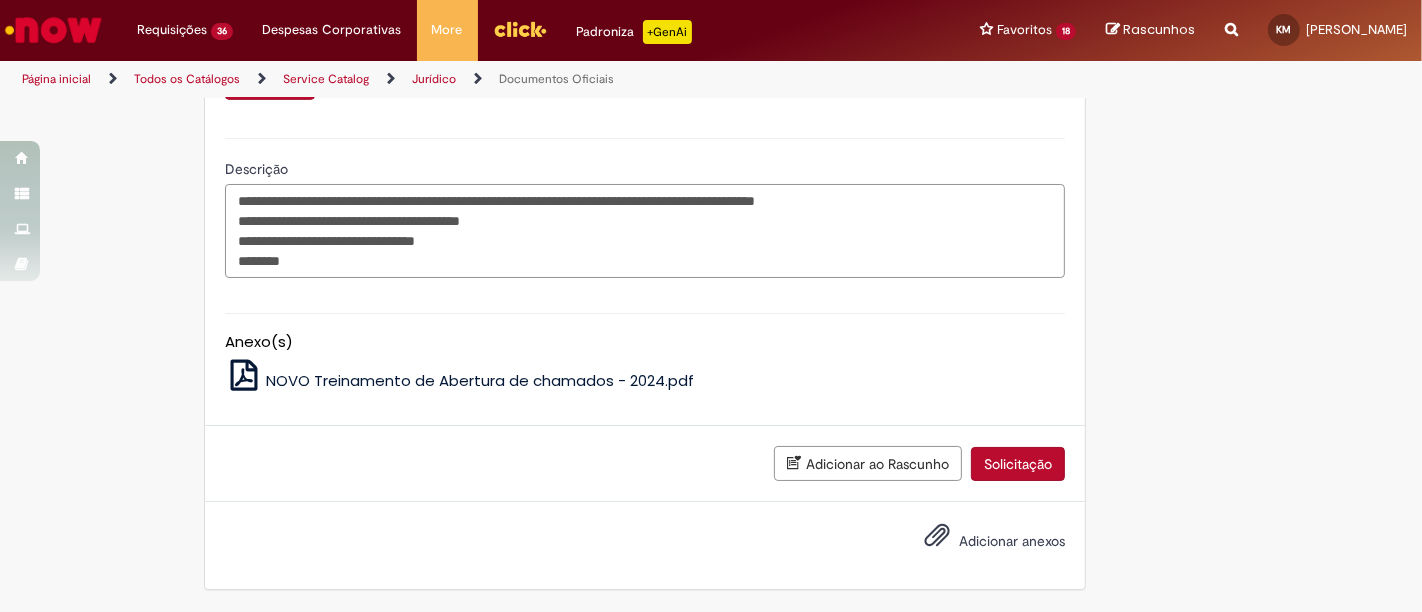 paste on "********" 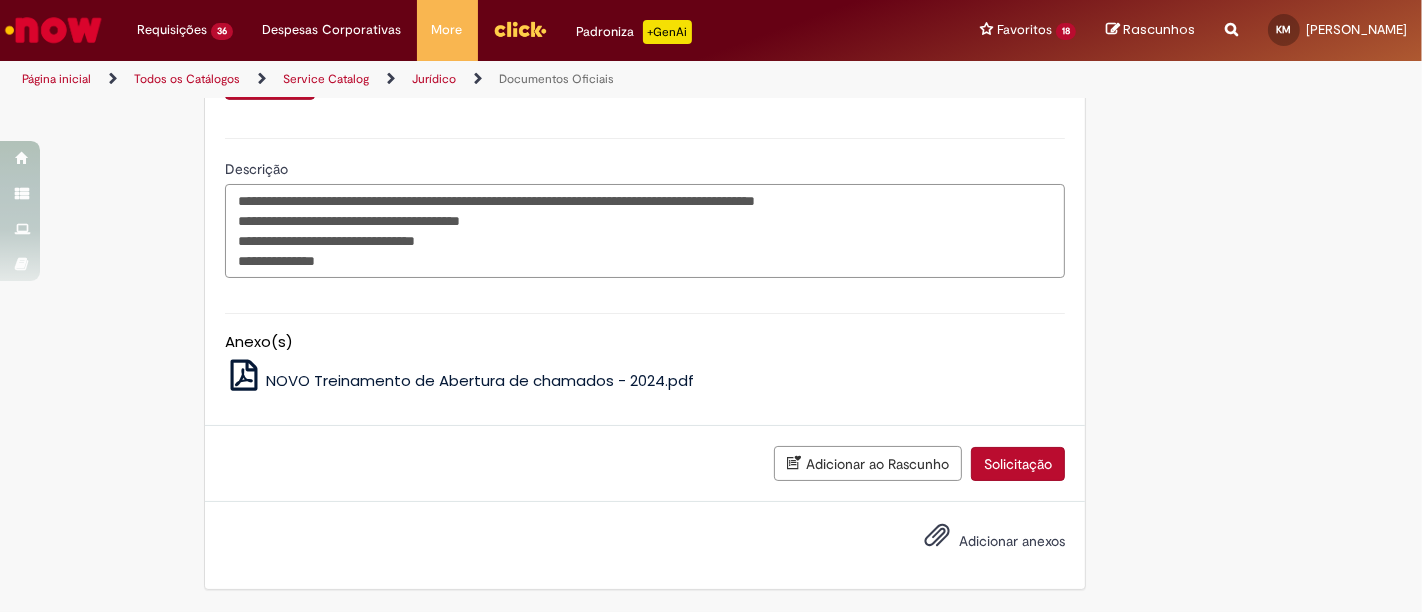 click on "**********" at bounding box center (645, 230) 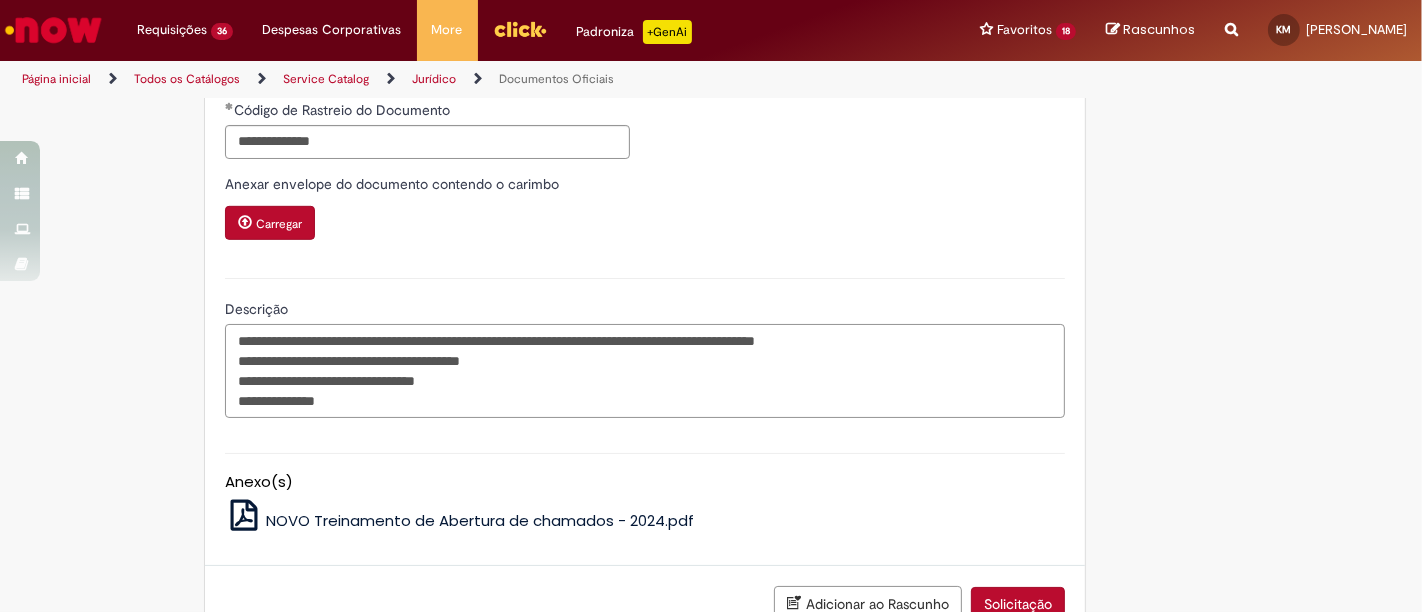 scroll, scrollTop: 1077, scrollLeft: 0, axis: vertical 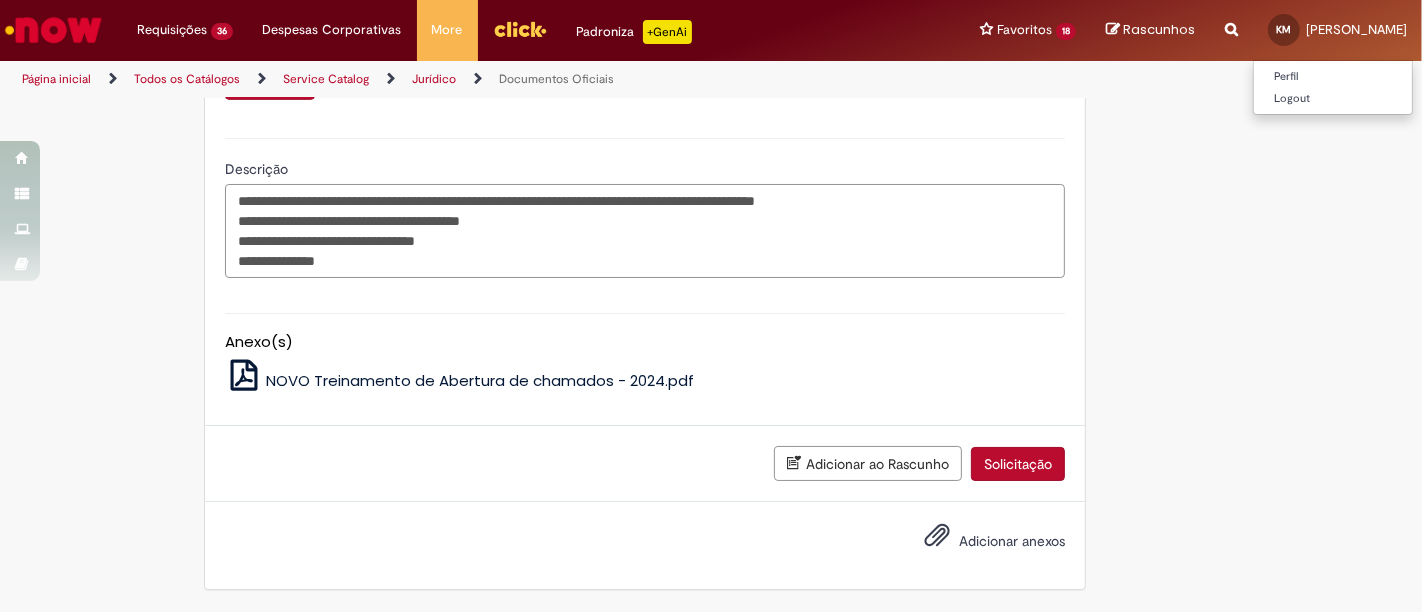type on "**********" 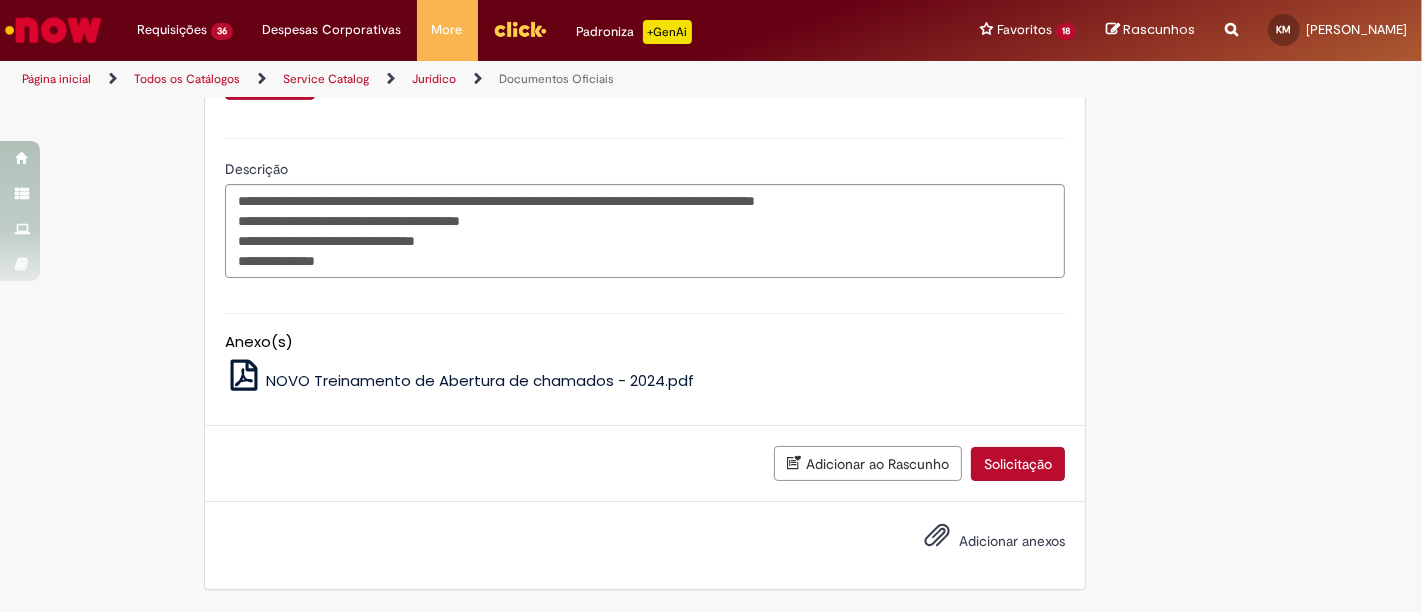 click on "Adicionar anexos" at bounding box center [980, 542] 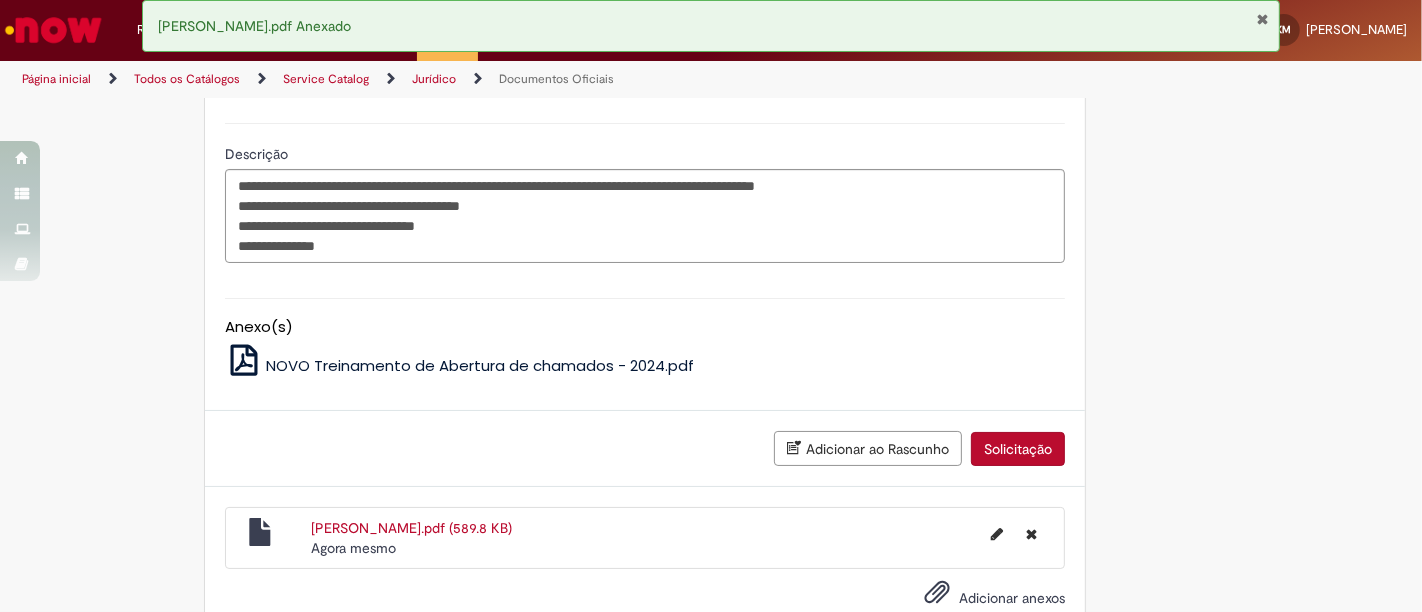 click on "Solicitação" at bounding box center [1018, 449] 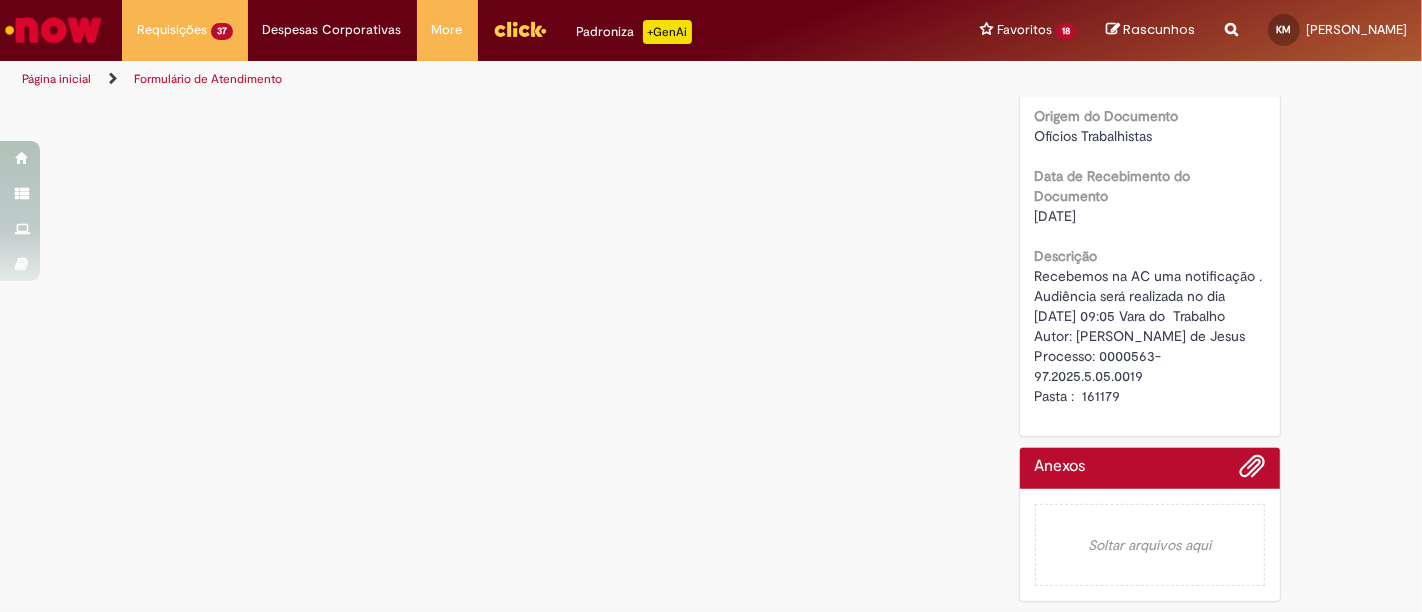scroll, scrollTop: 0, scrollLeft: 0, axis: both 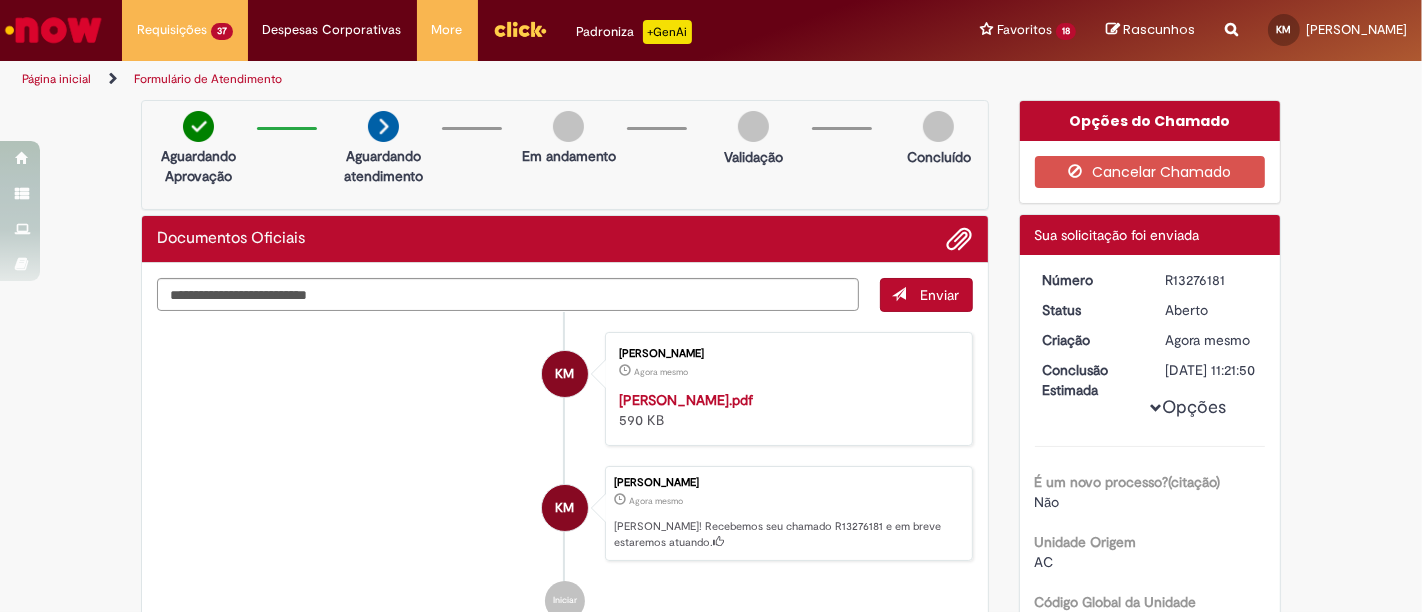 drag, startPoint x: 1232, startPoint y: 280, endPoint x: 1134, endPoint y: 273, distance: 98.24968 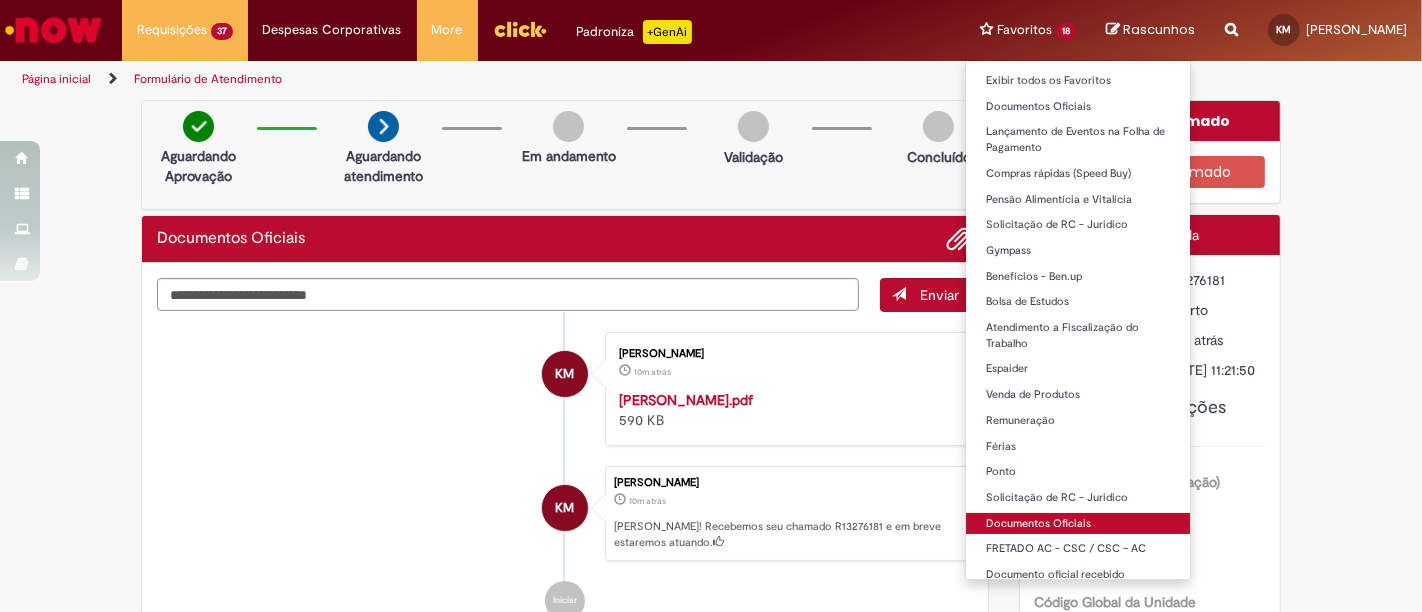 click on "Documentos Oficiais" at bounding box center (1078, 524) 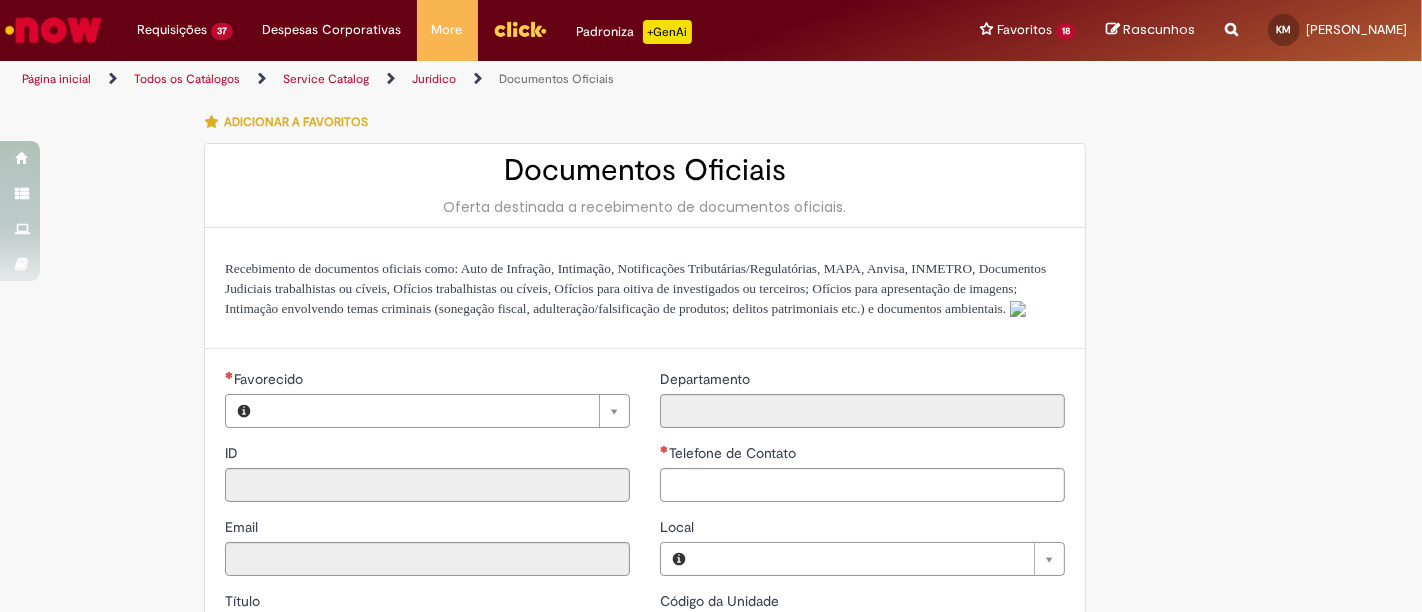 type on "********" 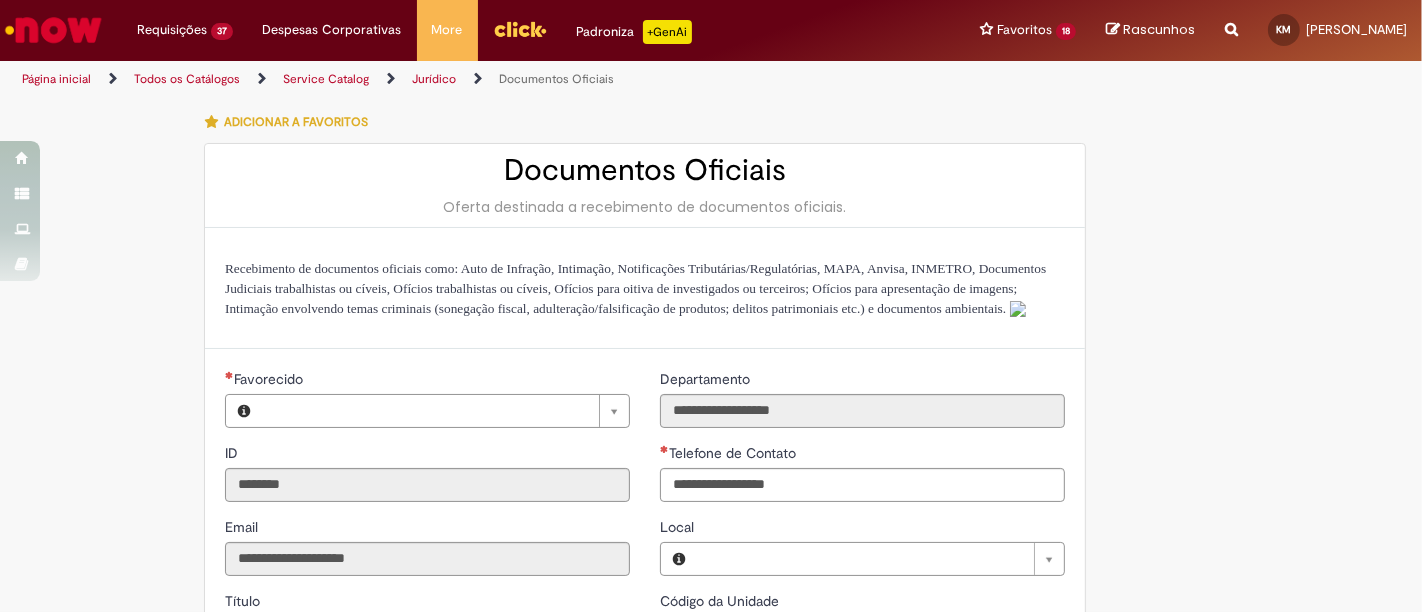 type on "**********" 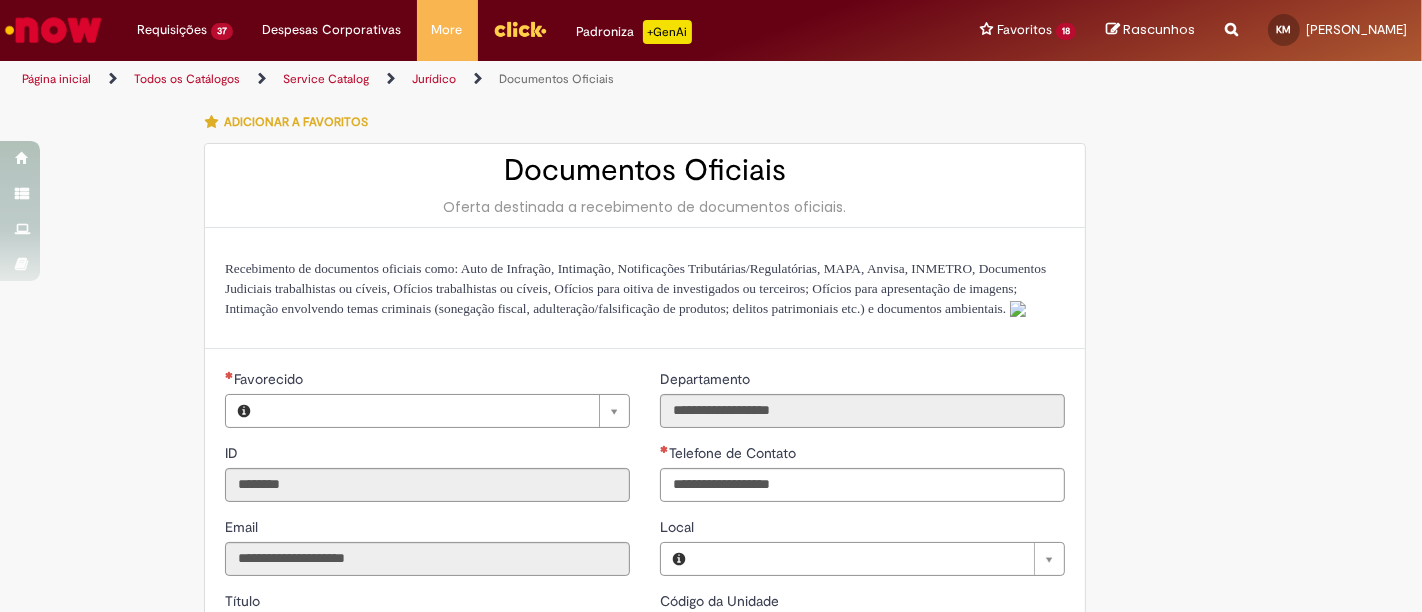 type on "**********" 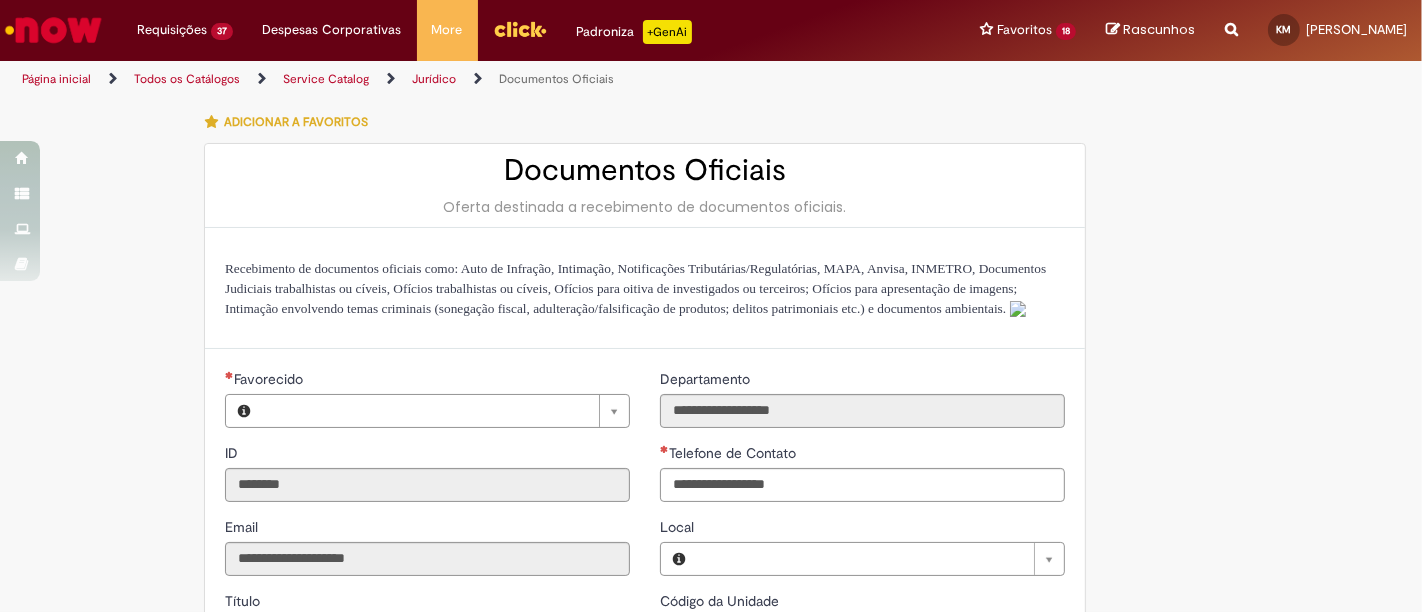 type on "**********" 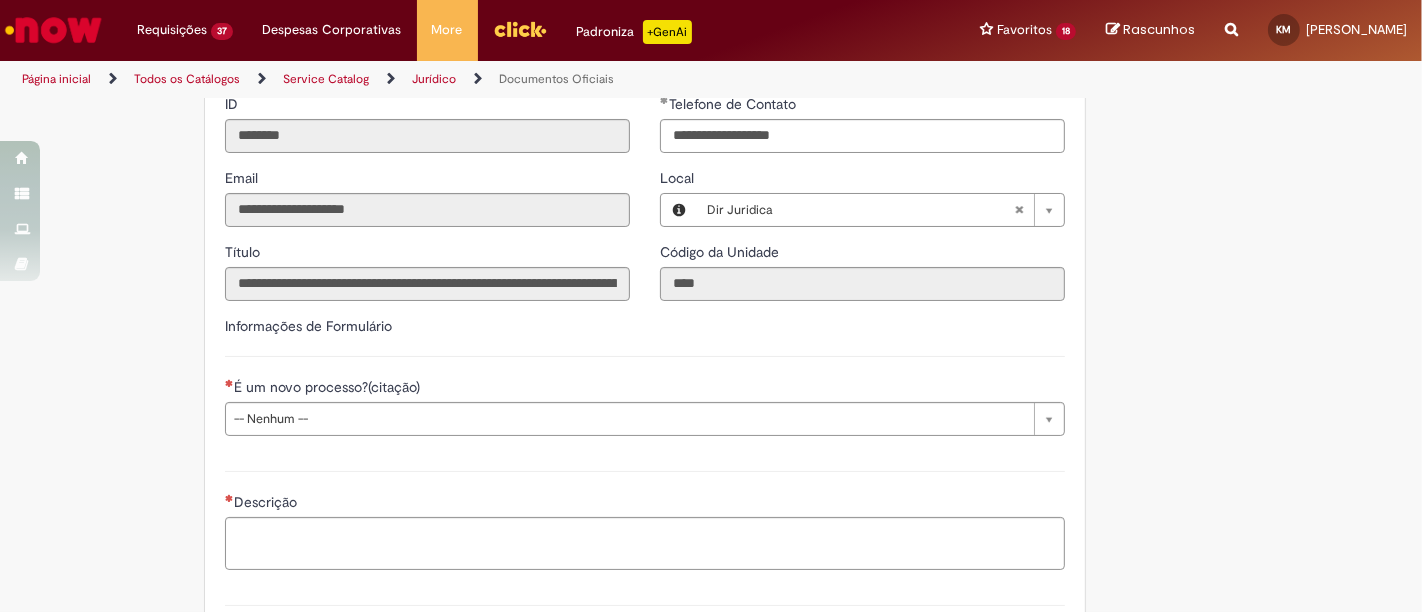scroll, scrollTop: 323, scrollLeft: 0, axis: vertical 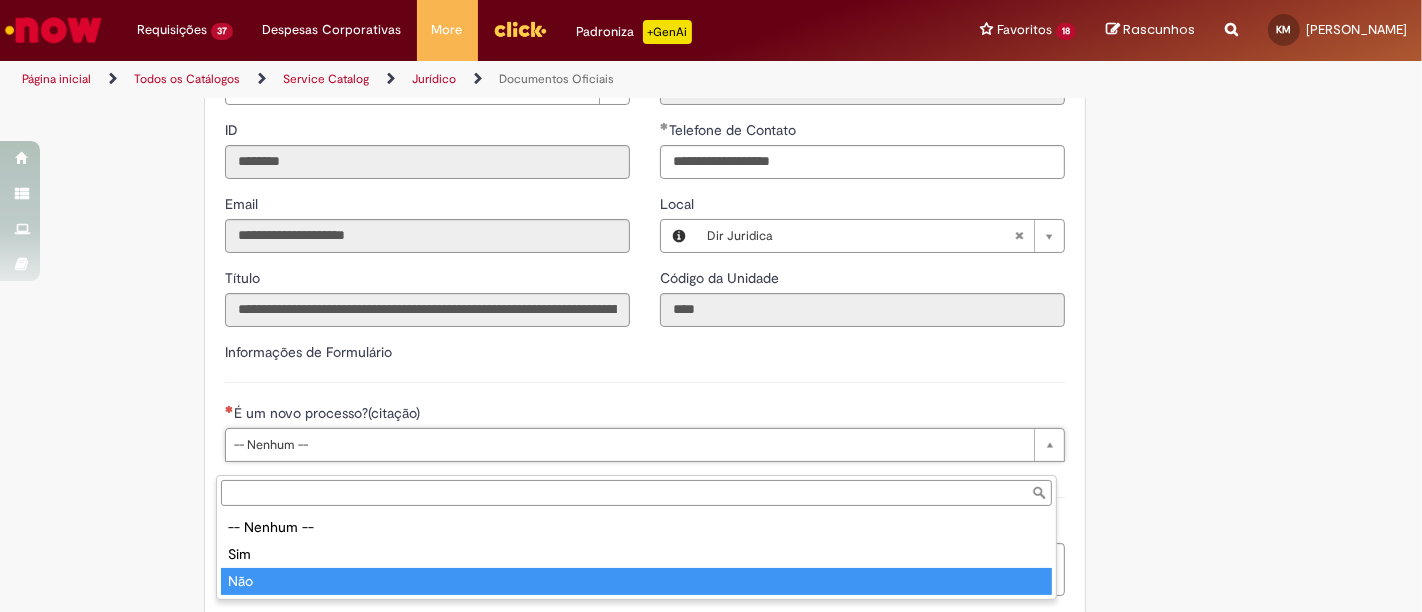 type on "***" 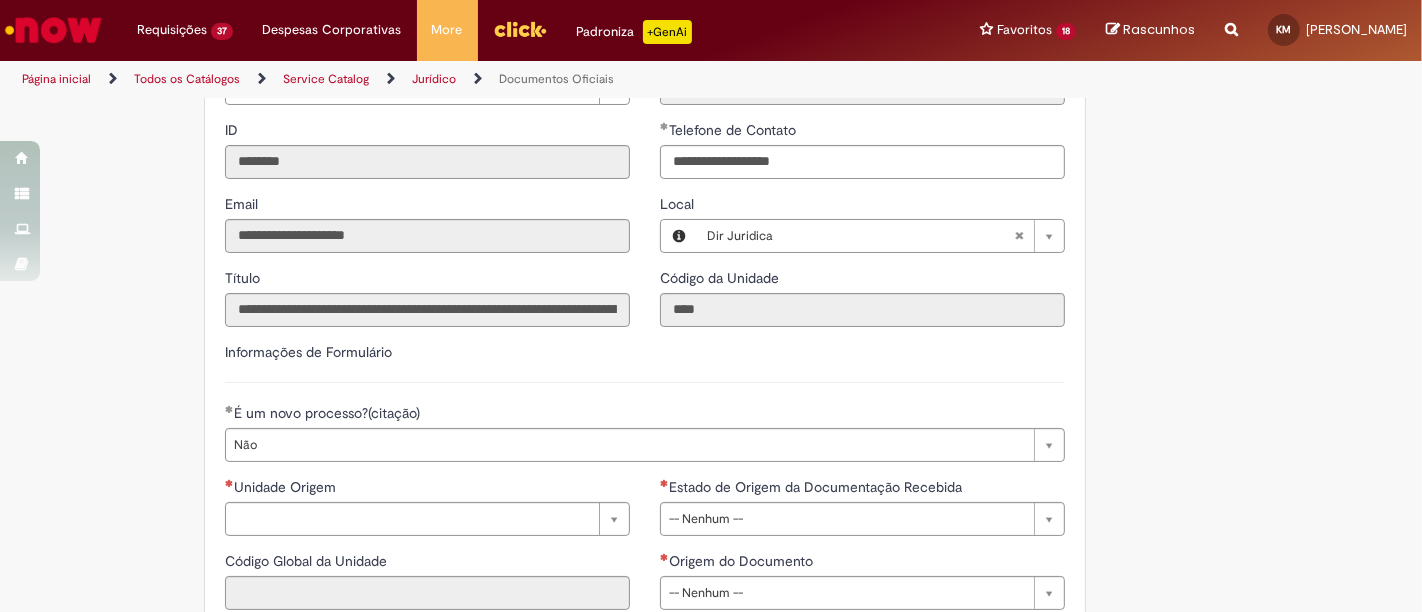 click on "**********" at bounding box center (613, 464) 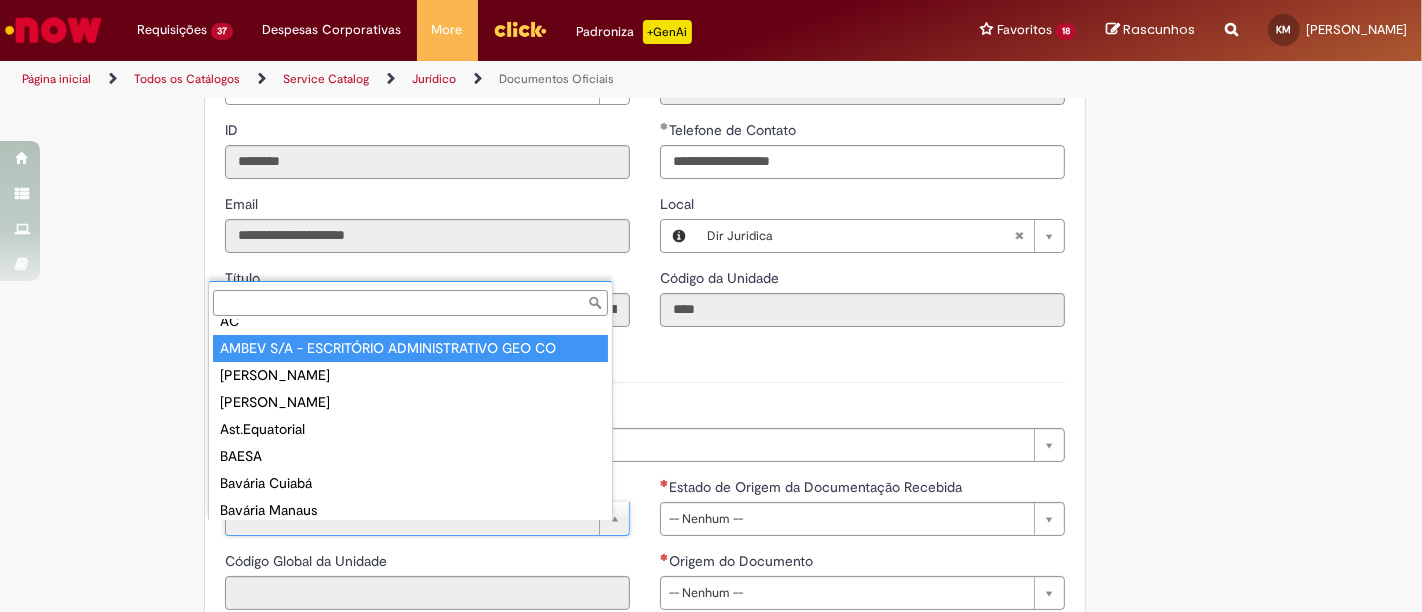 scroll, scrollTop: 0, scrollLeft: 0, axis: both 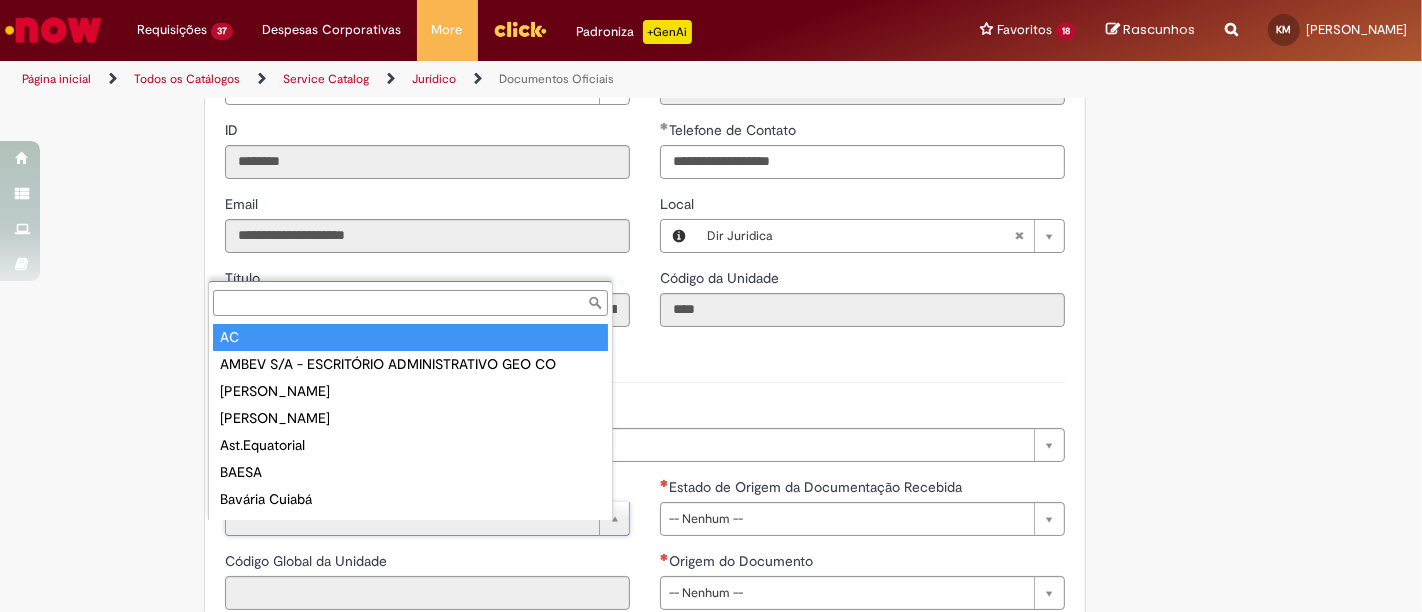 type on "**" 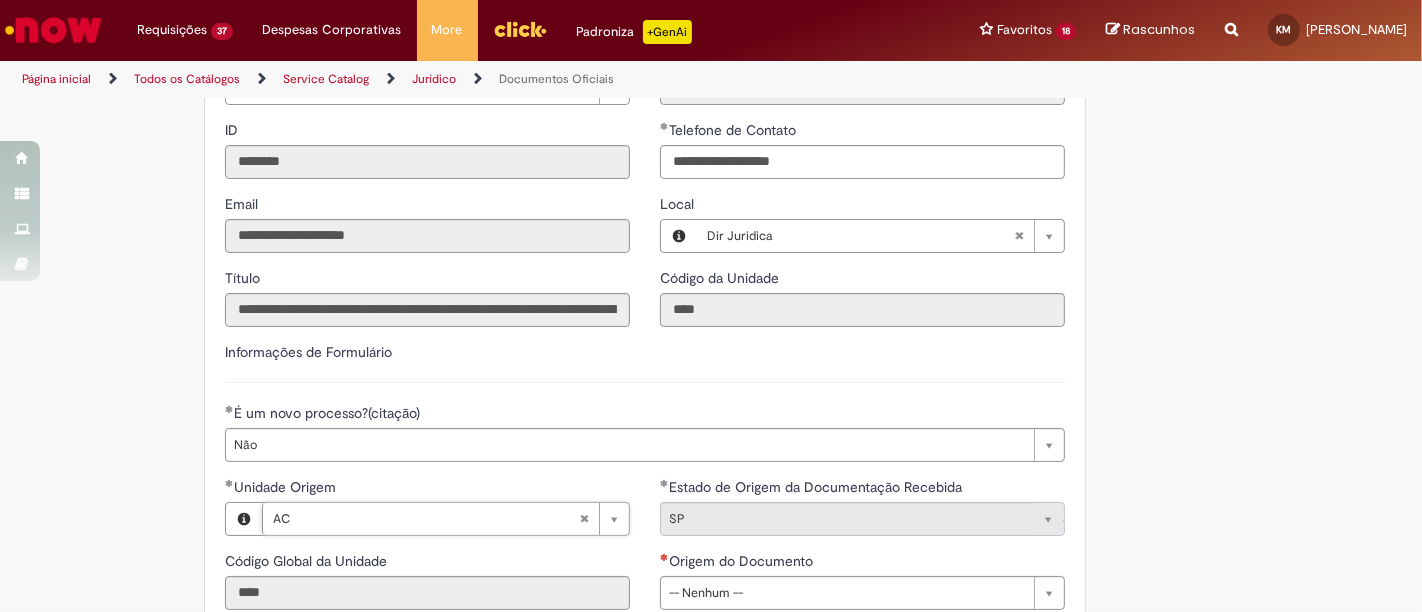 click on "**********" at bounding box center (711, 464) 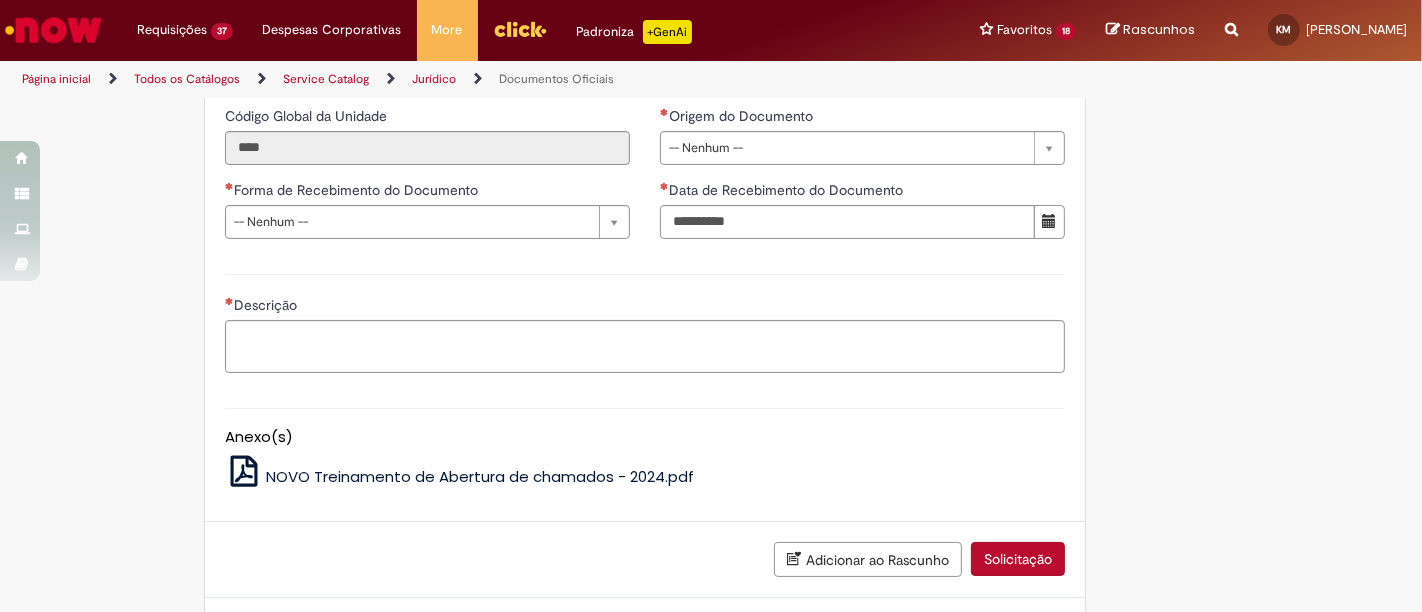 scroll, scrollTop: 657, scrollLeft: 0, axis: vertical 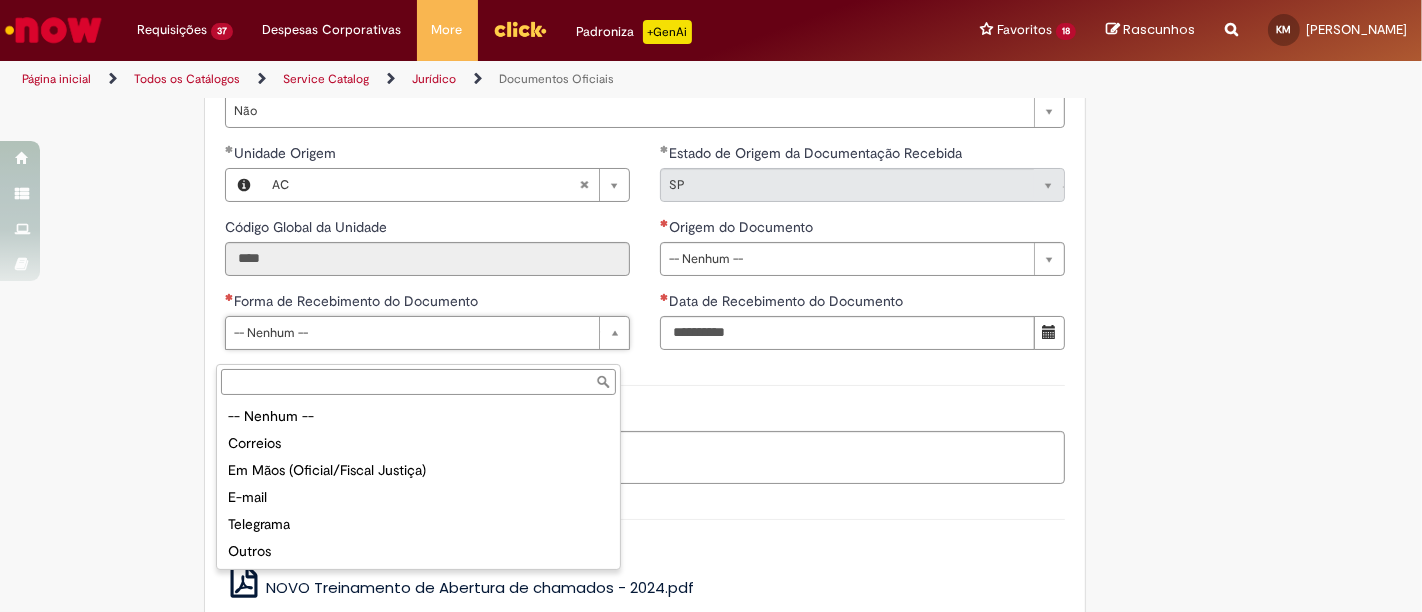 type on "********" 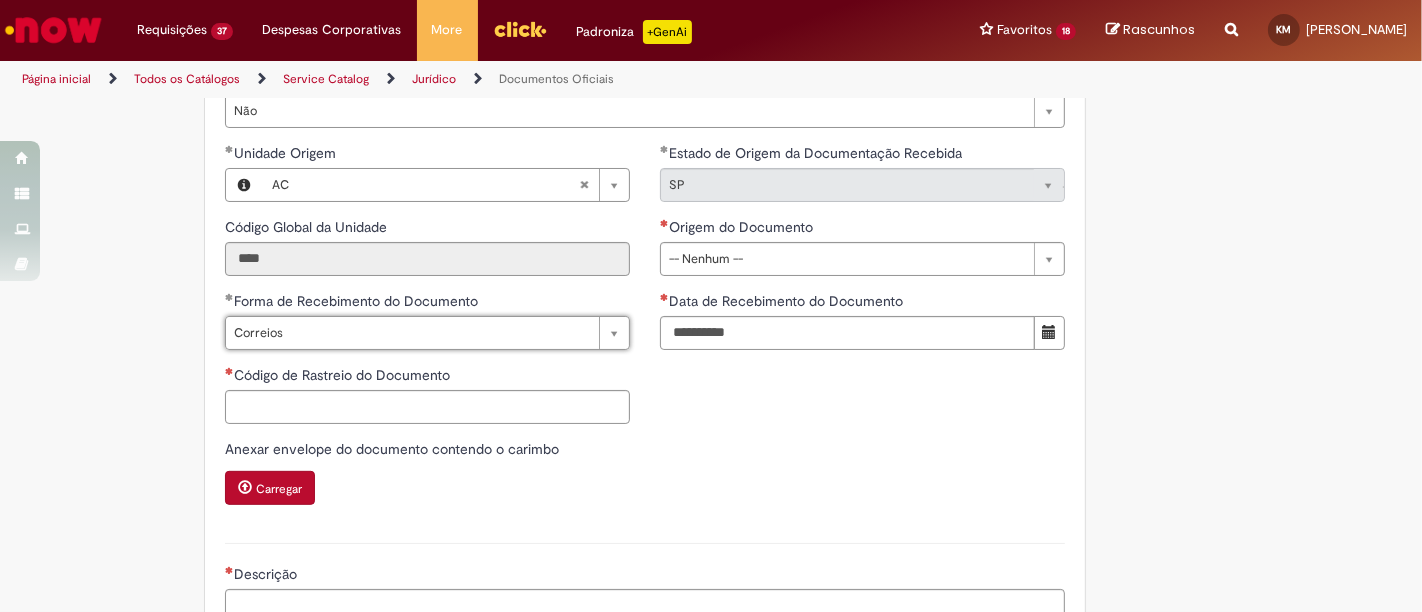 click on "**********" at bounding box center (645, 333) 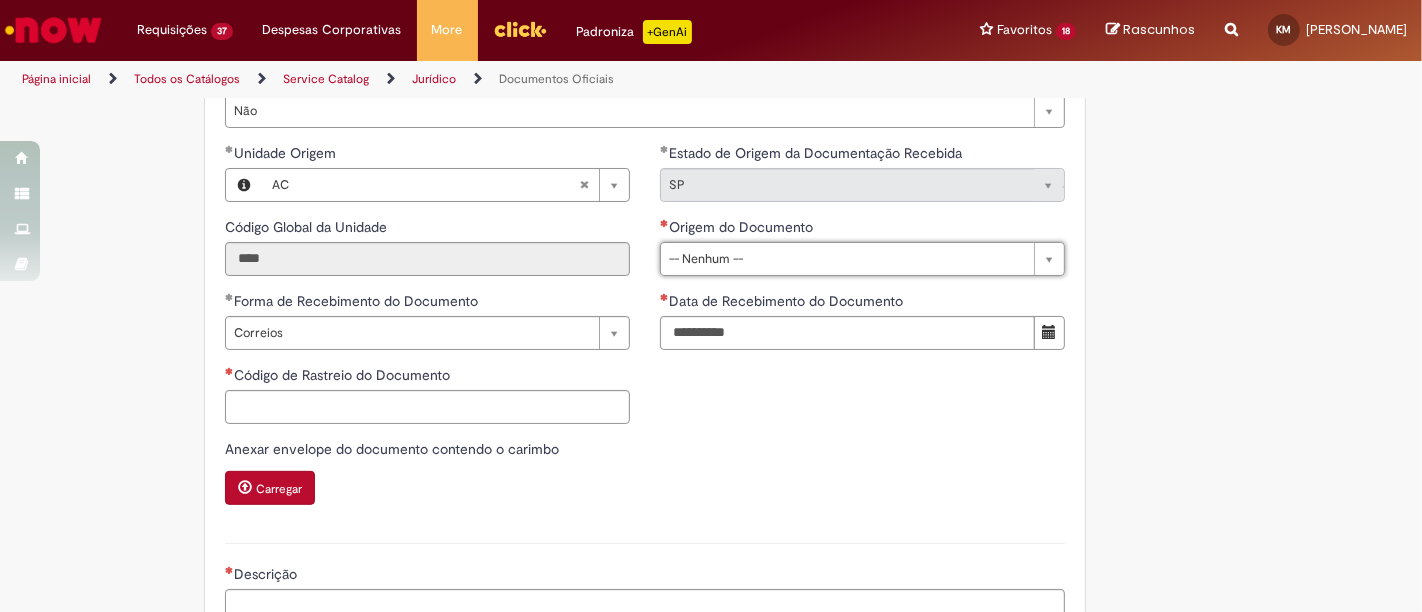 click on "**********" at bounding box center (645, 333) 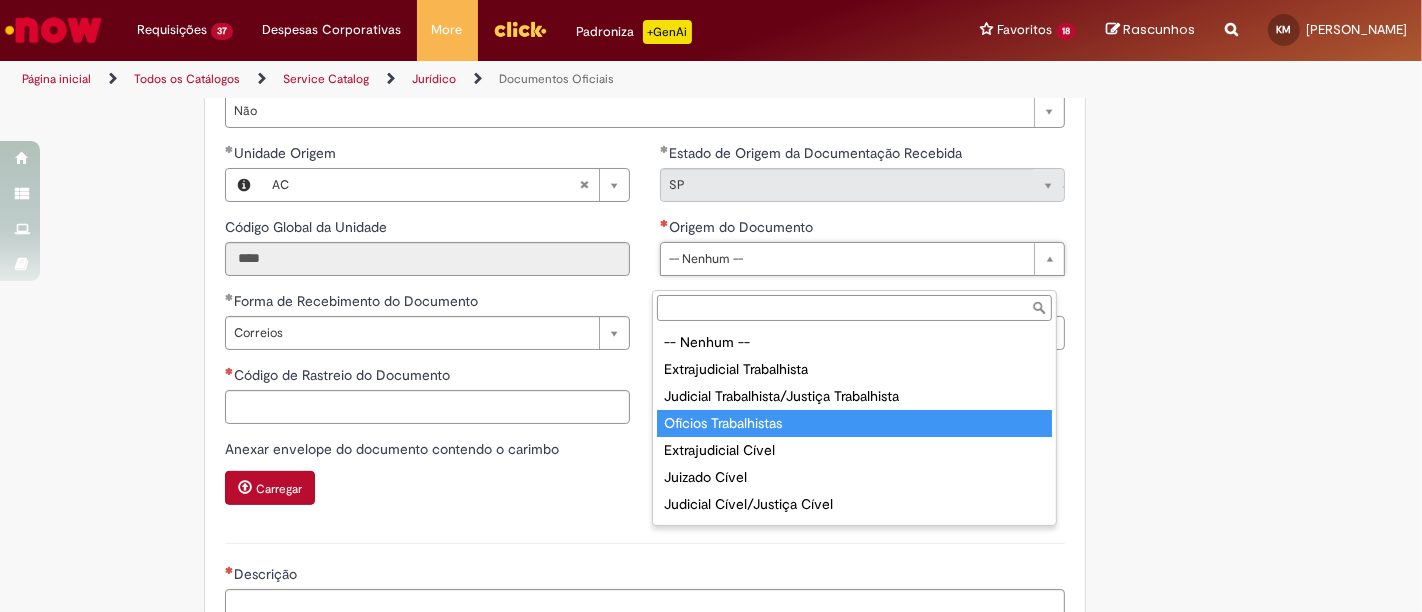 type on "**********" 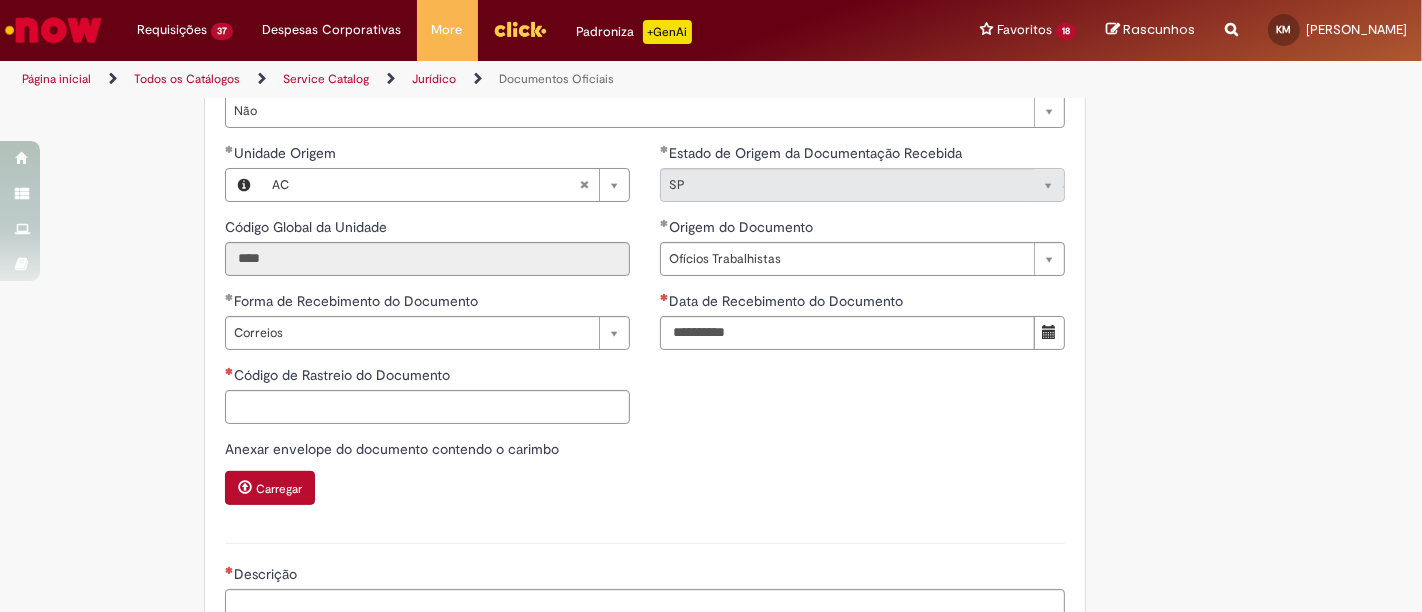 click on "**********" at bounding box center [645, 333] 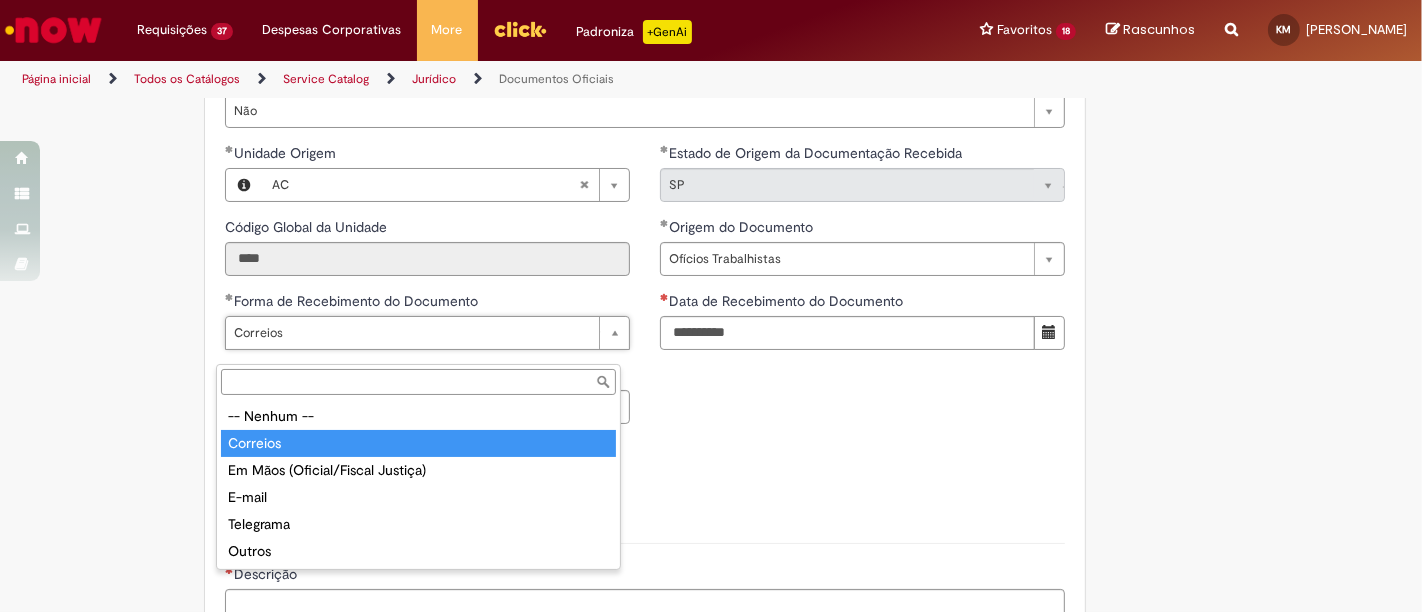 type on "********" 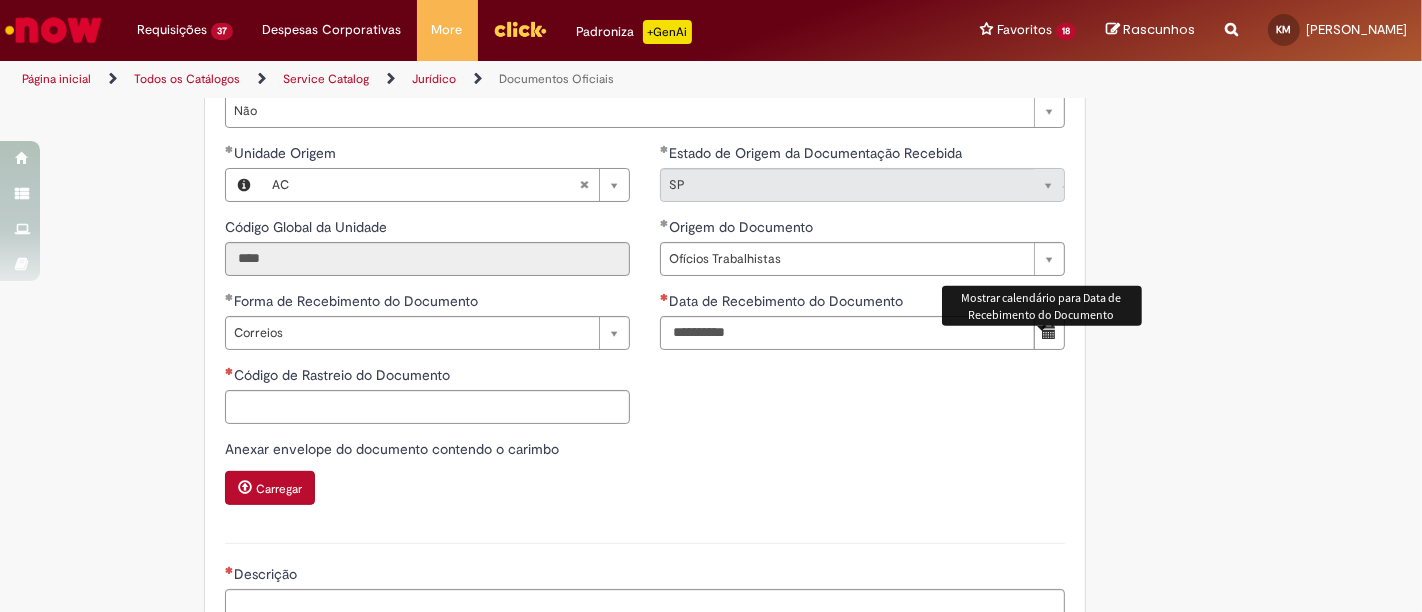 scroll, scrollTop: 0, scrollLeft: 0, axis: both 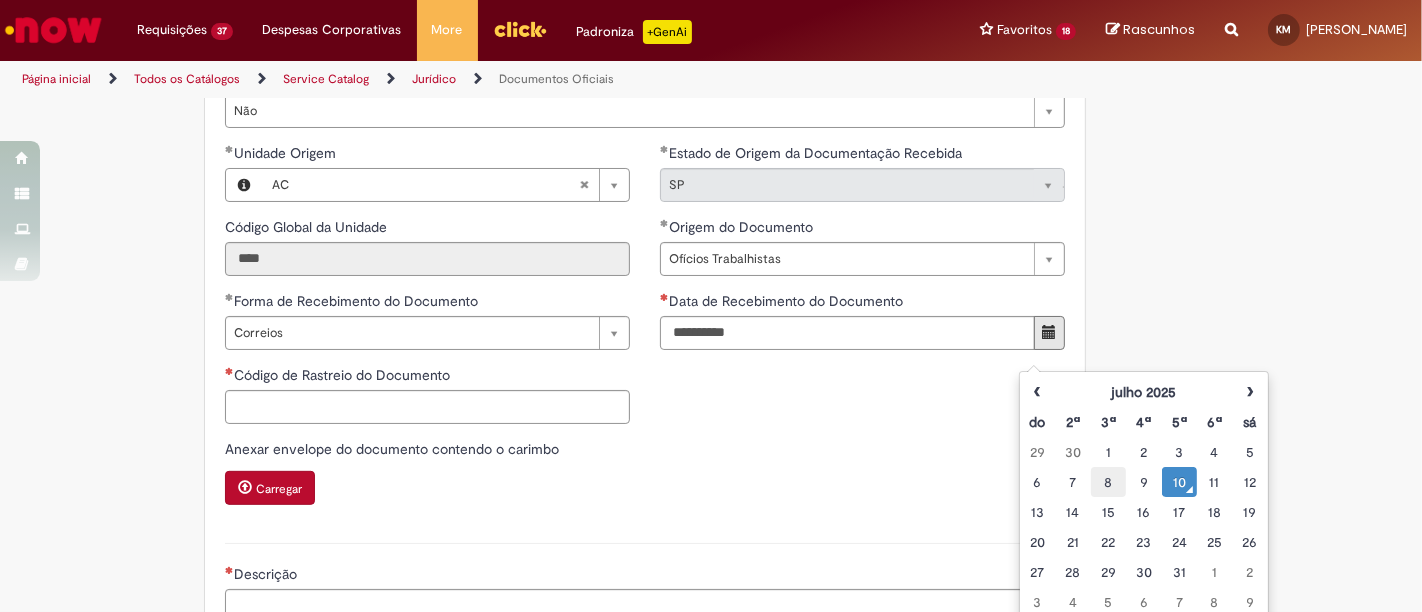 click on "8" at bounding box center [1108, 482] 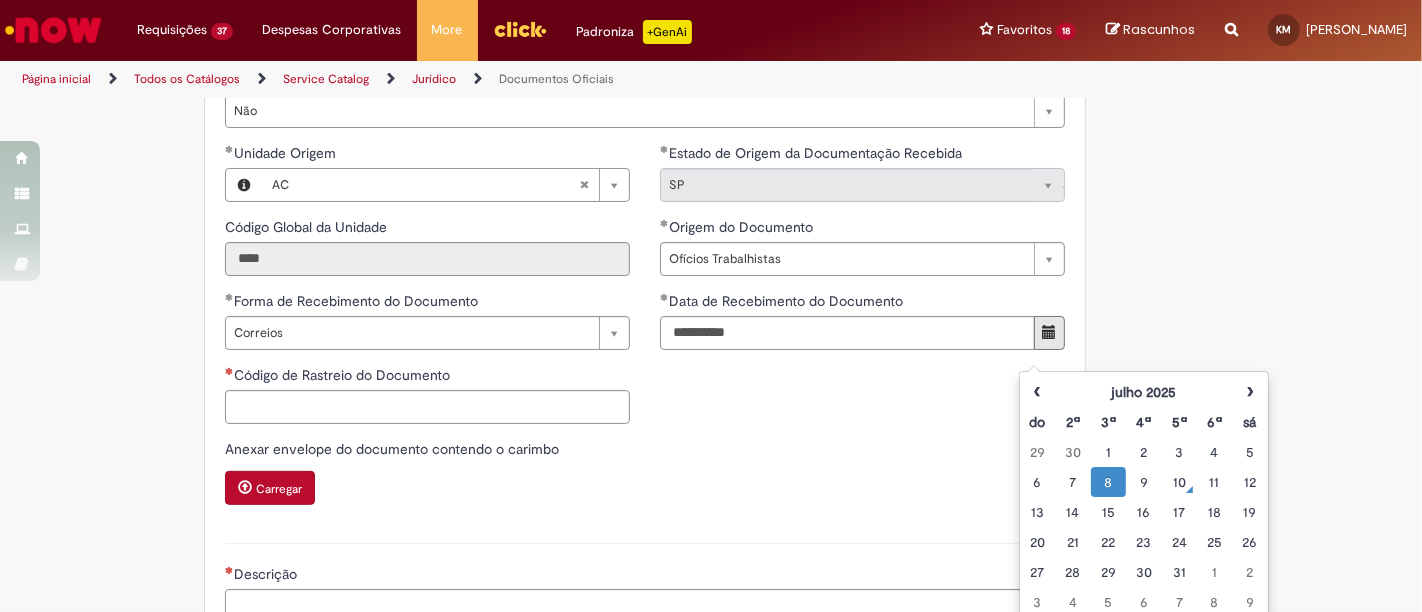 click on "Tire dúvidas com LupiAssist    +GenAI
Oi! Eu sou LupiAssist, uma Inteligência Artificial Generativa em constante aprendizado   Meu conteúdo é monitorado para trazer uma melhor experiência
Dúvidas comuns:
Só mais um instante, estou consultando nossas bases de conhecimento  e escrevendo a melhor resposta pra você!
Title
Lorem ipsum dolor sit amet    Fazer uma nova pergunta
Gerei esta resposta utilizando IA Generativa em conjunto com os nossos padrões. Em caso de divergência, os documentos oficiais prevalecerão.
Saiba mais em:
Ou ligue para:
E aí, te ajudei?
Sim, obrigado!" at bounding box center (711, 210) 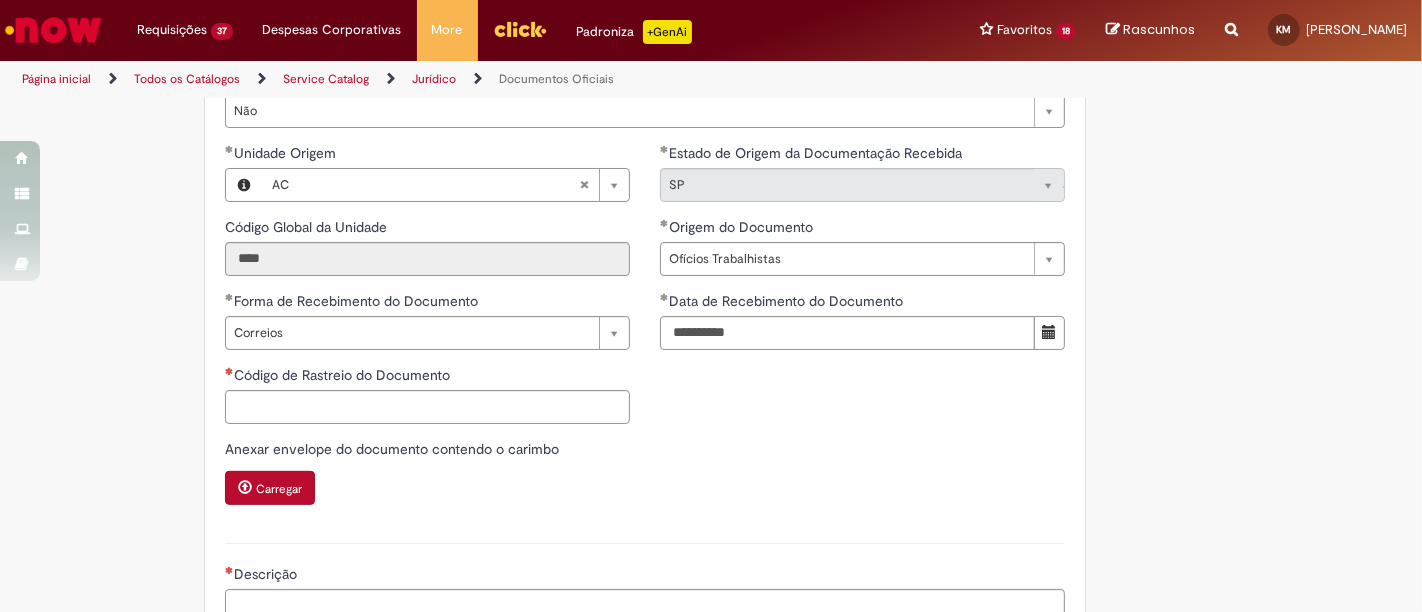 click on "**********" at bounding box center [645, 333] 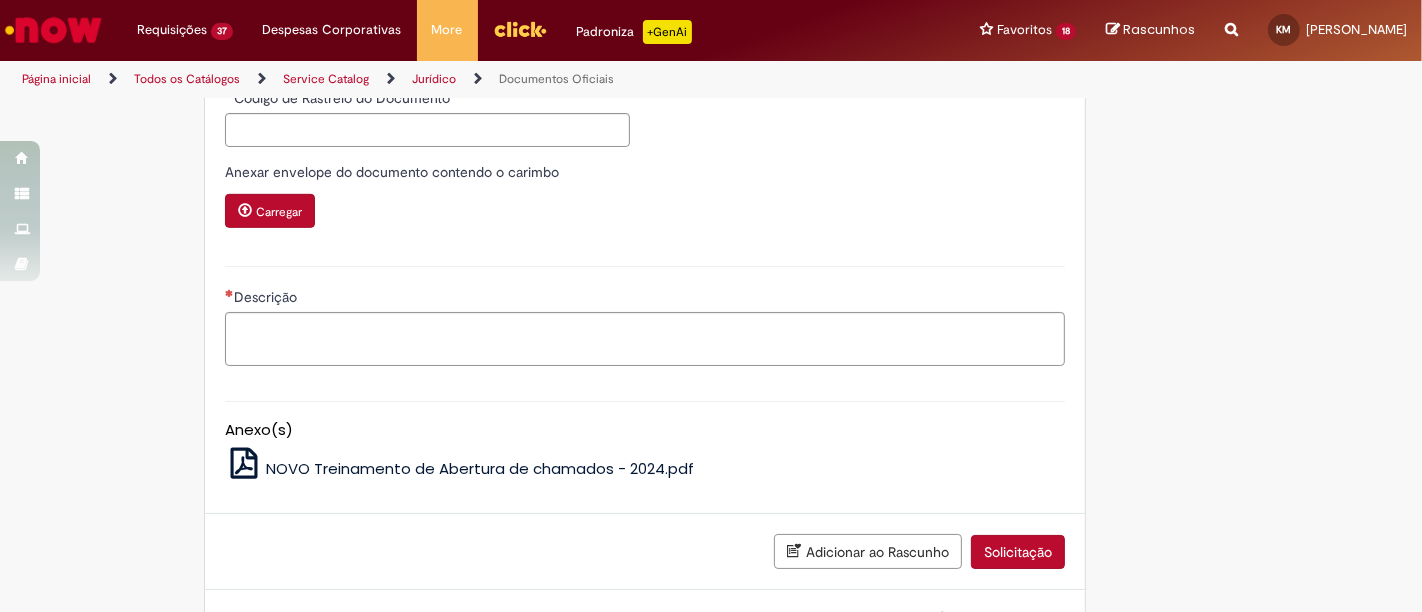scroll, scrollTop: 814, scrollLeft: 0, axis: vertical 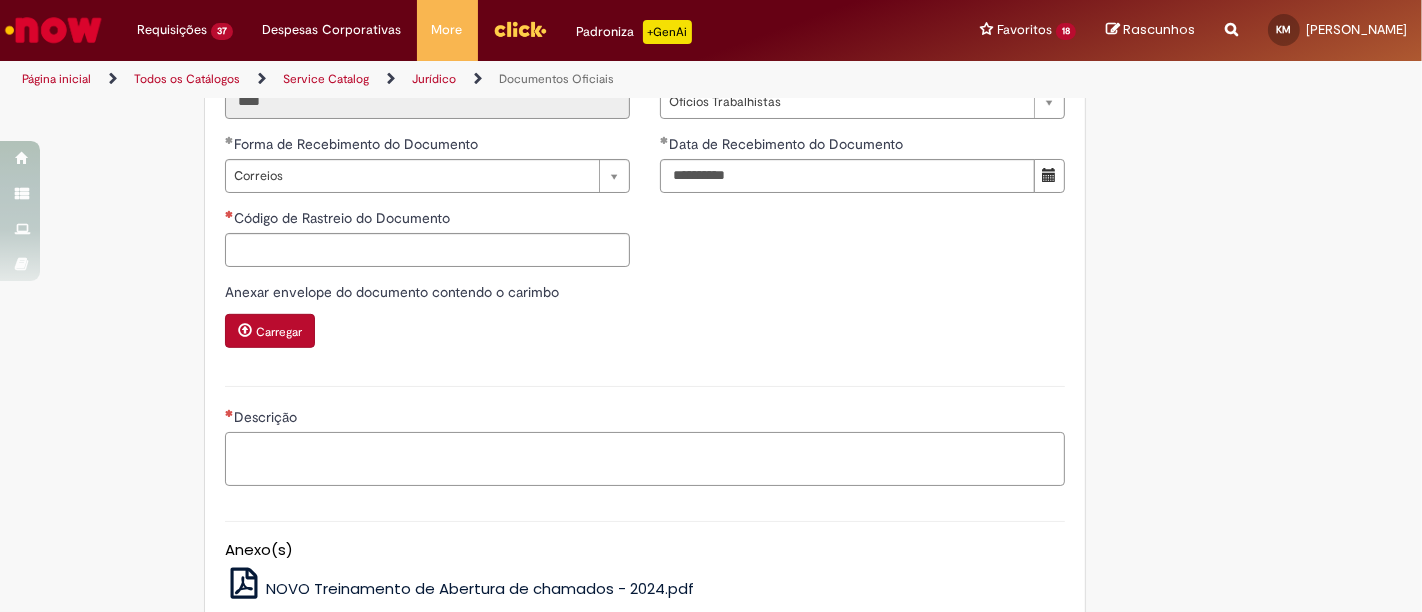 click on "Descrição" at bounding box center (645, 458) 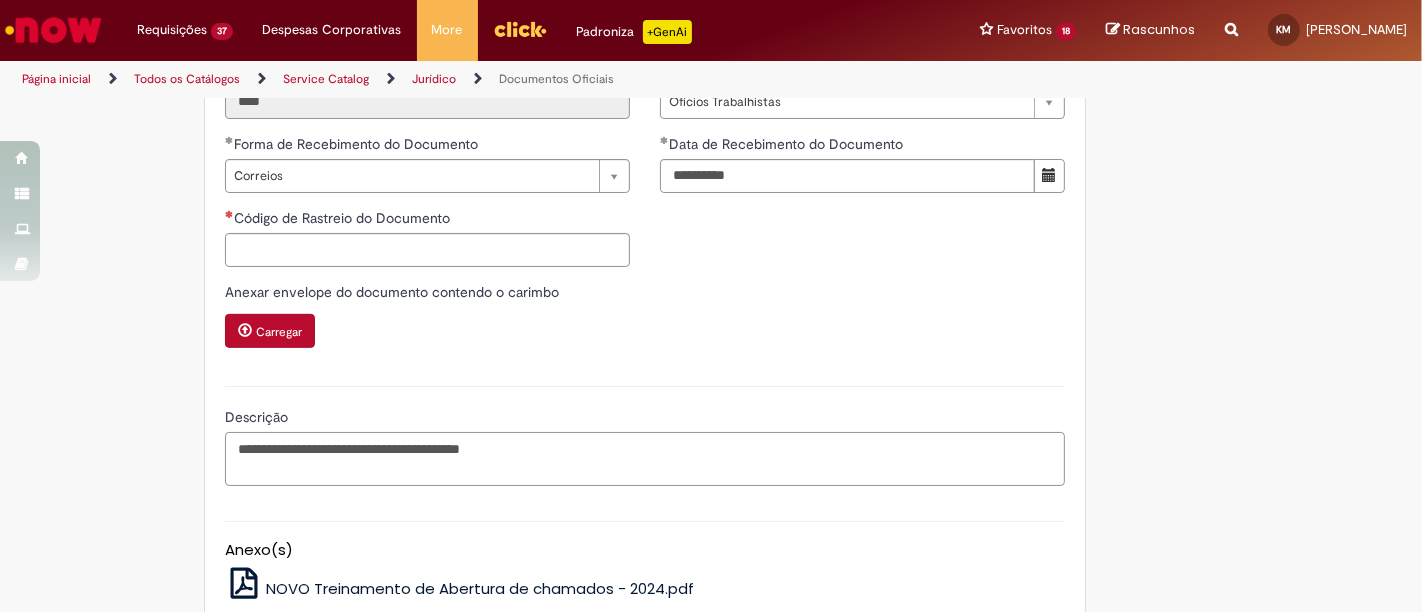 click on "**********" at bounding box center (645, 458) 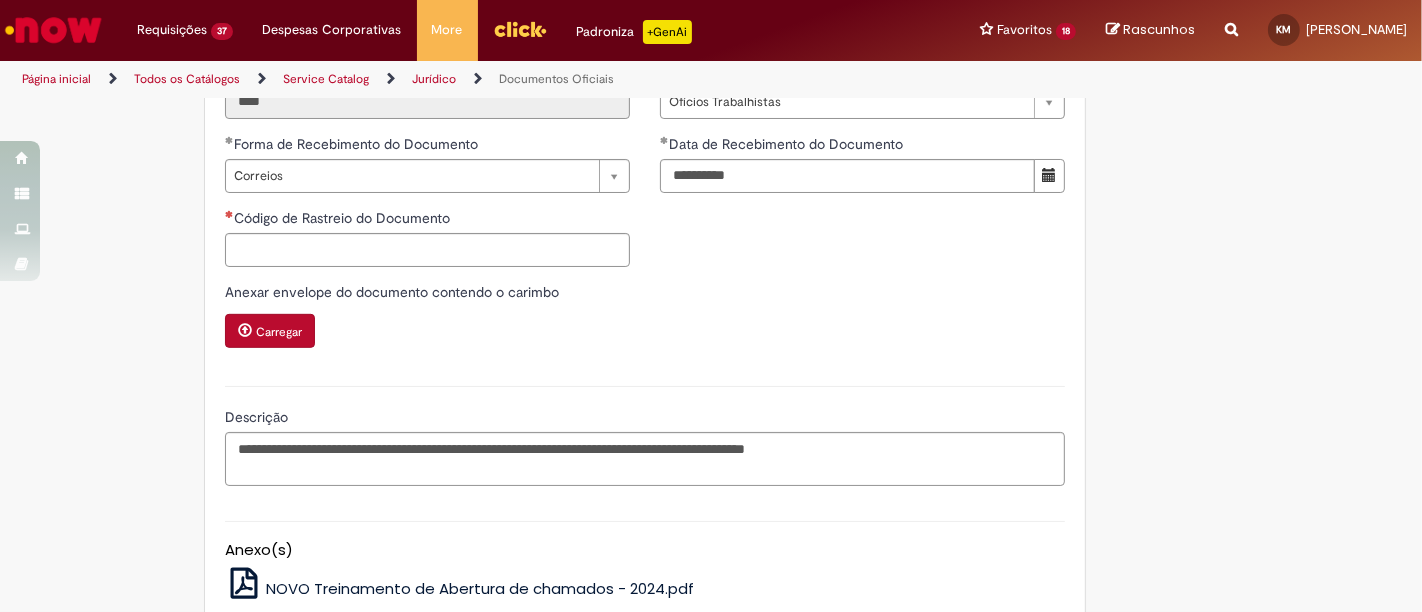 scroll, scrollTop: 817, scrollLeft: 0, axis: vertical 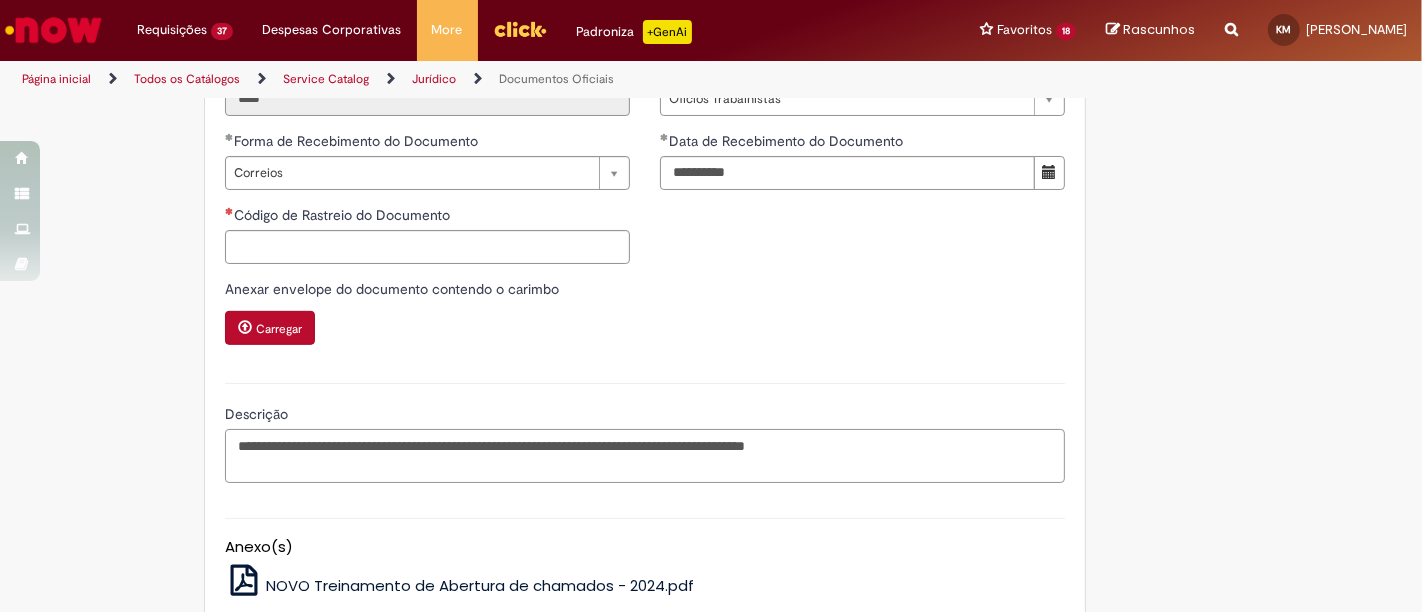 click on "**********" at bounding box center [645, 455] 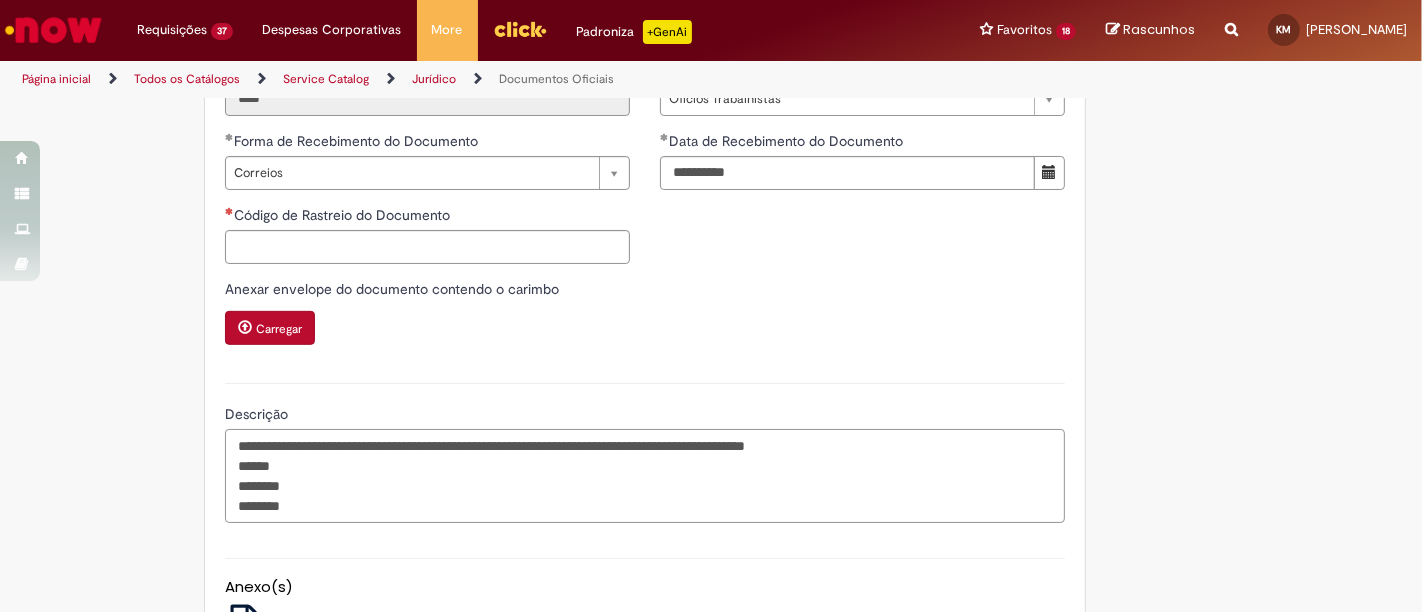 click on "**********" at bounding box center [645, 475] 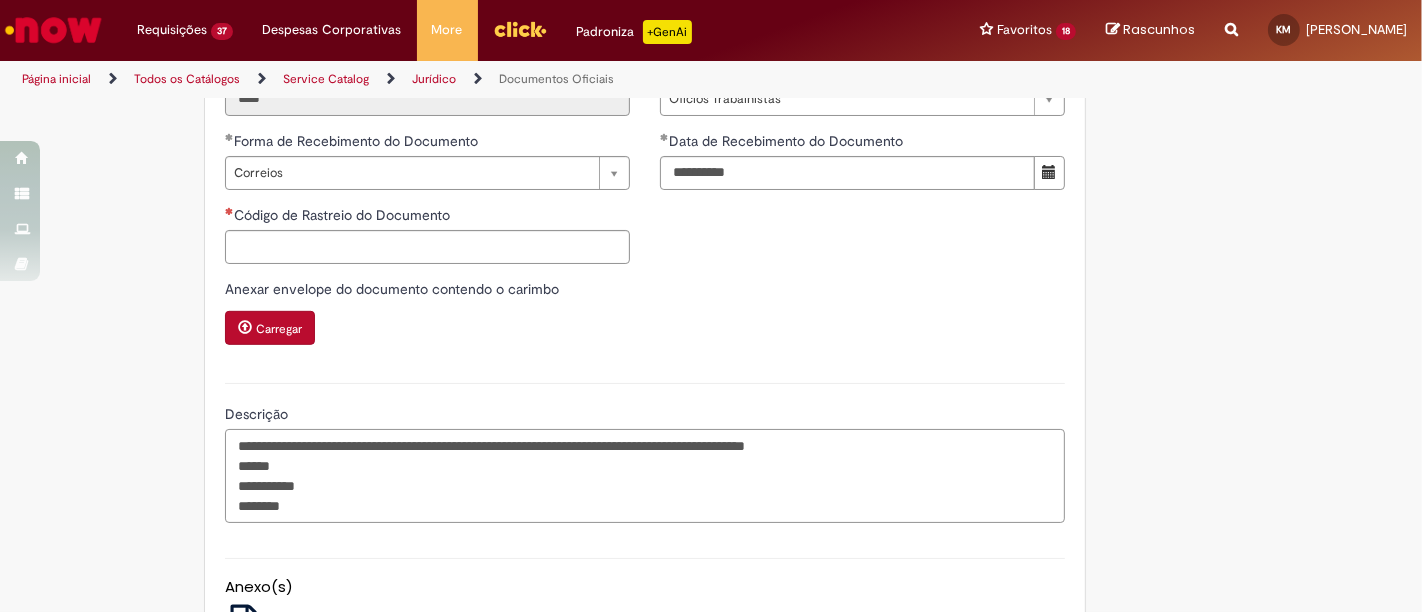 paste on "**********" 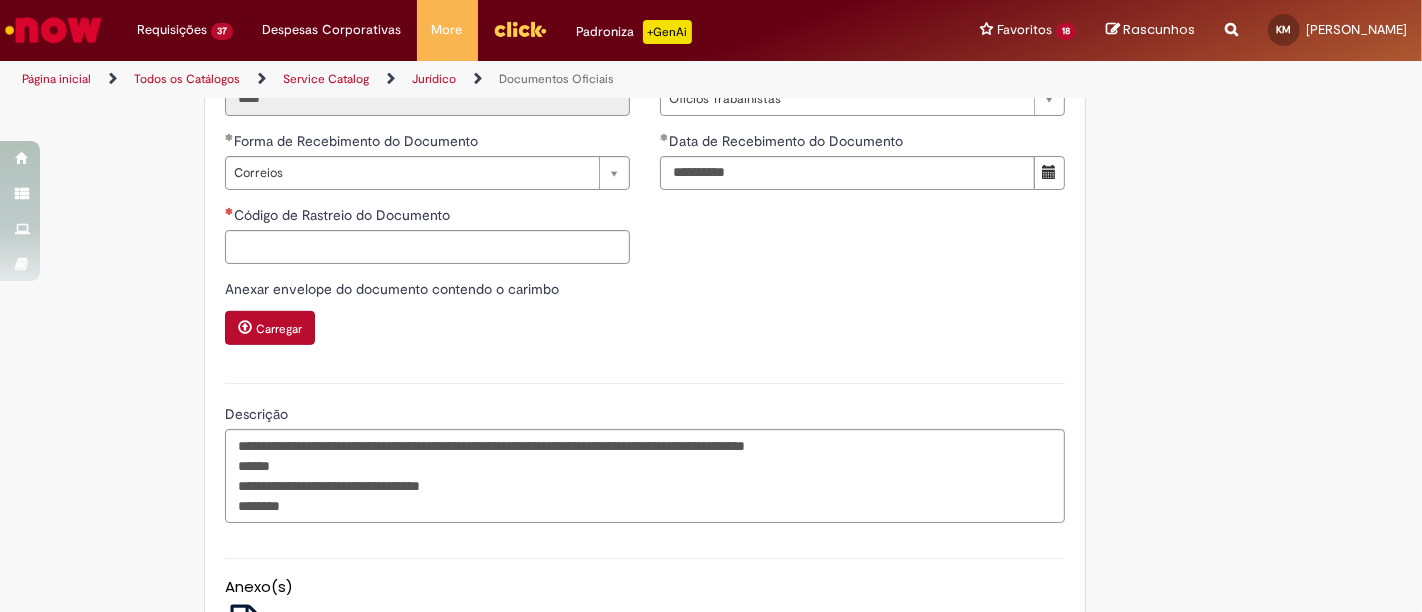 scroll, scrollTop: 1077, scrollLeft: 0, axis: vertical 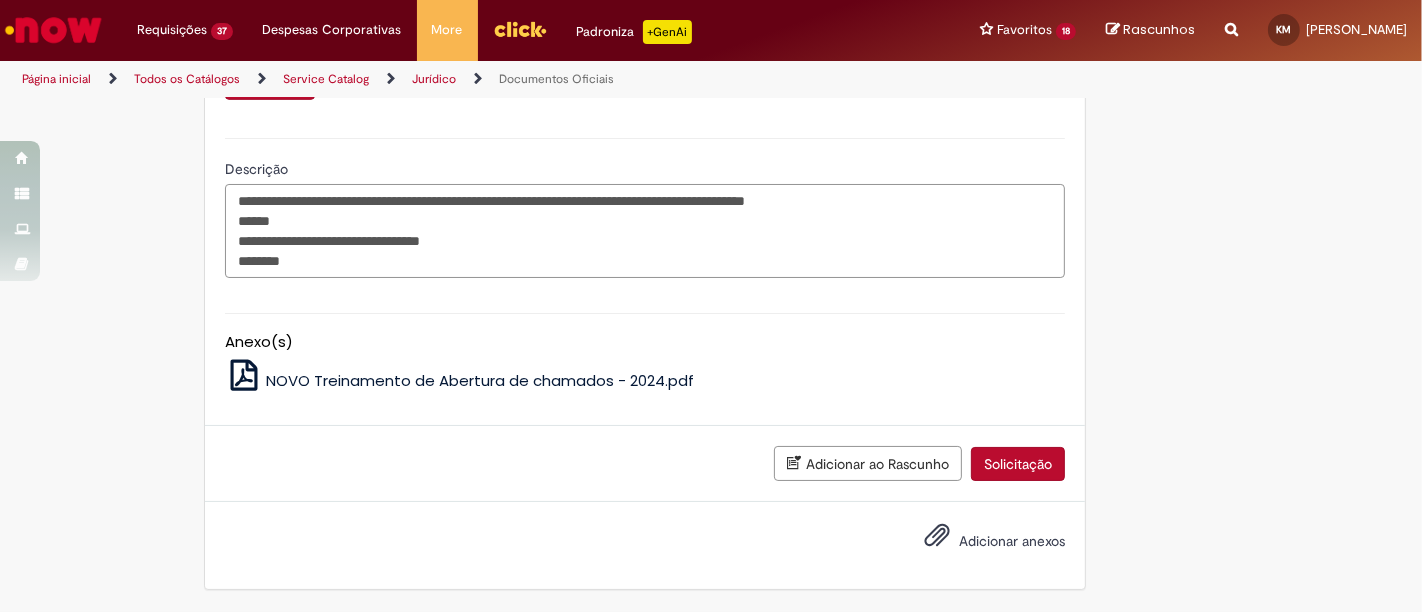click on "**********" at bounding box center (645, 230) 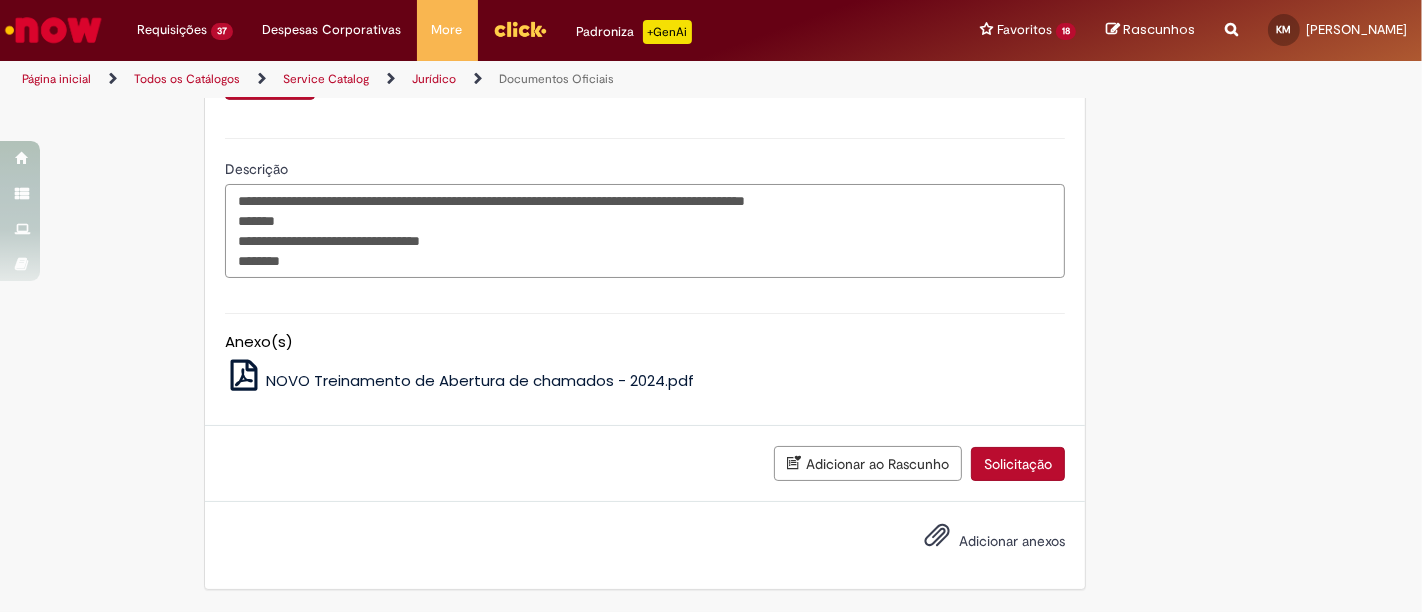 paste on "**********" 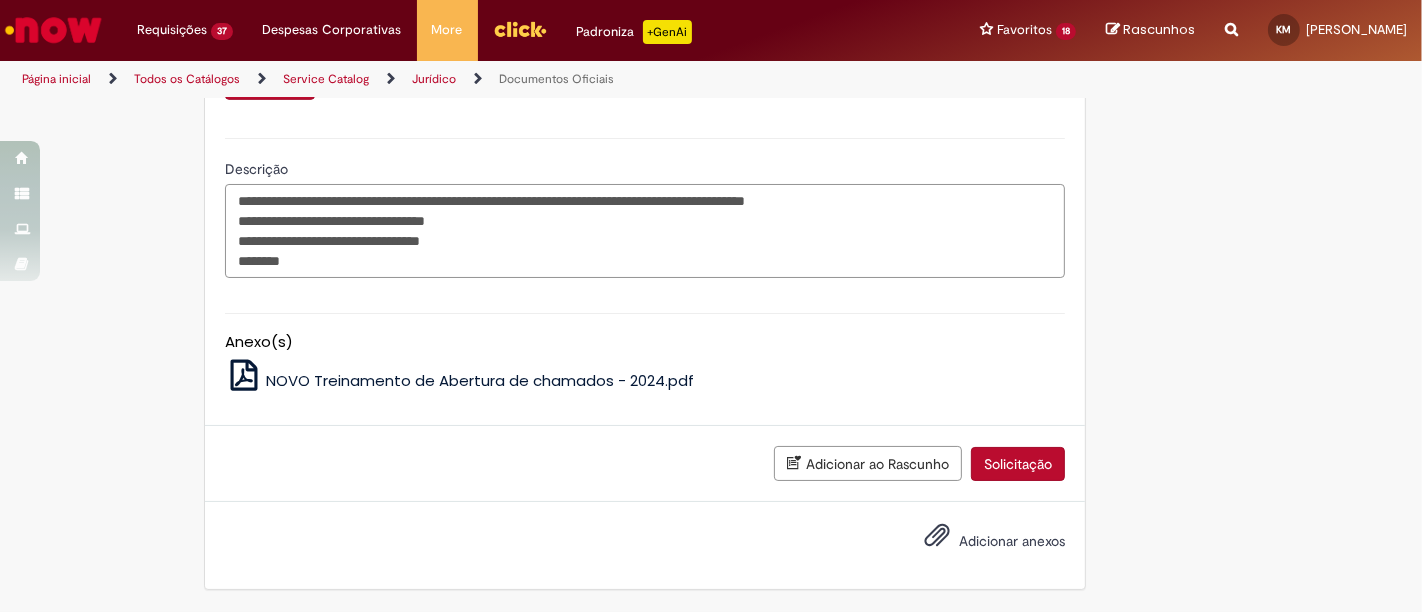 click on "**********" at bounding box center [645, 230] 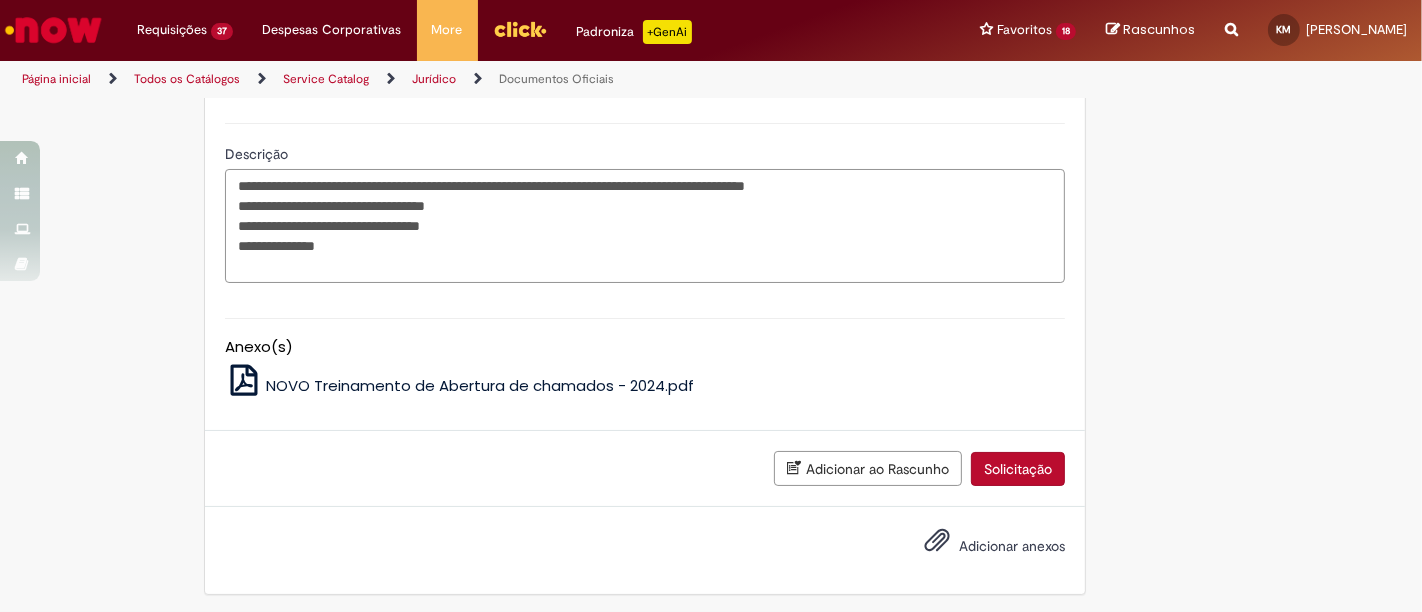 type on "**********" 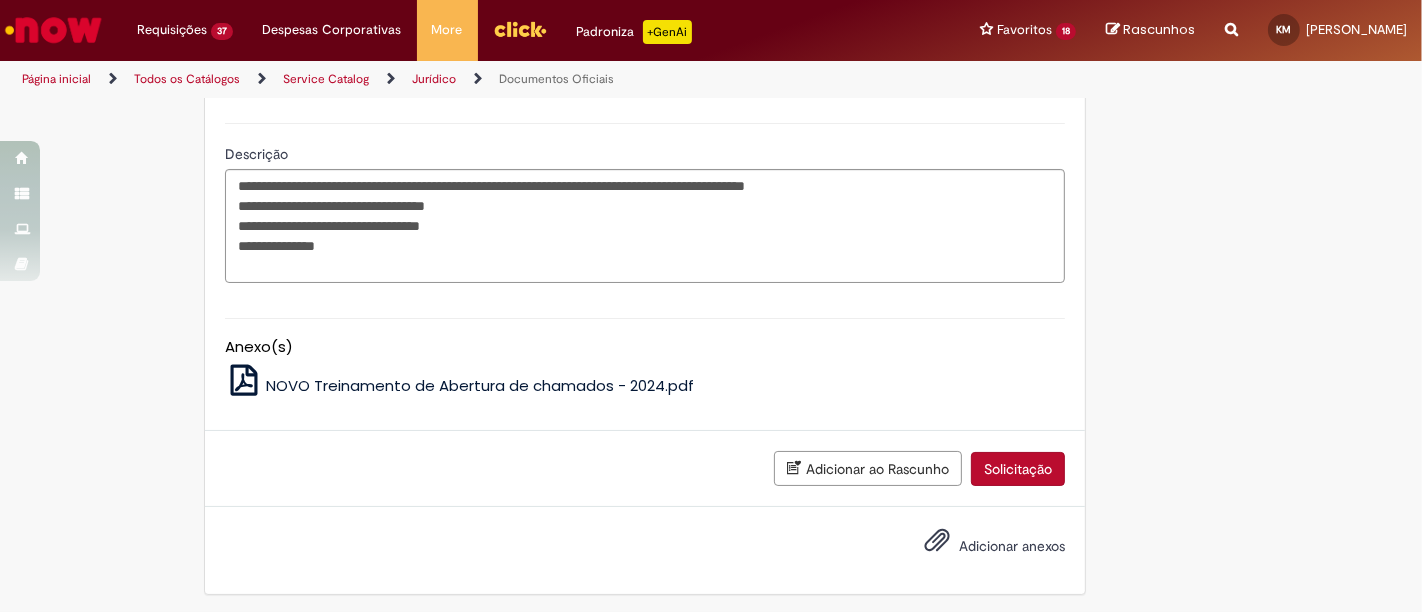 click on "Anexo(s)
NOVO Treinamento de Abertura de chamados - 2024.pdf" at bounding box center [645, 354] 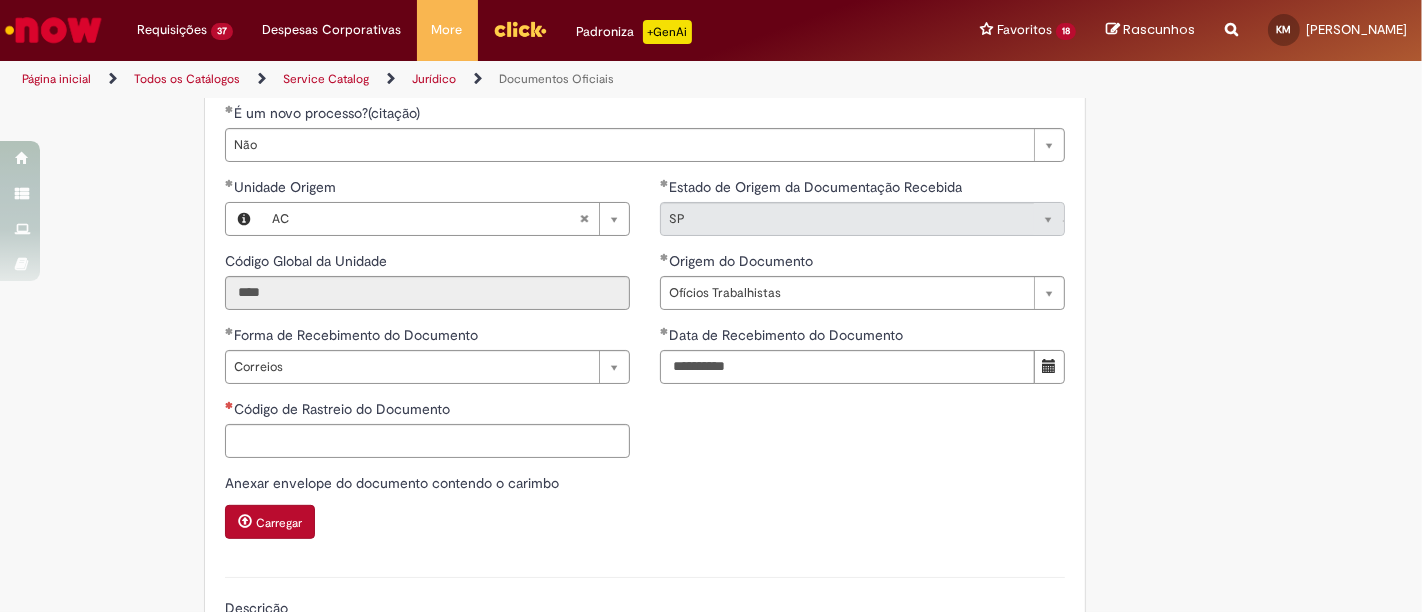 scroll, scrollTop: 743, scrollLeft: 0, axis: vertical 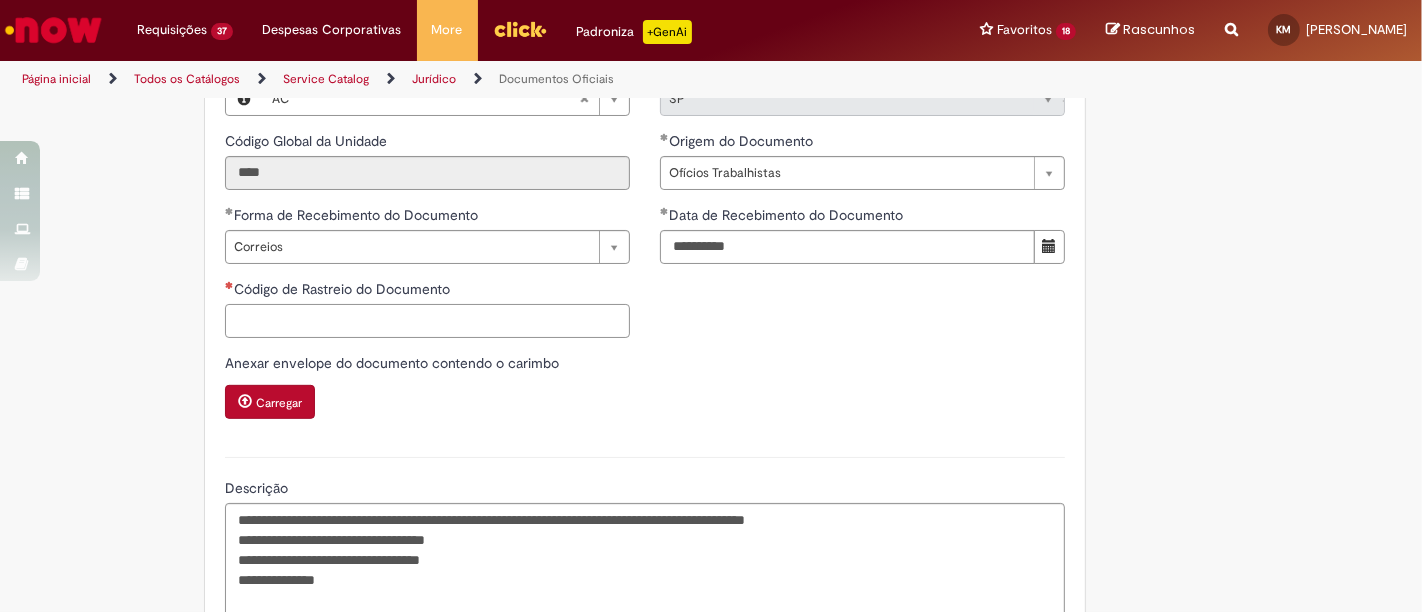 click on "Código de Rastreio do Documento" at bounding box center [427, 321] 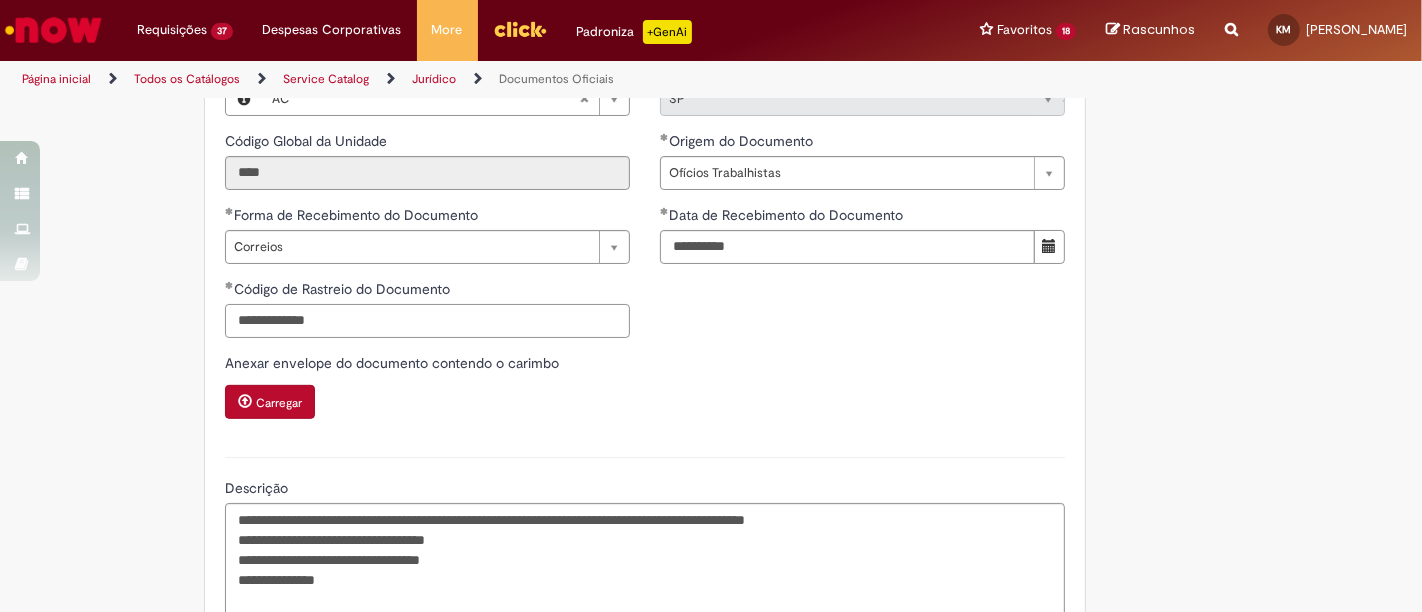 drag, startPoint x: 374, startPoint y: 328, endPoint x: 0, endPoint y: 327, distance: 374.00134 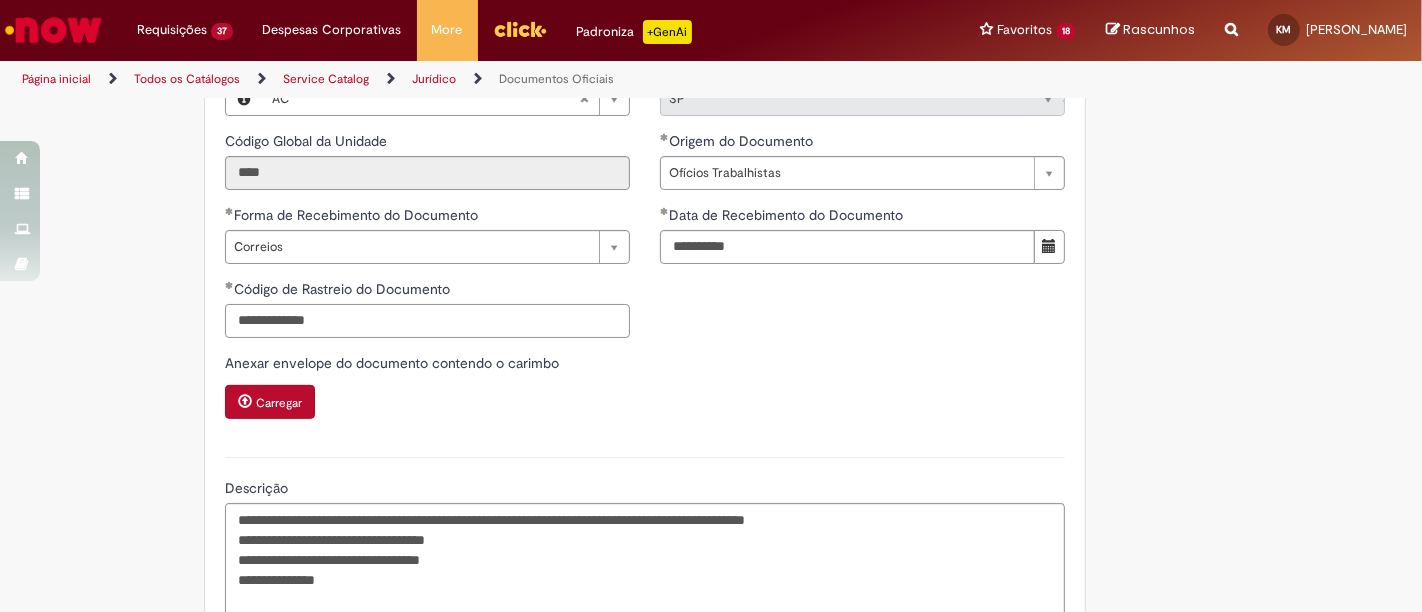 type on "**********" 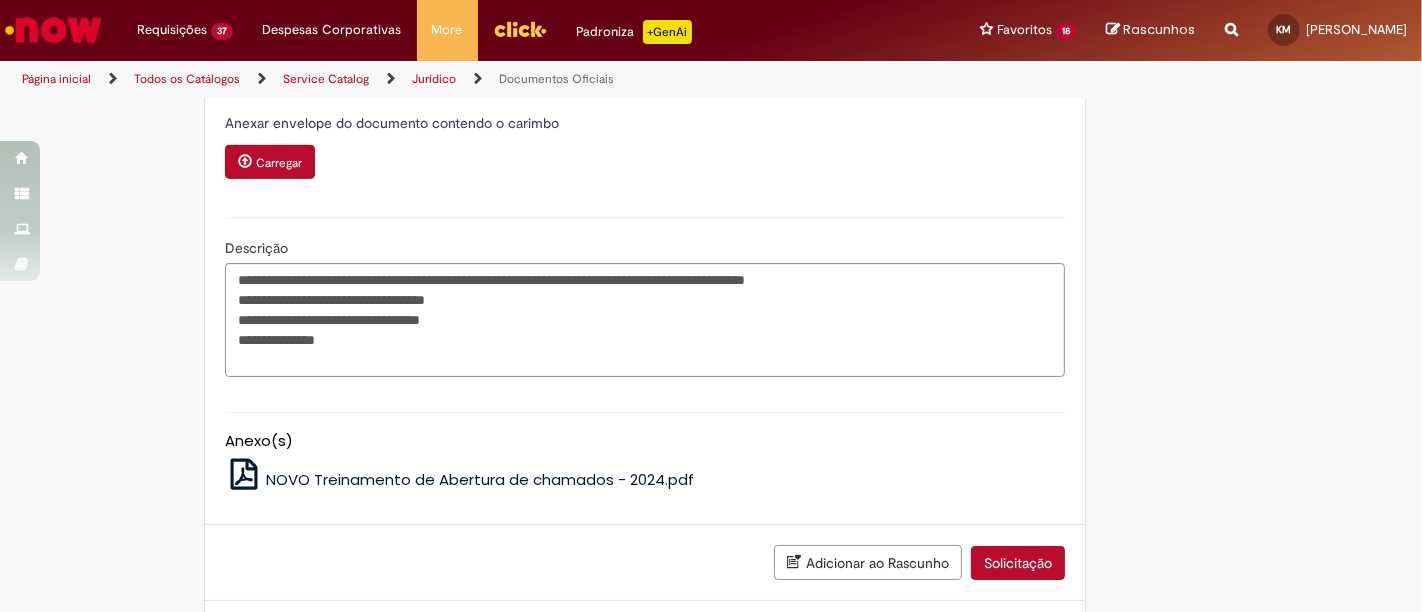 scroll, scrollTop: 1097, scrollLeft: 0, axis: vertical 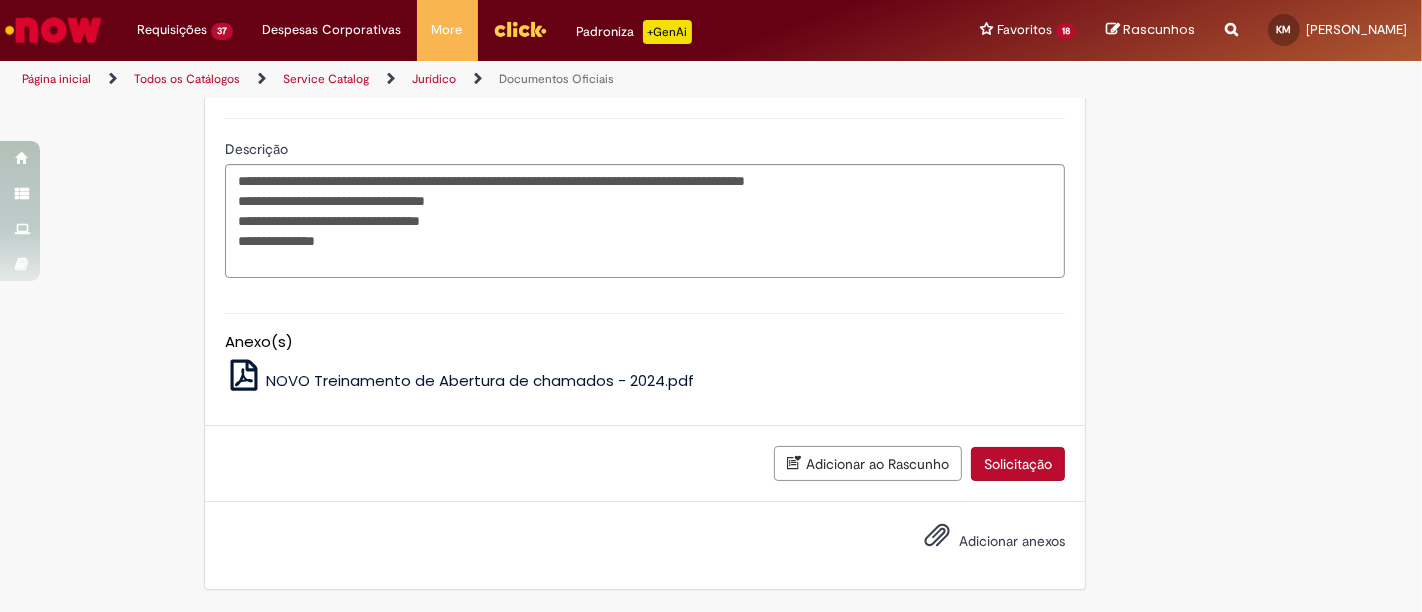 click on "Adicionar anexos" at bounding box center [980, 542] 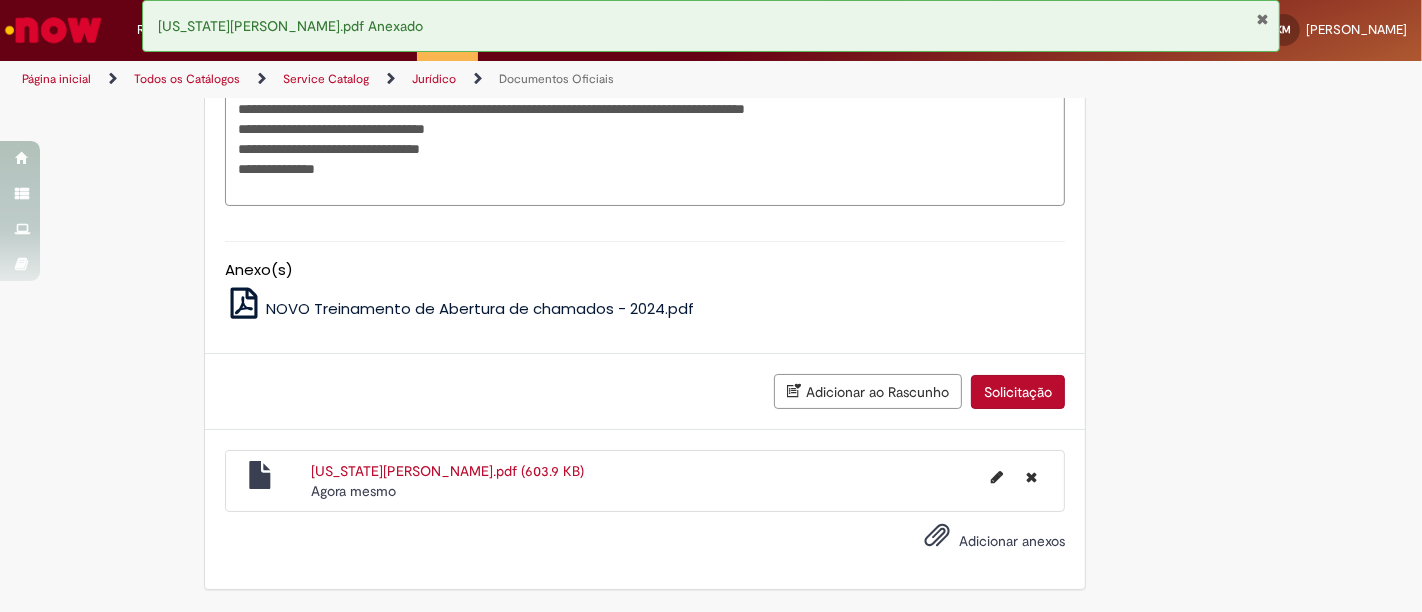 click on "Solicitação" at bounding box center (1018, 392) 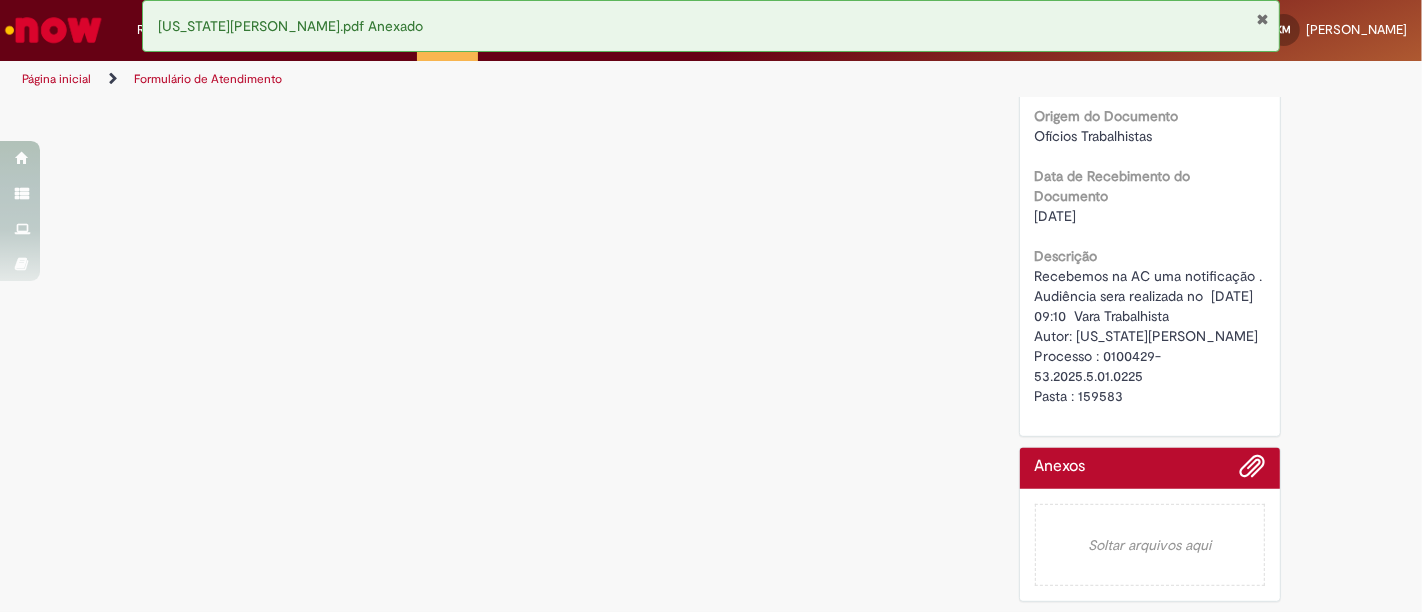 scroll, scrollTop: 0, scrollLeft: 0, axis: both 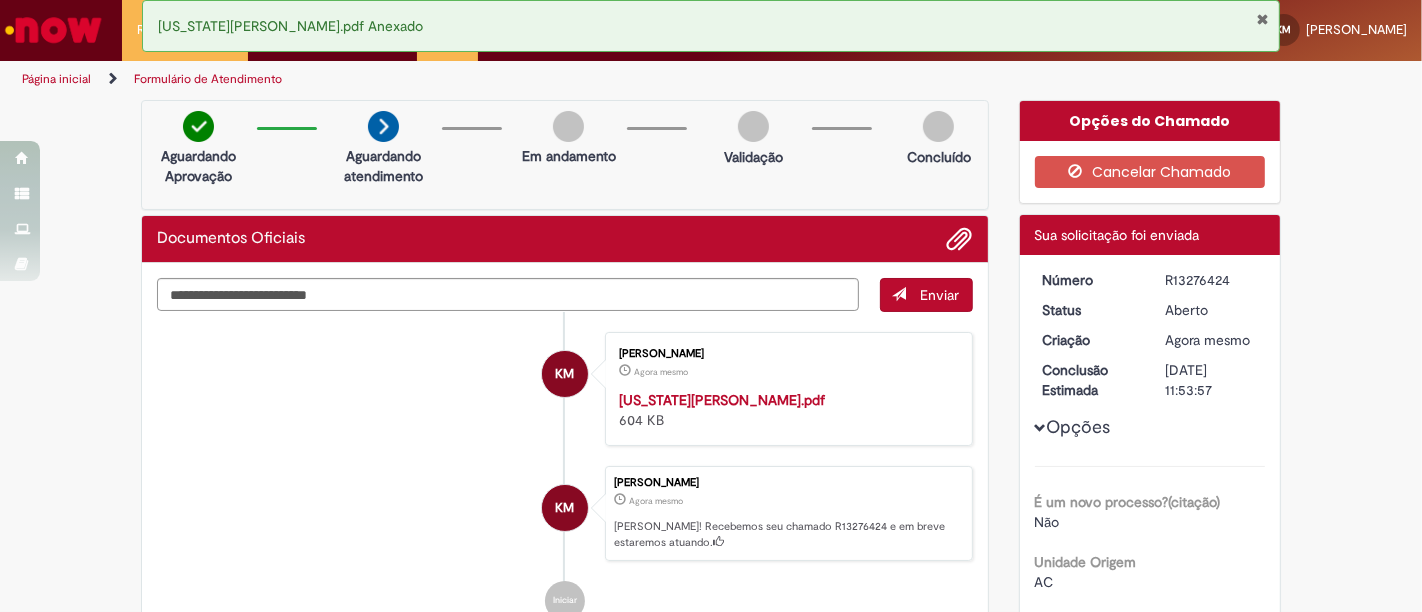 drag, startPoint x: 1148, startPoint y: 278, endPoint x: 1242, endPoint y: 287, distance: 94.42987 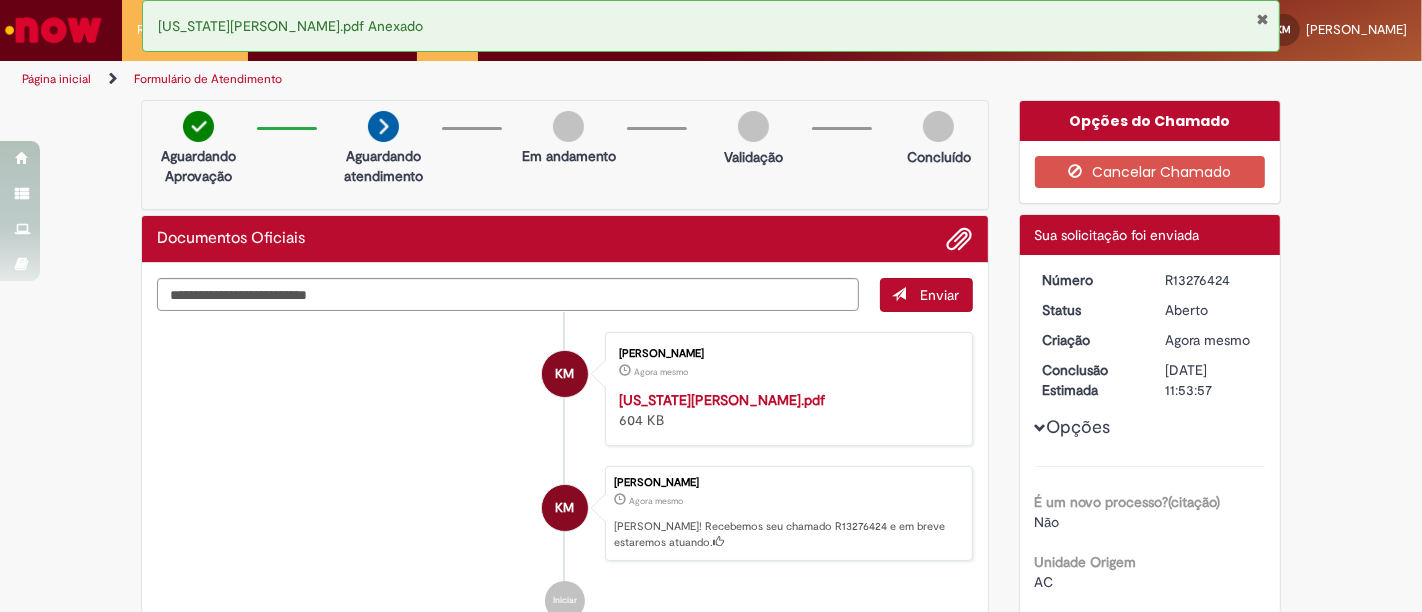 click on "KM
[PERSON_NAME]
Agora mesmo Agora mesmo
[US_STATE][PERSON_NAME].pdf  604 KB
KM
[PERSON_NAME]
Agora mesmo Agora mesmo
[PERSON_NAME]! Recebemos seu chamado R13276424 e em breve estaremos atuando.
Iniciar" at bounding box center (565, 477) 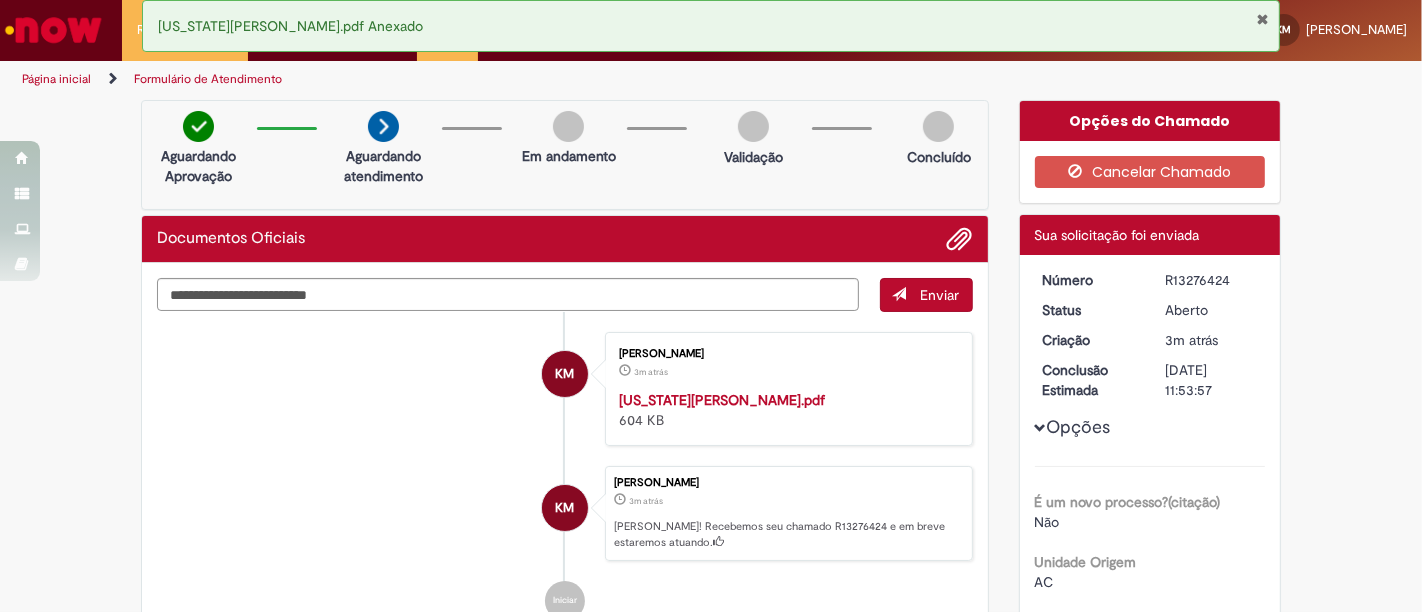 click at bounding box center [1262, 19] 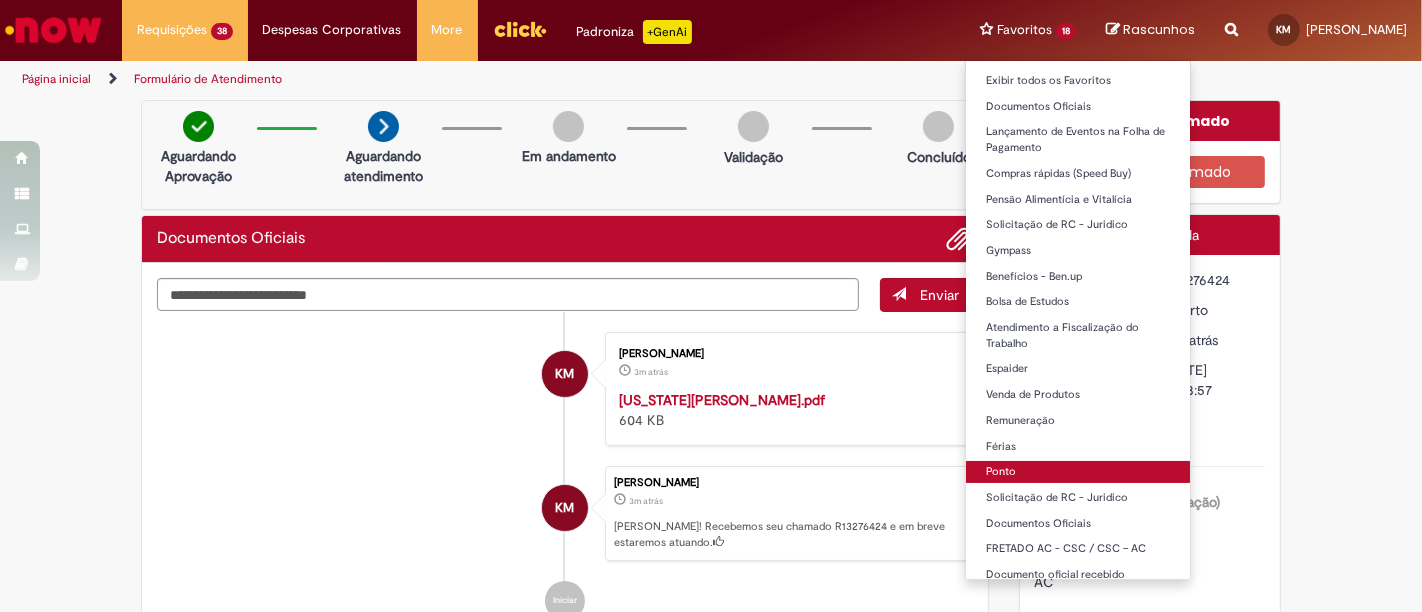 click on "Ponto" at bounding box center [1078, 472] 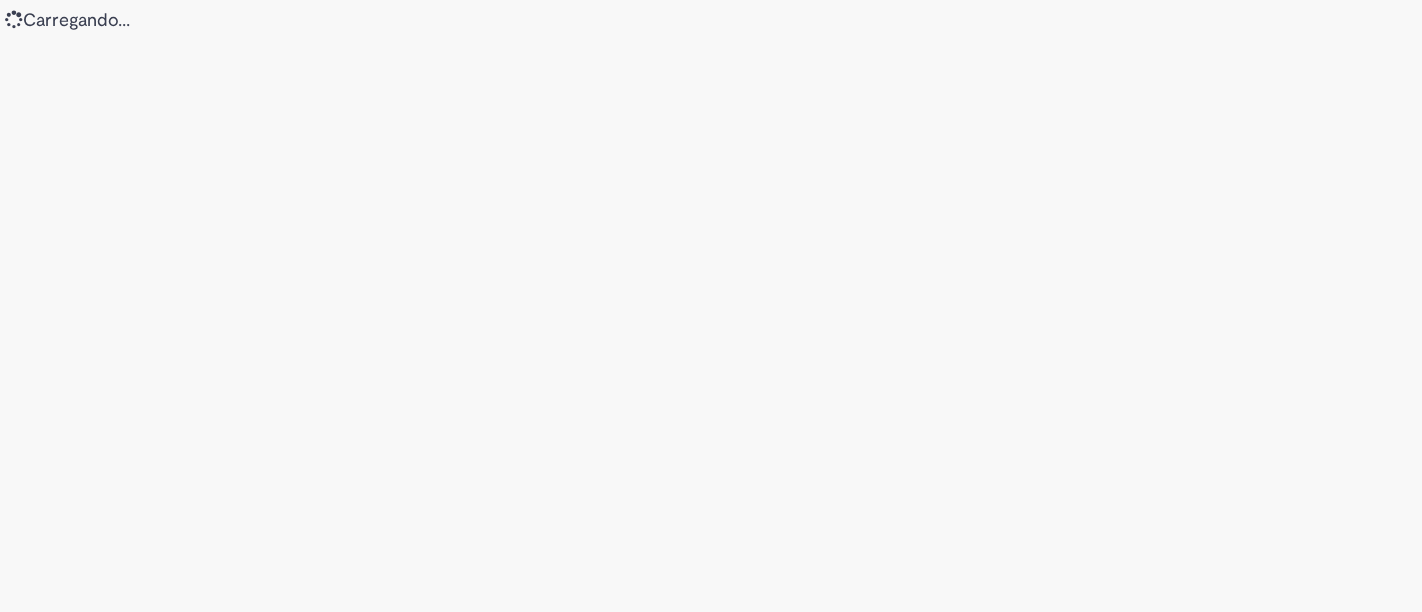 scroll, scrollTop: 0, scrollLeft: 0, axis: both 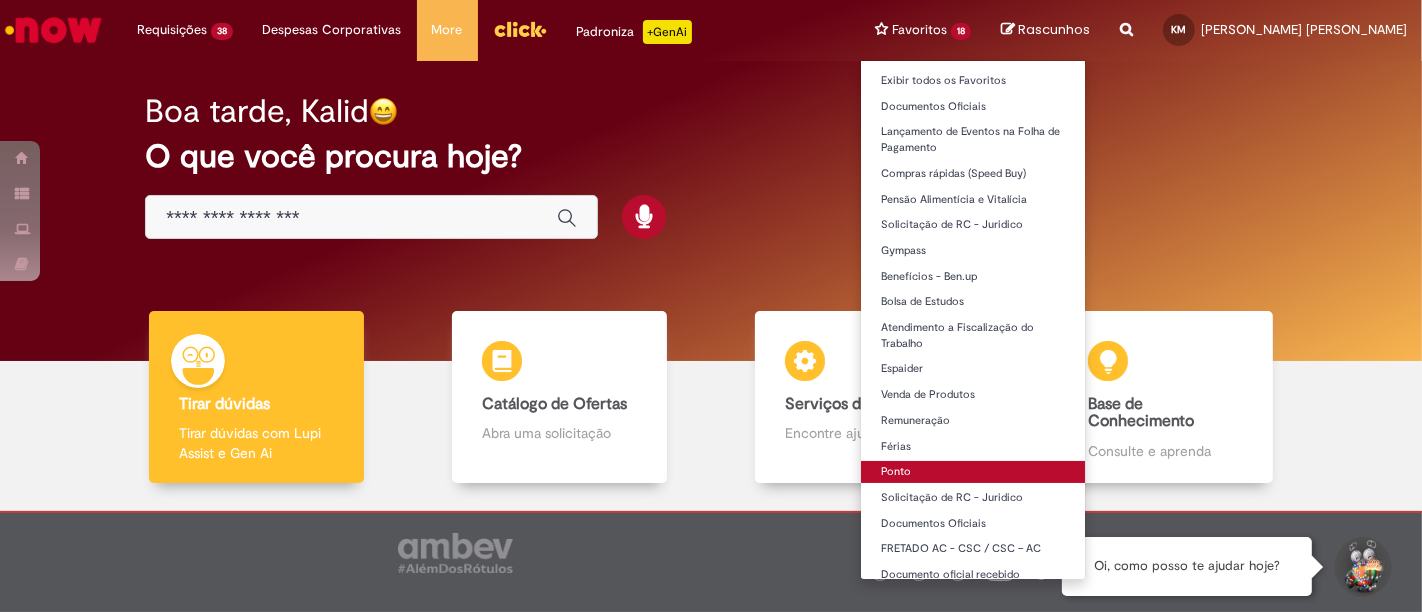 click on "Ponto" at bounding box center (973, 472) 